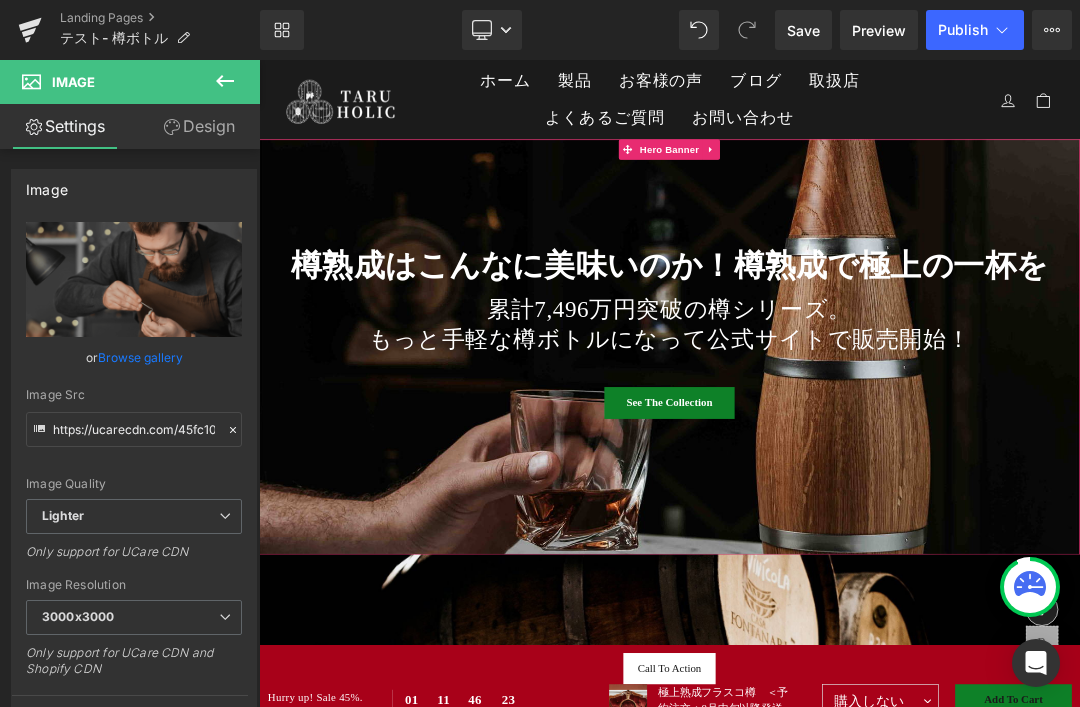 scroll, scrollTop: 1179, scrollLeft: 0, axis: vertical 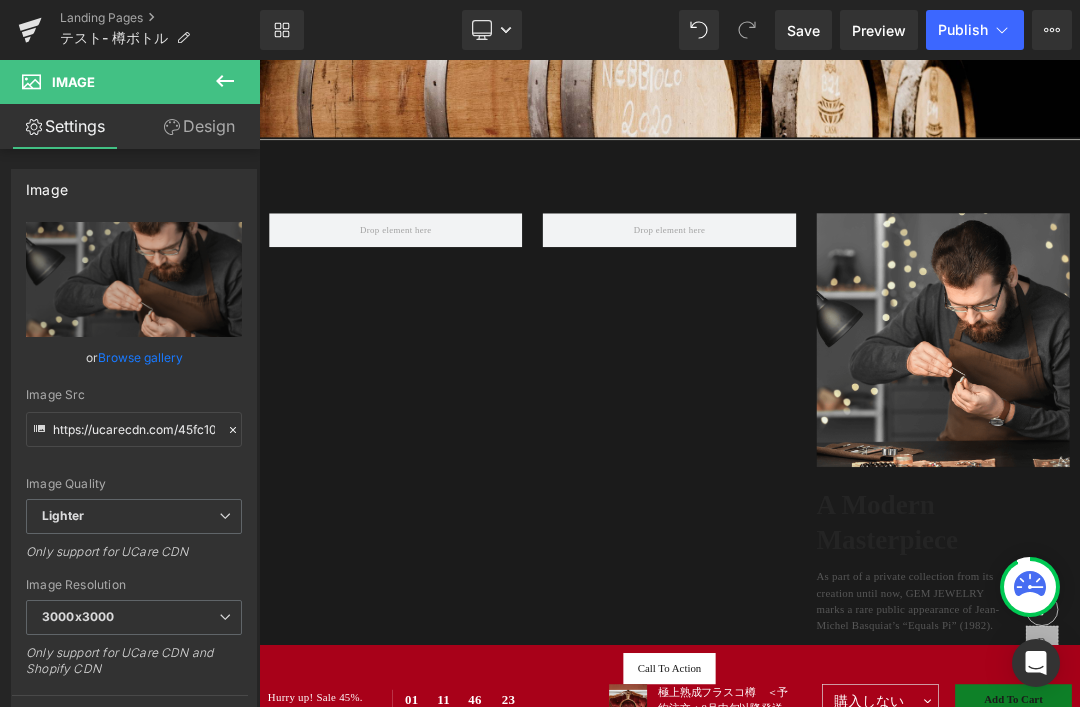 click on "Image" at bounding box center (73, 82) 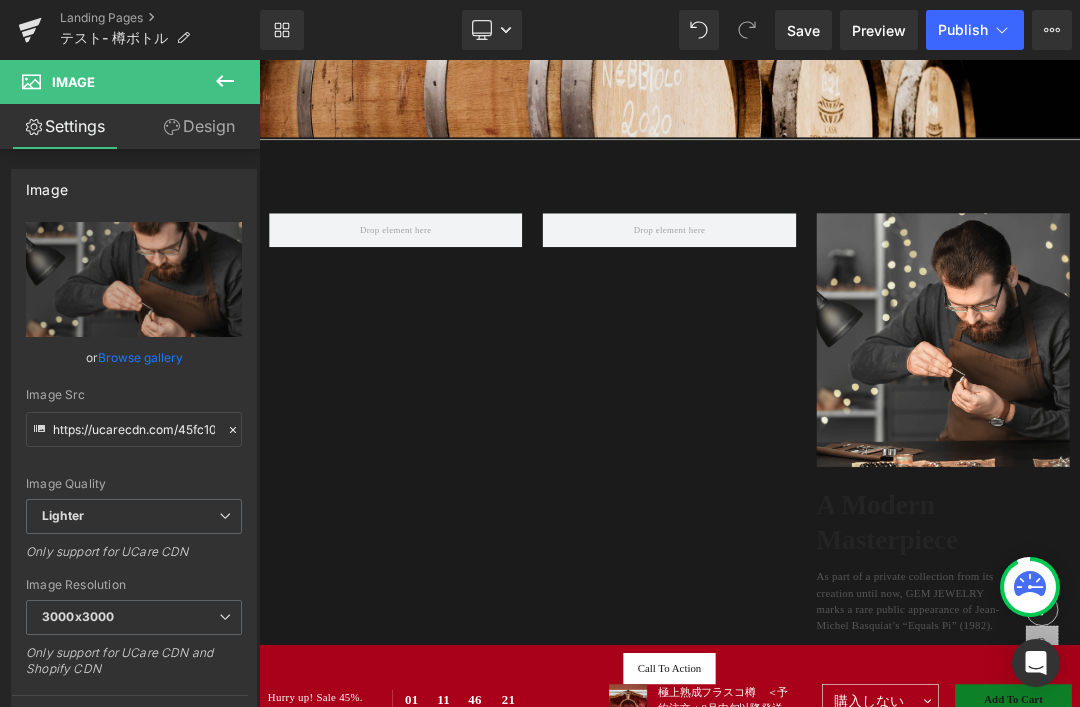 click at bounding box center (1267, 472) 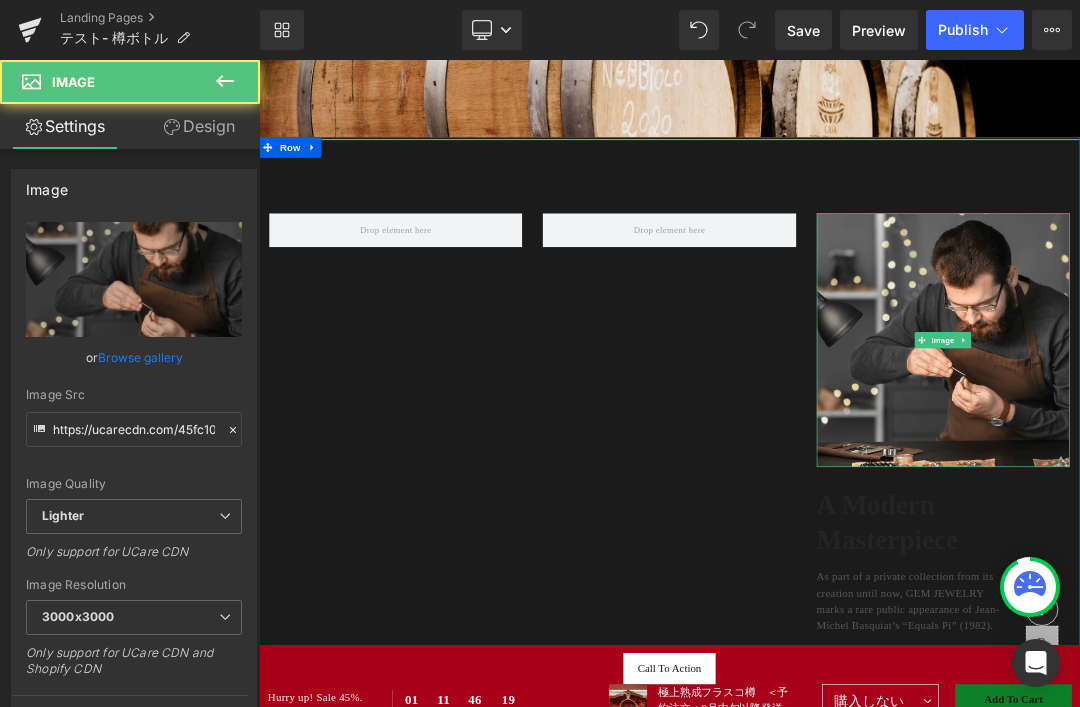 click at bounding box center (1267, 472) 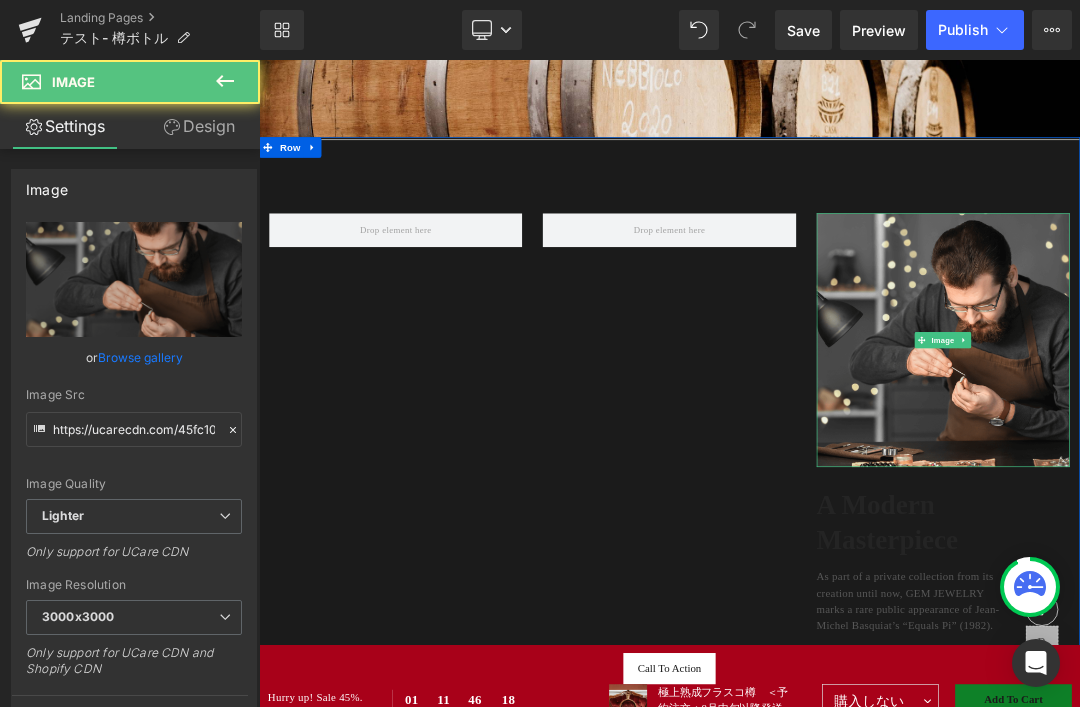 click at bounding box center (1267, 472) 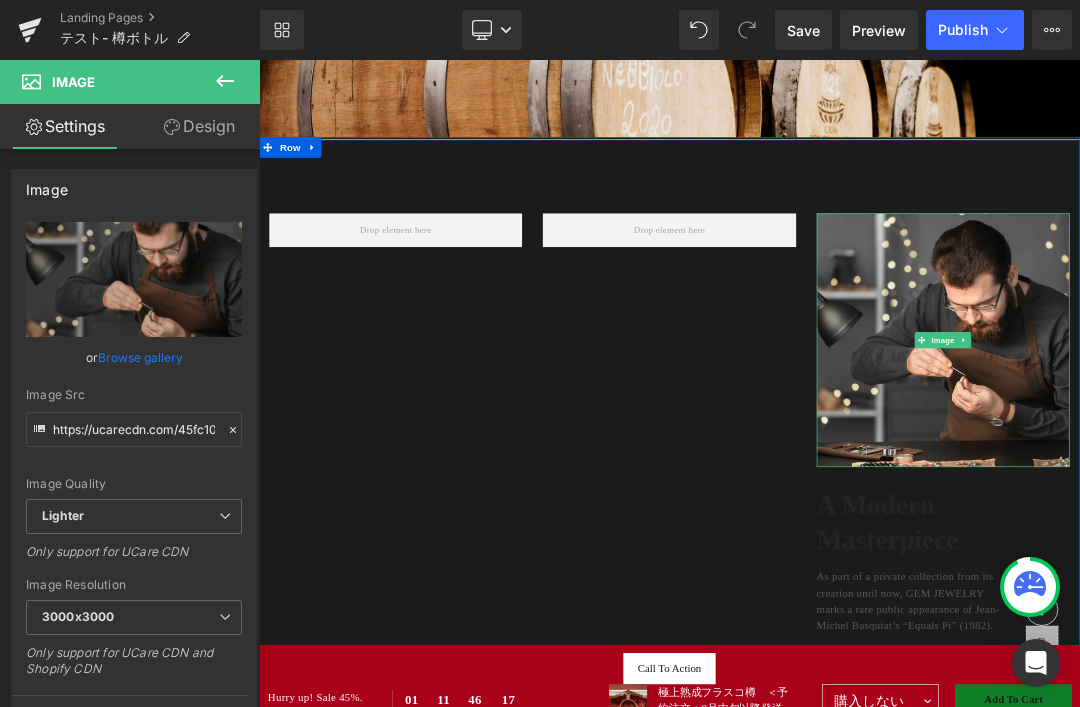 click on "Design" at bounding box center (199, 126) 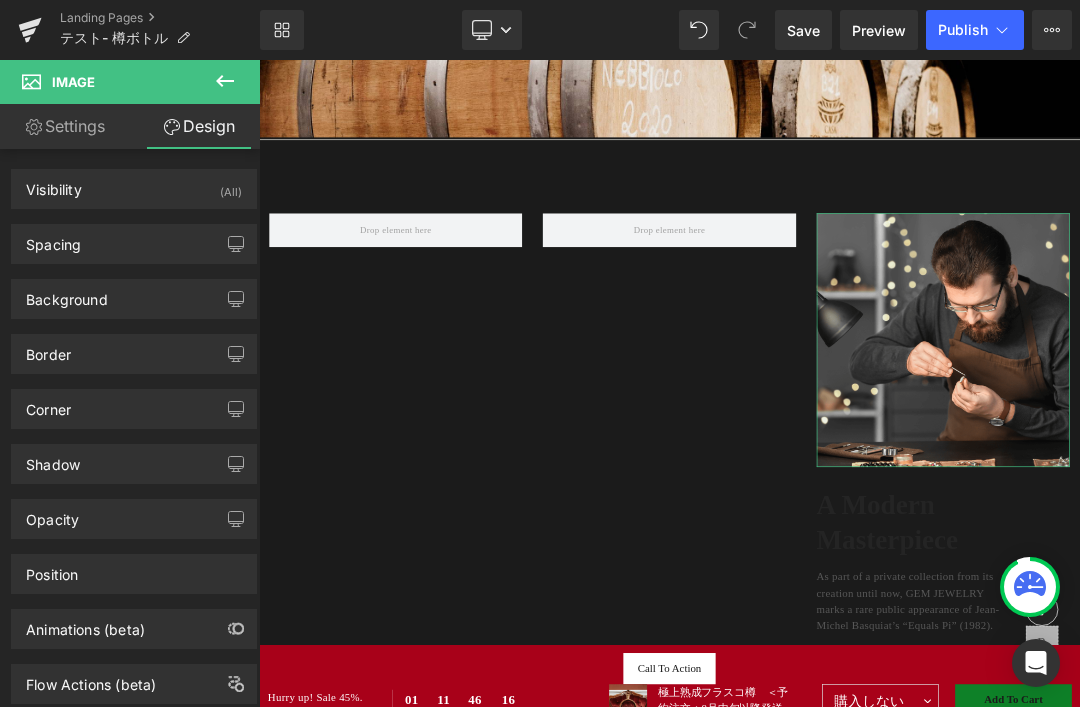 click on "Settings" at bounding box center [65, 126] 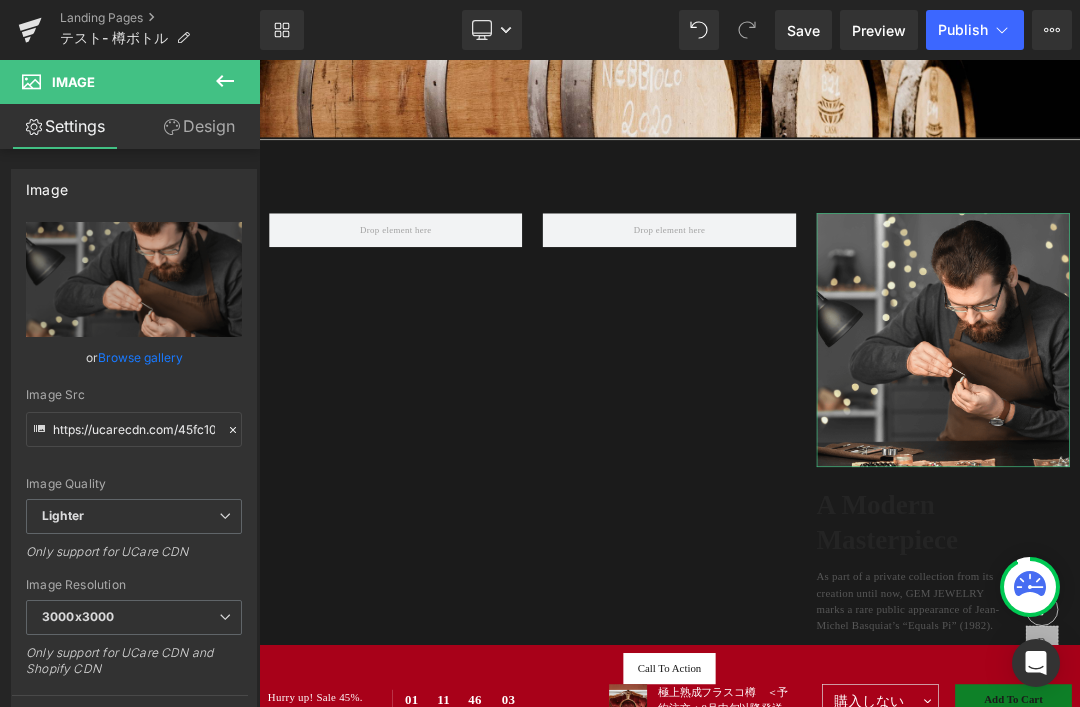 scroll, scrollTop: 0, scrollLeft: 0, axis: both 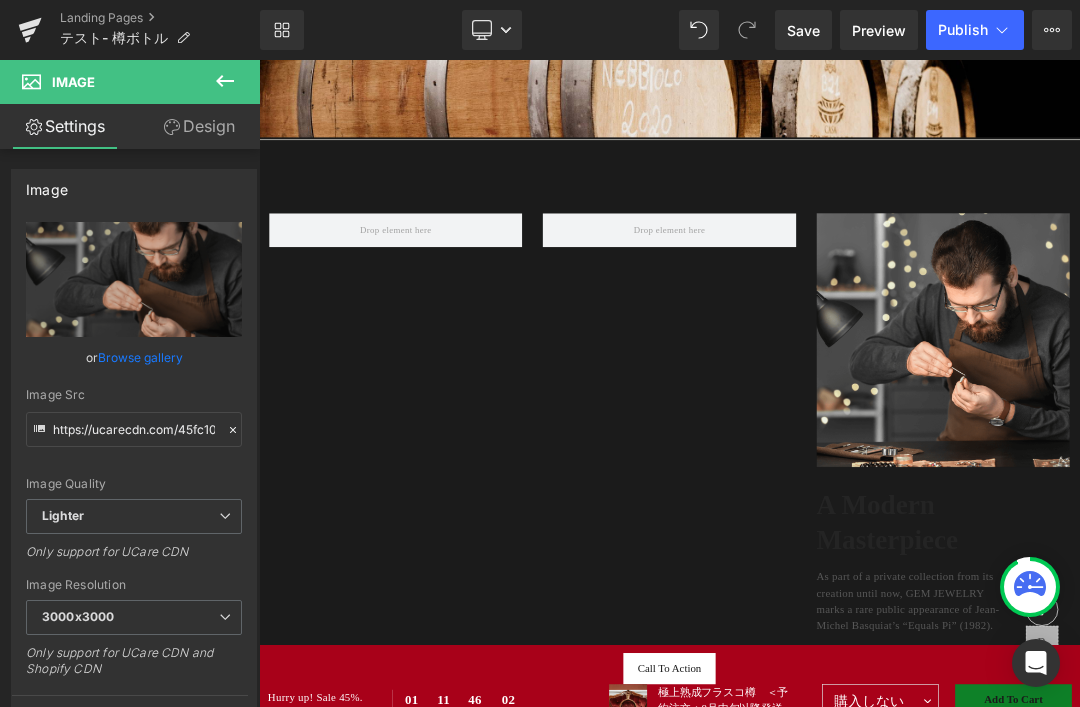 click at bounding box center [225, 82] 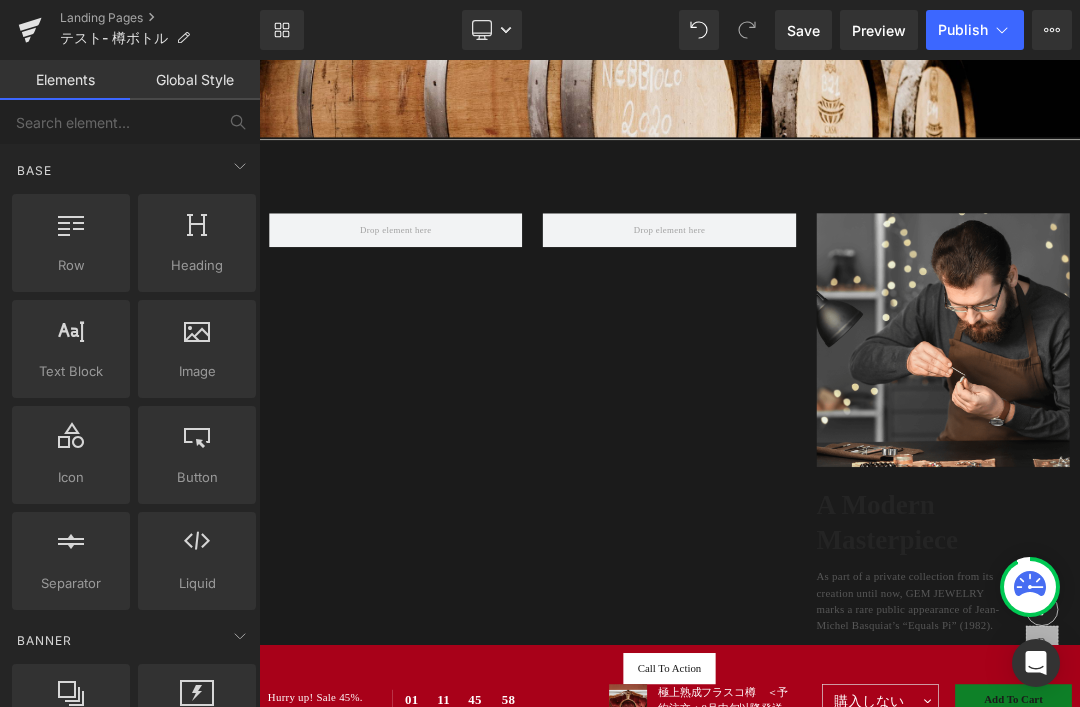 scroll, scrollTop: 0, scrollLeft: 0, axis: both 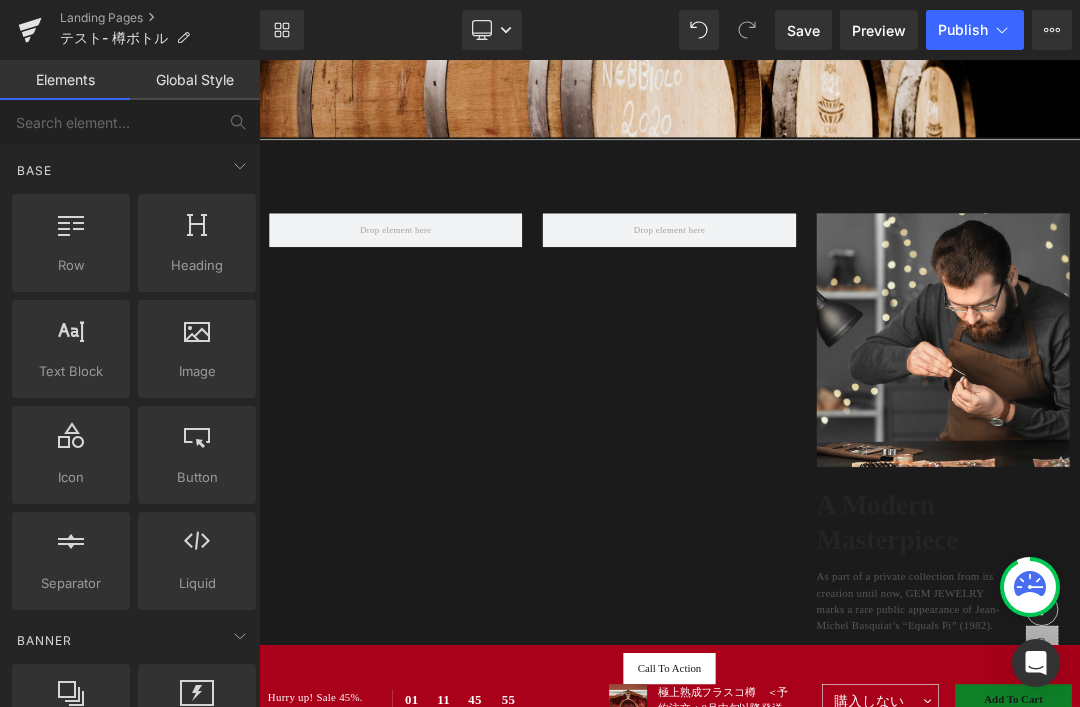 click at bounding box center [71, 232] 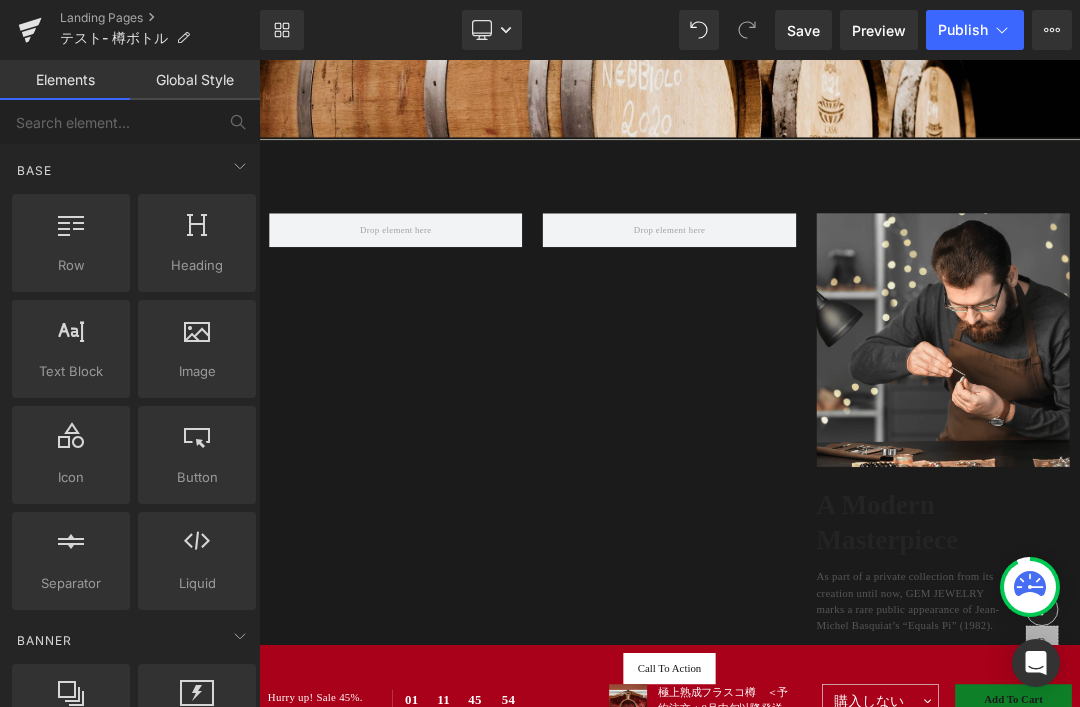 click on "Heading" at bounding box center (197, 265) 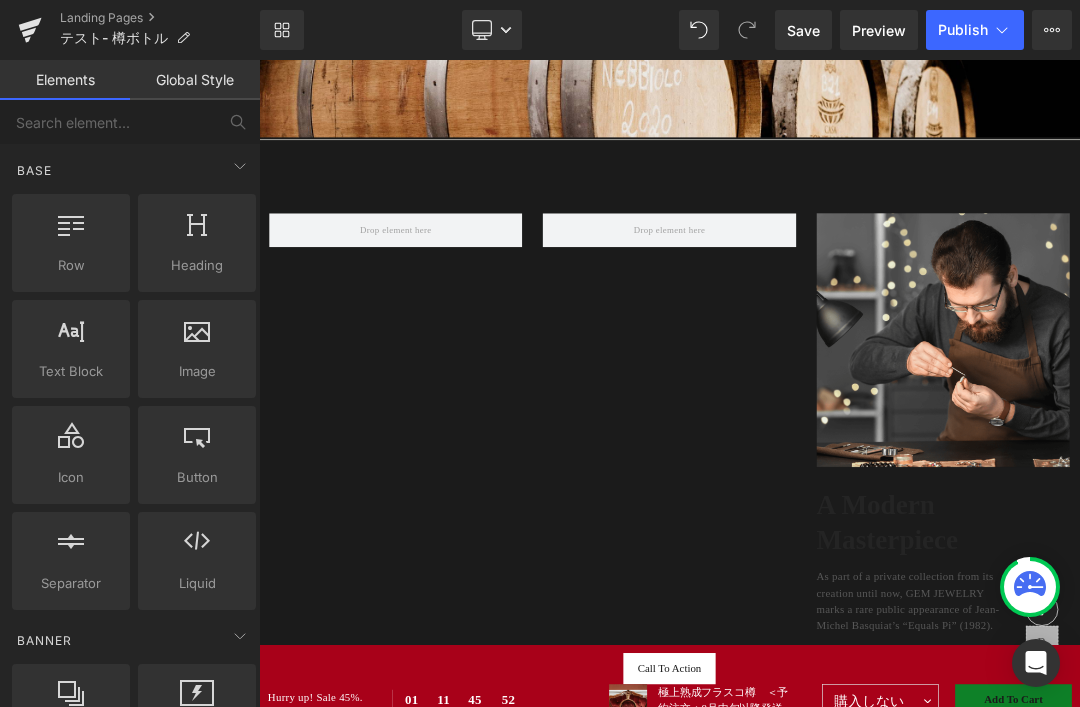click at bounding box center (1267, 472) 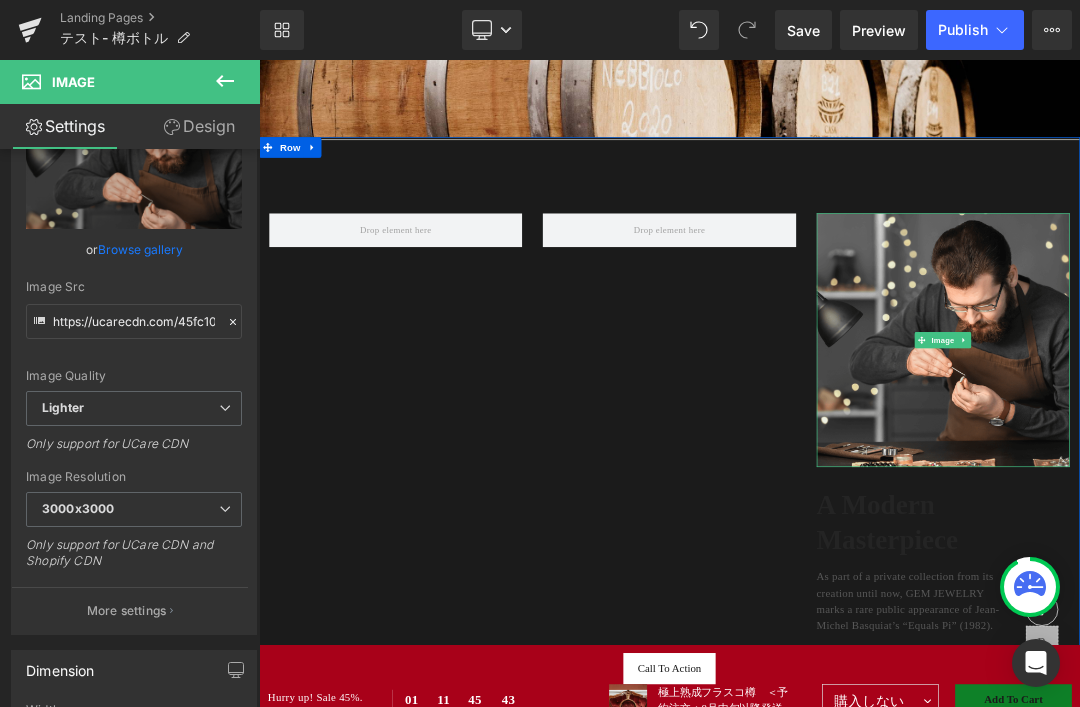 scroll, scrollTop: 87, scrollLeft: 0, axis: vertical 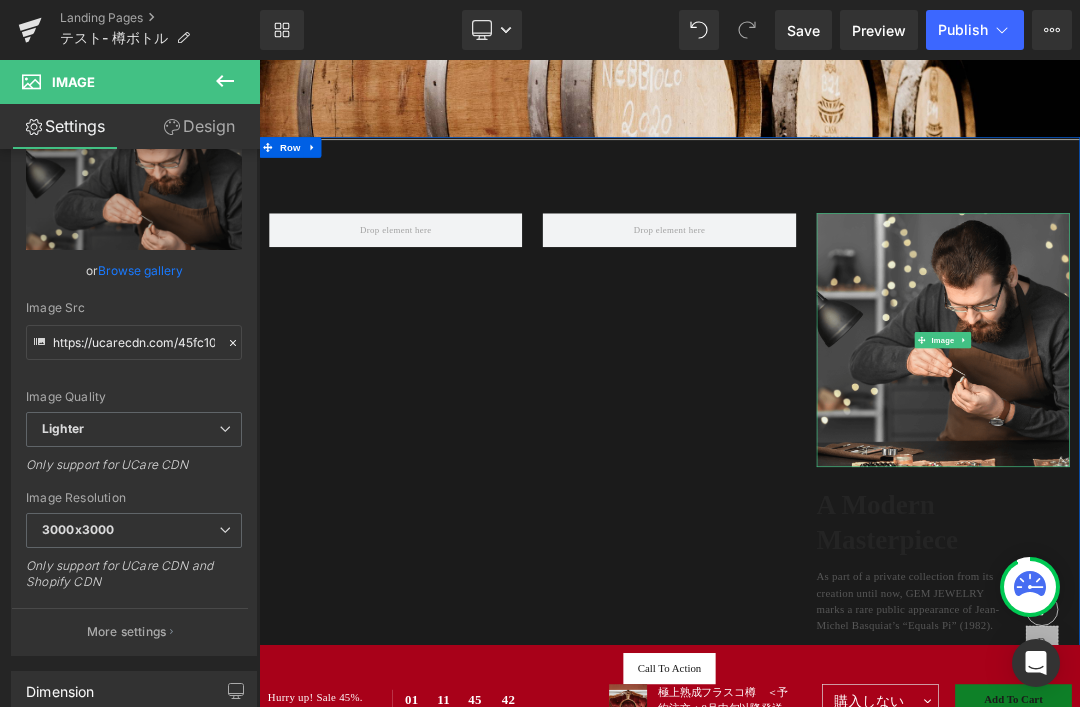 click on "Replace Image" at bounding box center [134, 192] 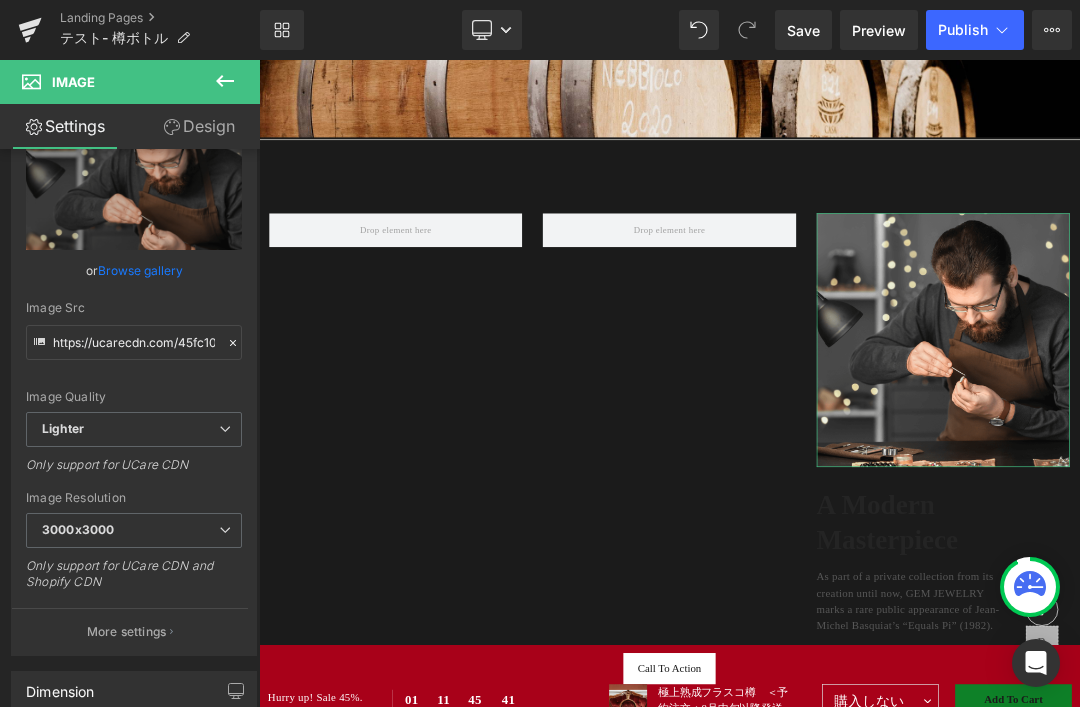 click on "Replace Image" at bounding box center [134, 192] 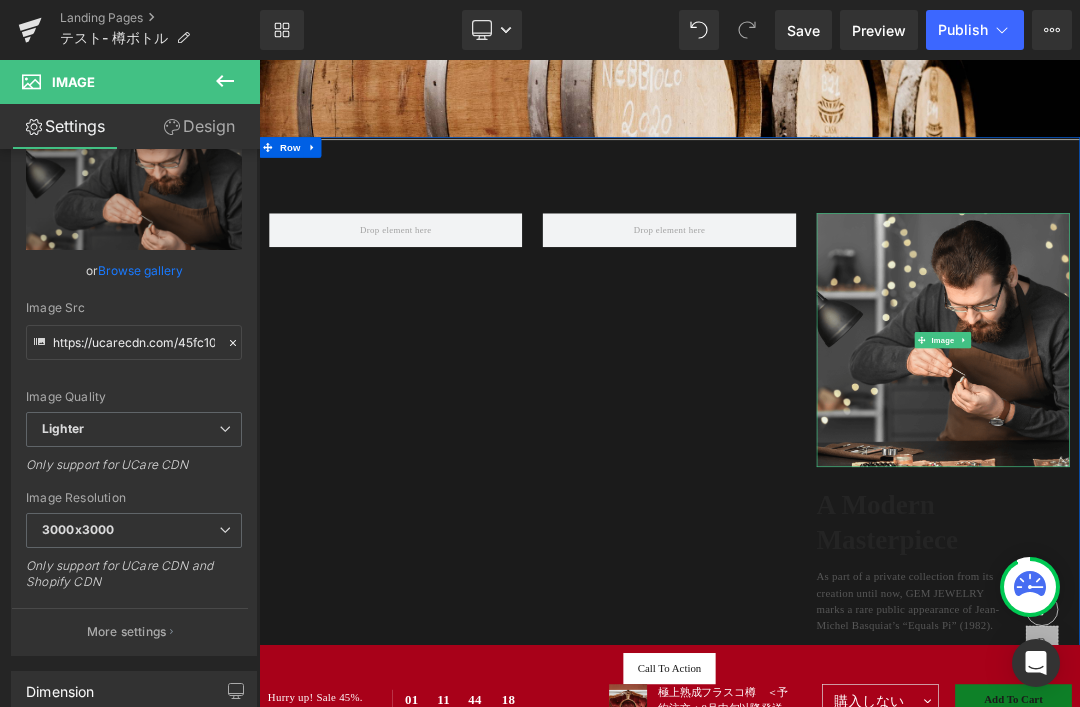 click at bounding box center (1267, 472) 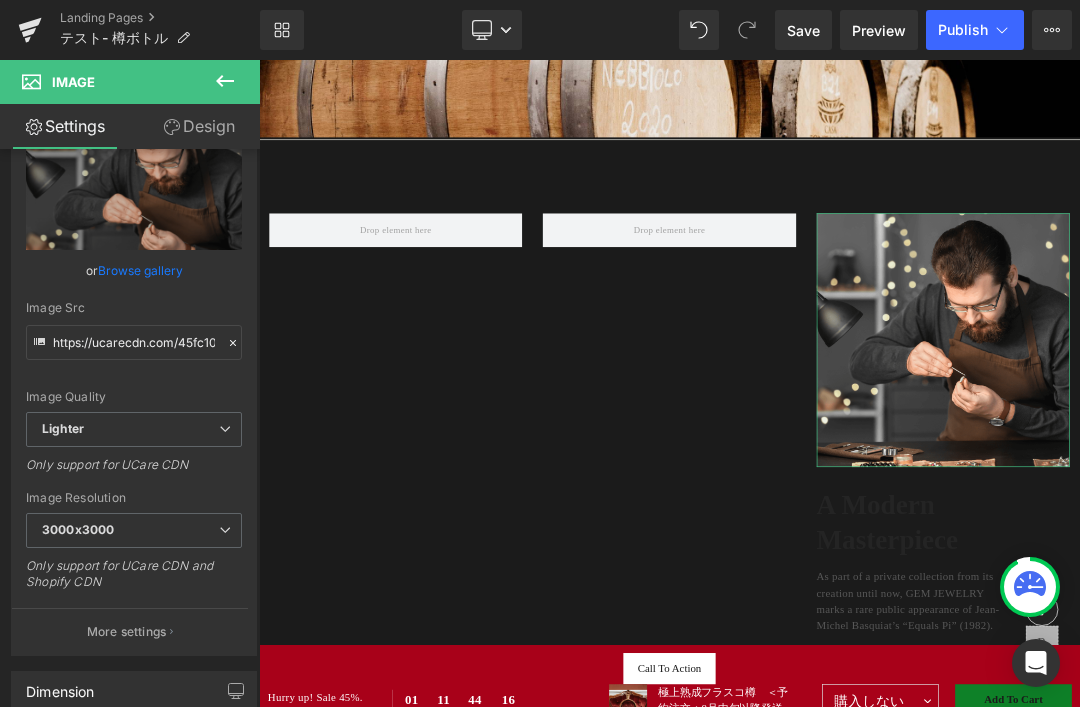 click on "Replace Image" at bounding box center [0, 0] 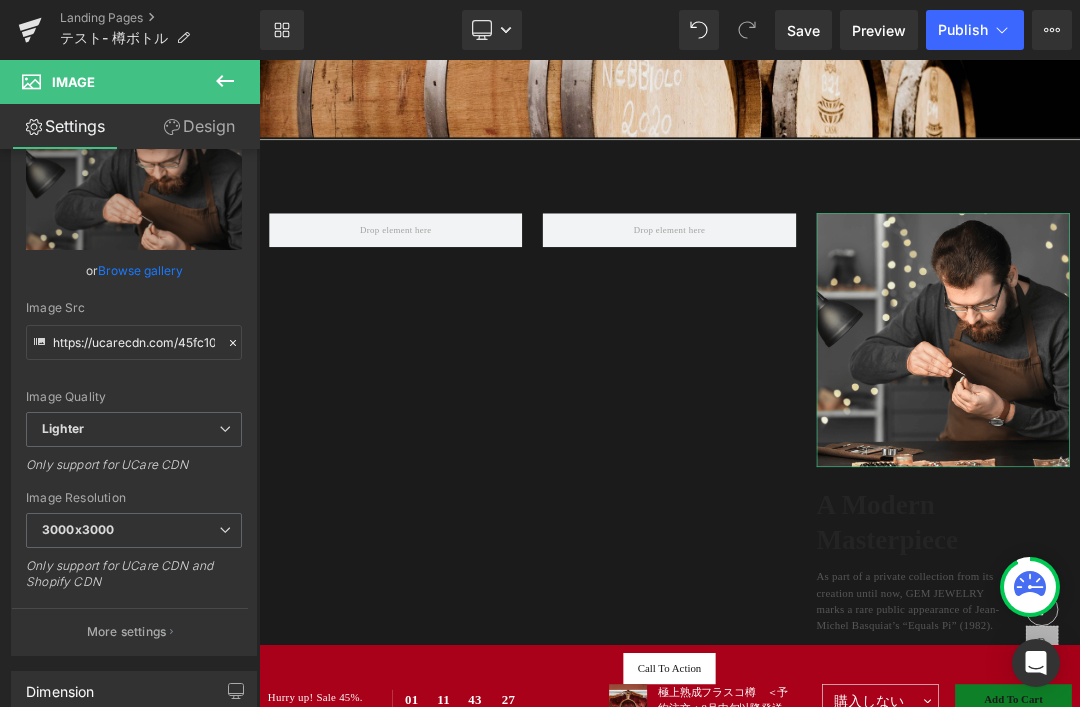 type on "[FILEPATH]" 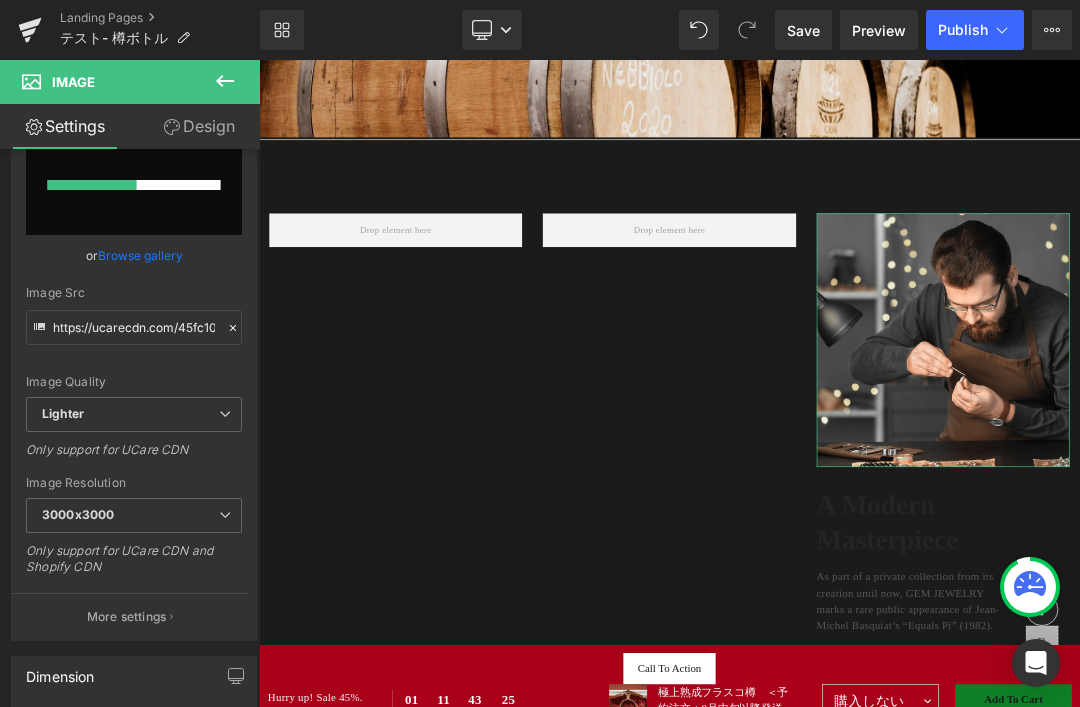 type 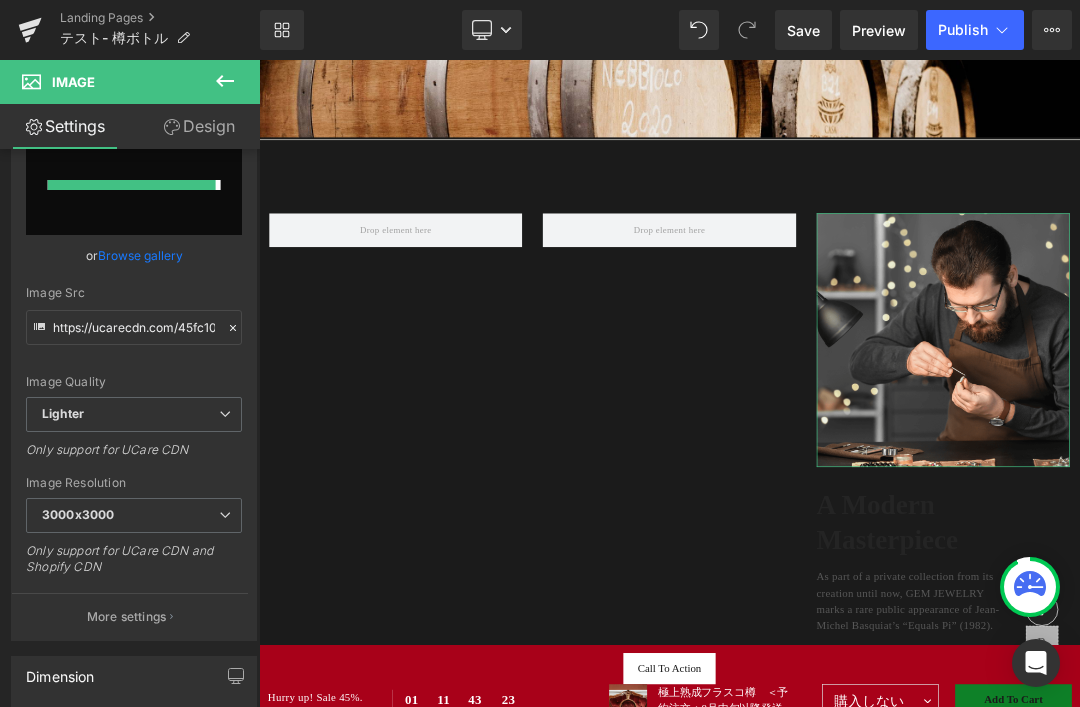 type on "https://ucarecdn.com/3f957e26-4811-478a-b629-2eeabb2e7b3c/-/format/auto/-/preview/3000x3000/-/quality/lighter/makuake_EGXY_643x526_crop_center.jpg" 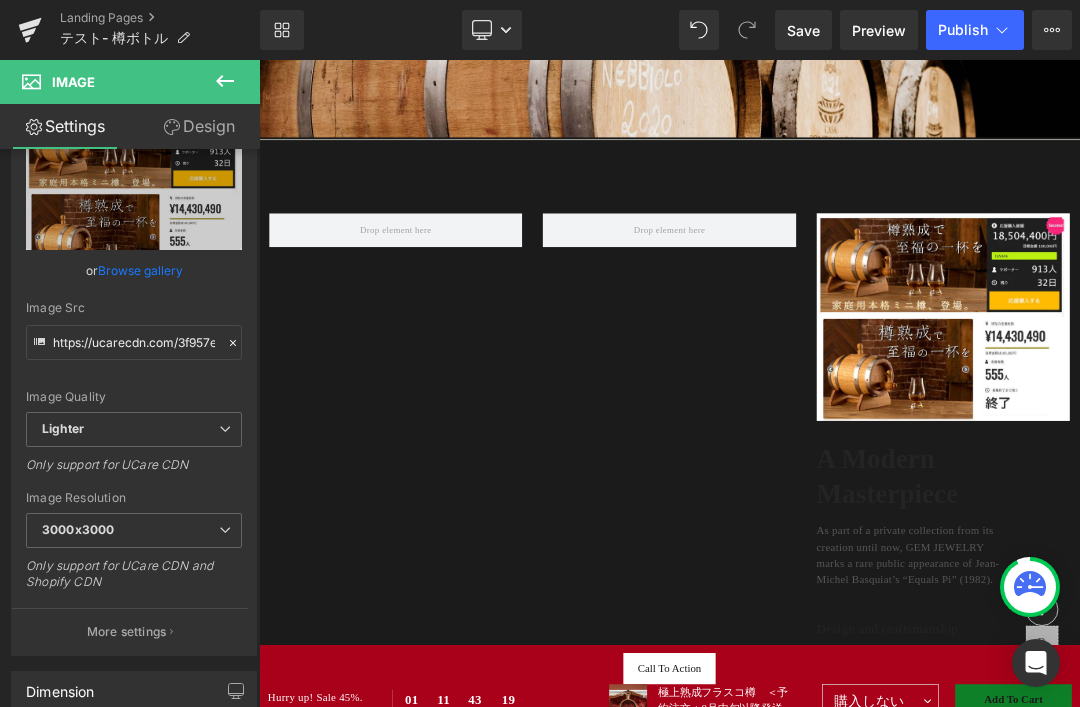 click at bounding box center (1267, 438) 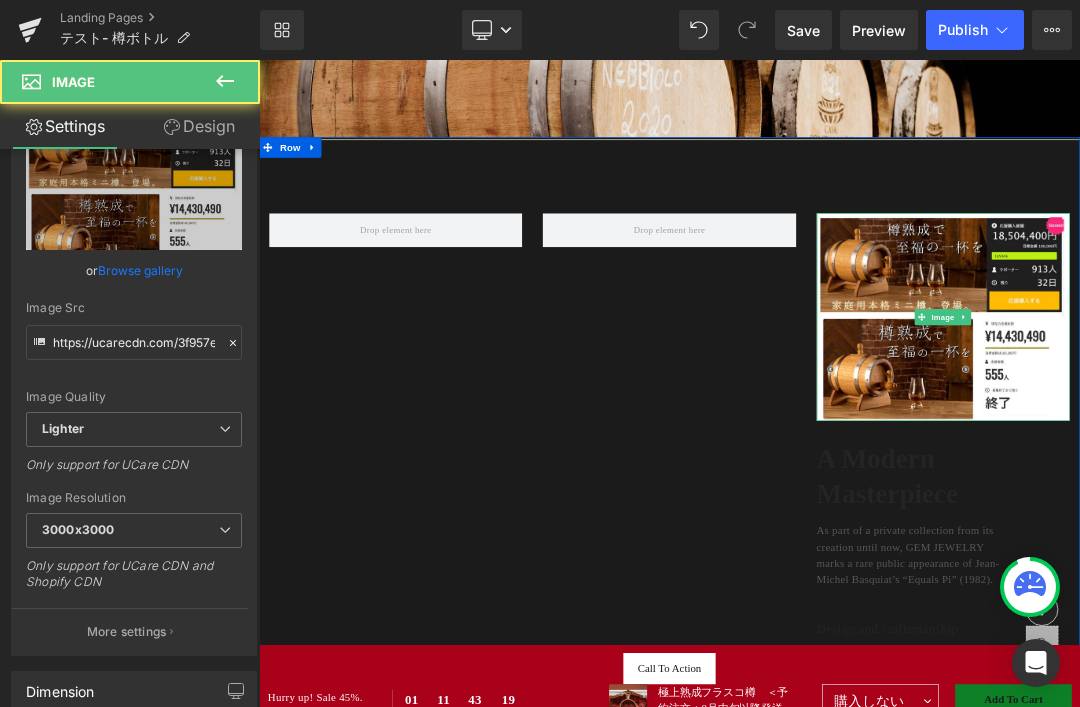 click at bounding box center [259, 60] 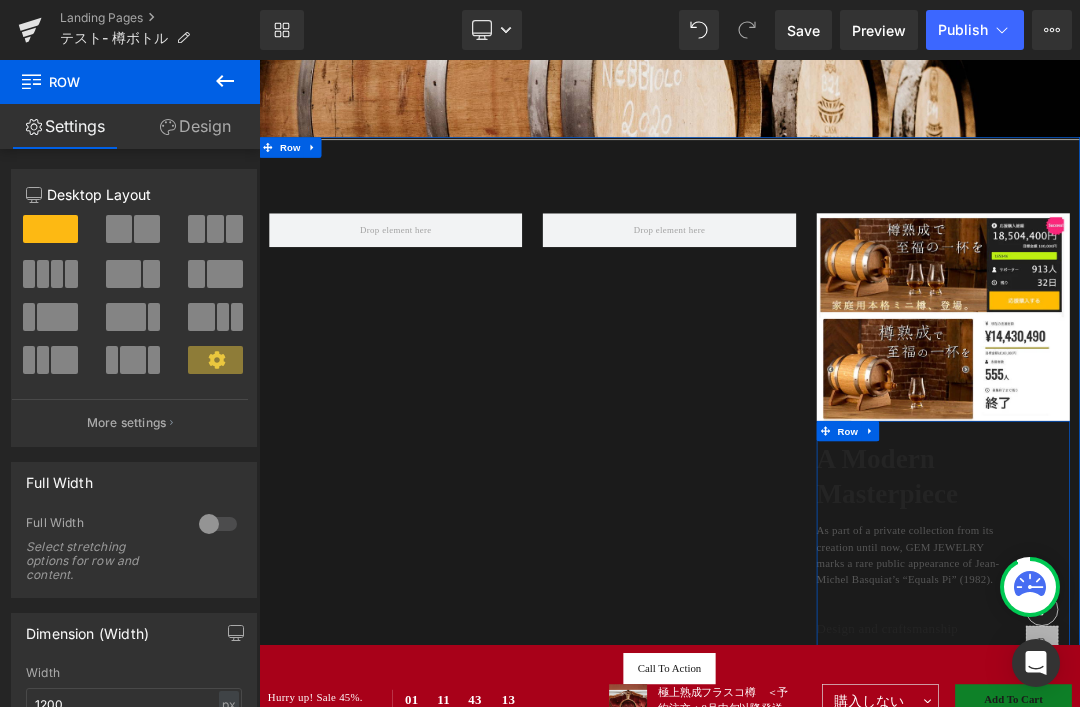 click at bounding box center (133, 360) 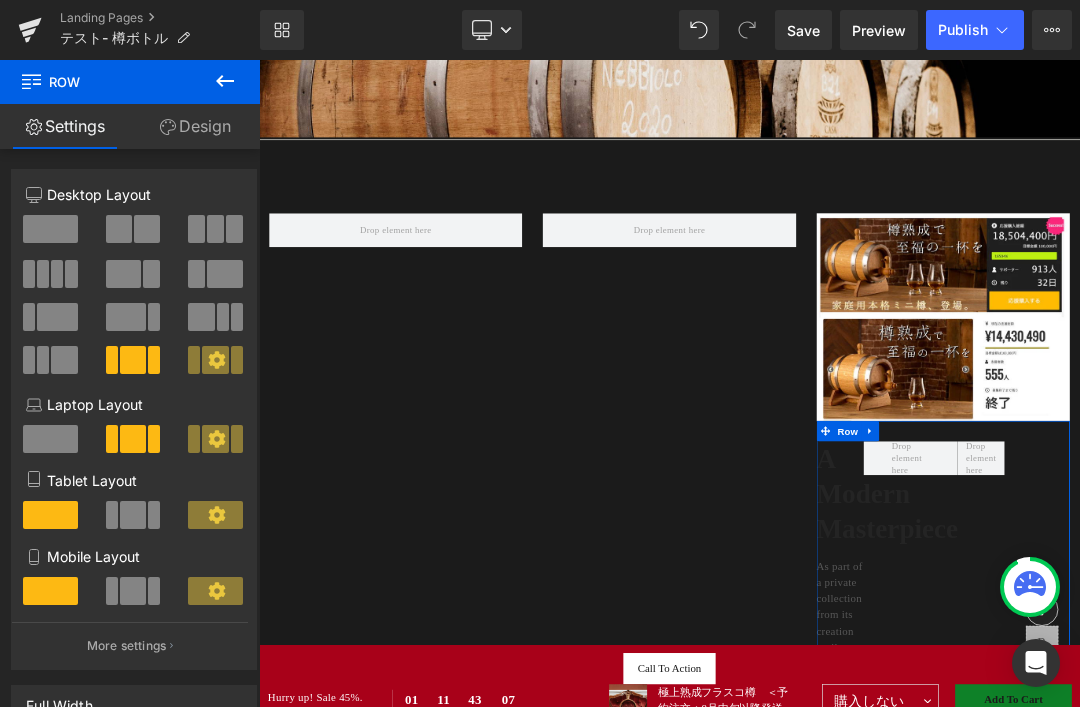 click at bounding box center (50, 229) 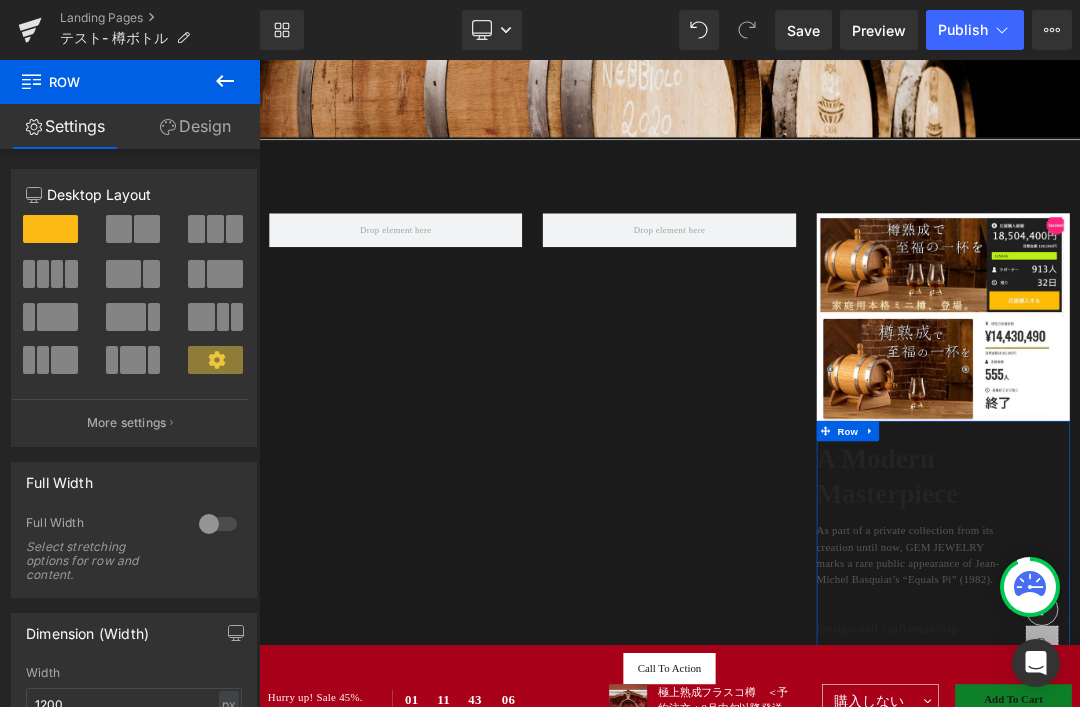 click at bounding box center (50, 229) 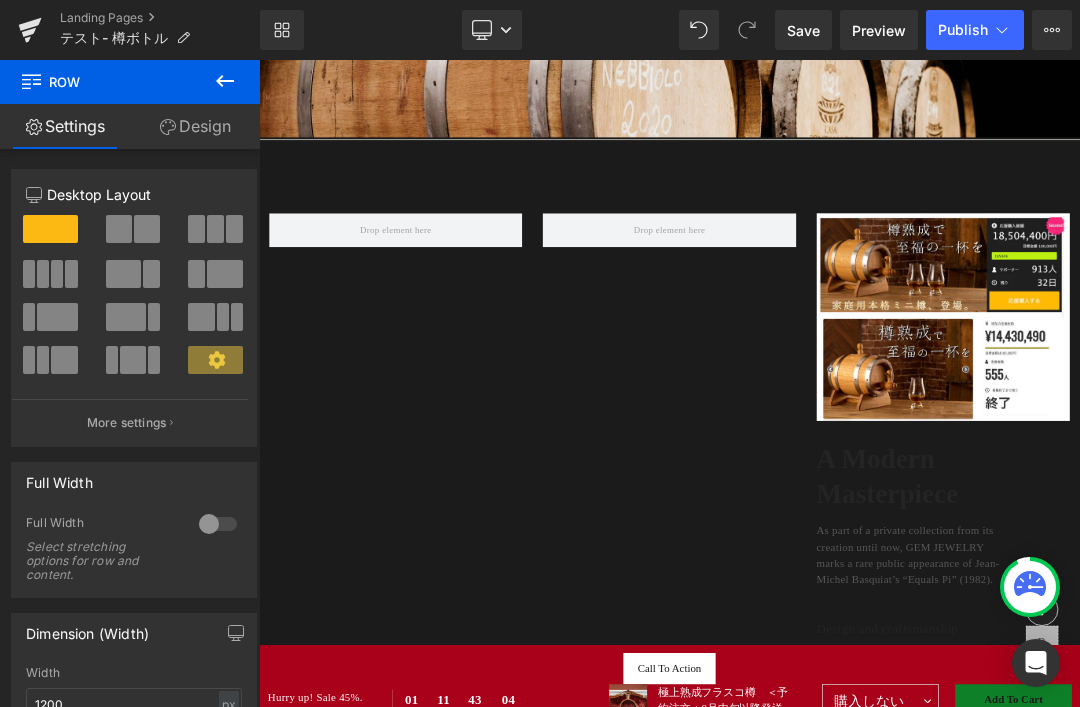 click at bounding box center (1267, 438) 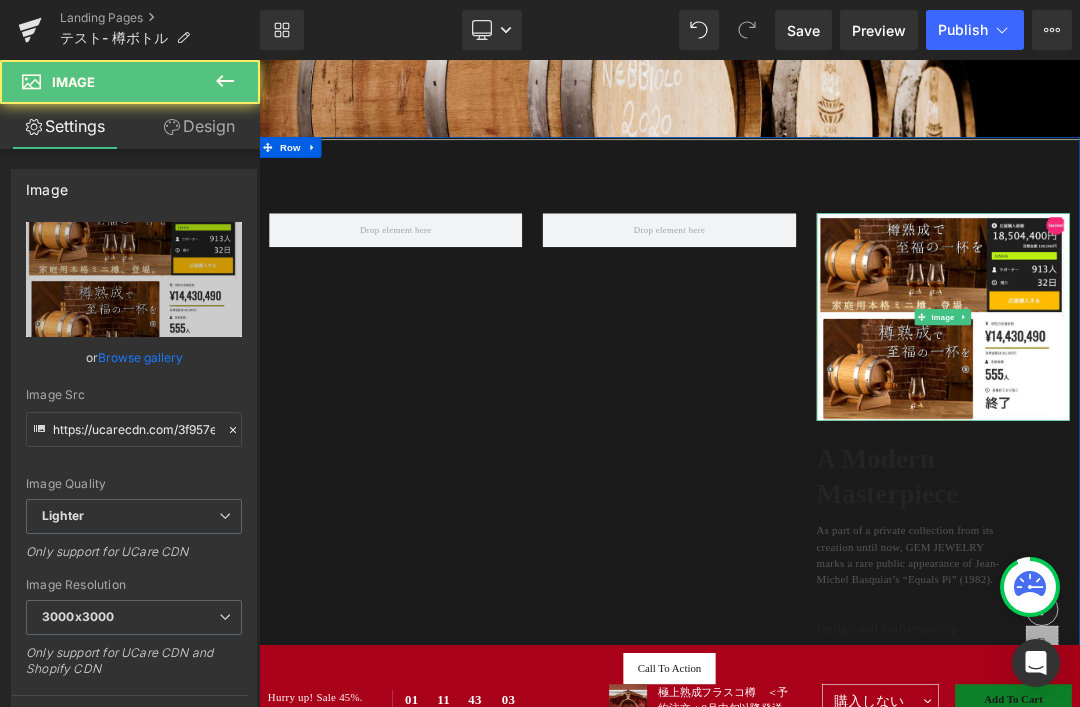 click at bounding box center (1267, 438) 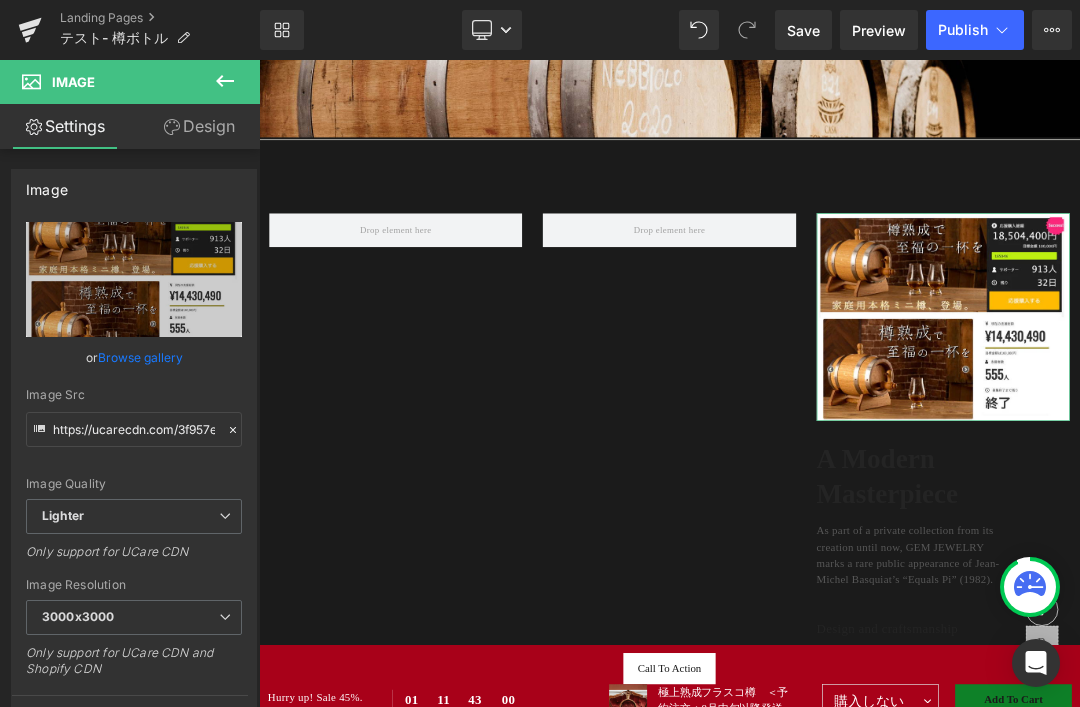 click on "Replace Image" at bounding box center (0, 0) 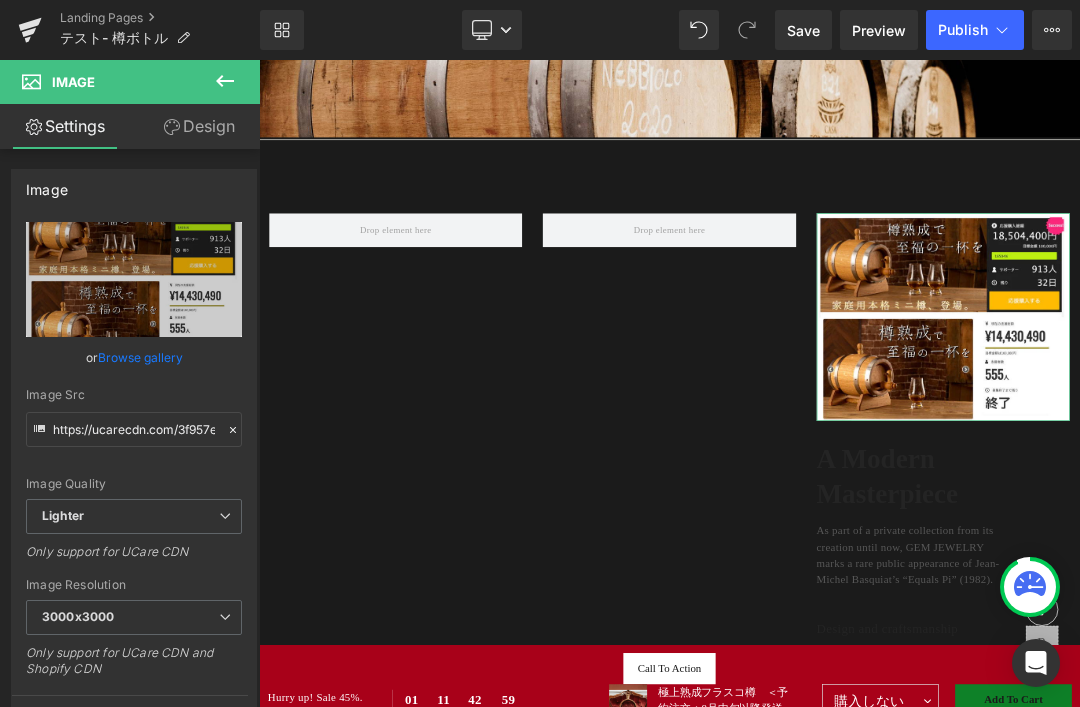click on "Replace Image" at bounding box center [0, 0] 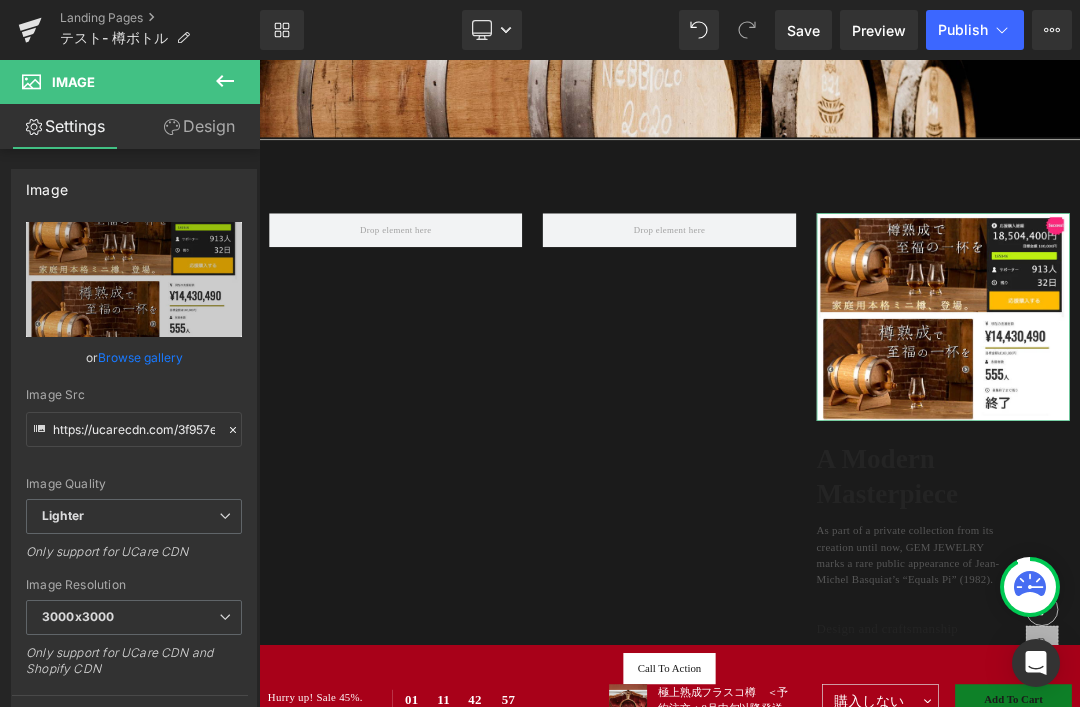 click at bounding box center (1267, 438) 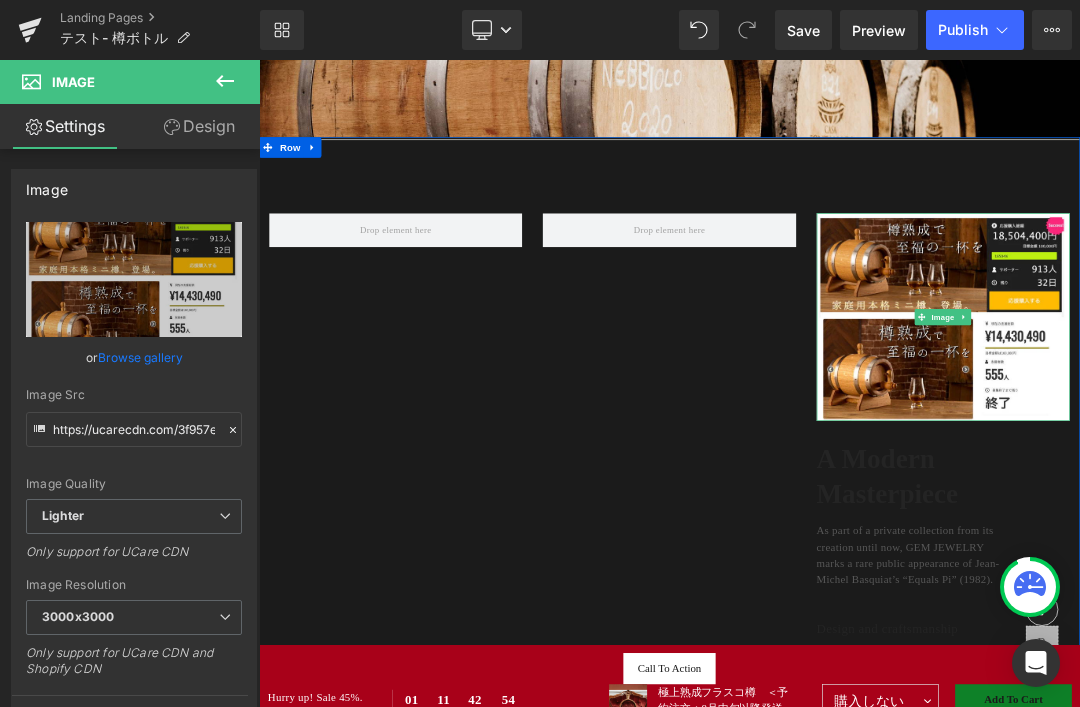 click on "Image" at bounding box center (1268, 439) 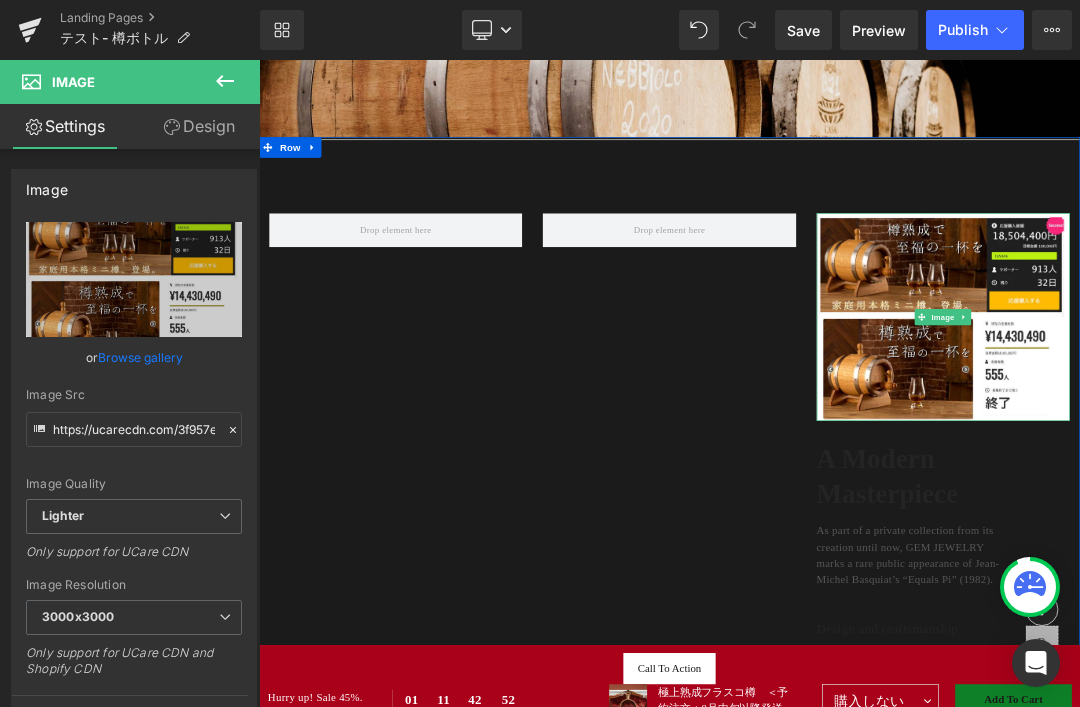 click at bounding box center [1298, 439] 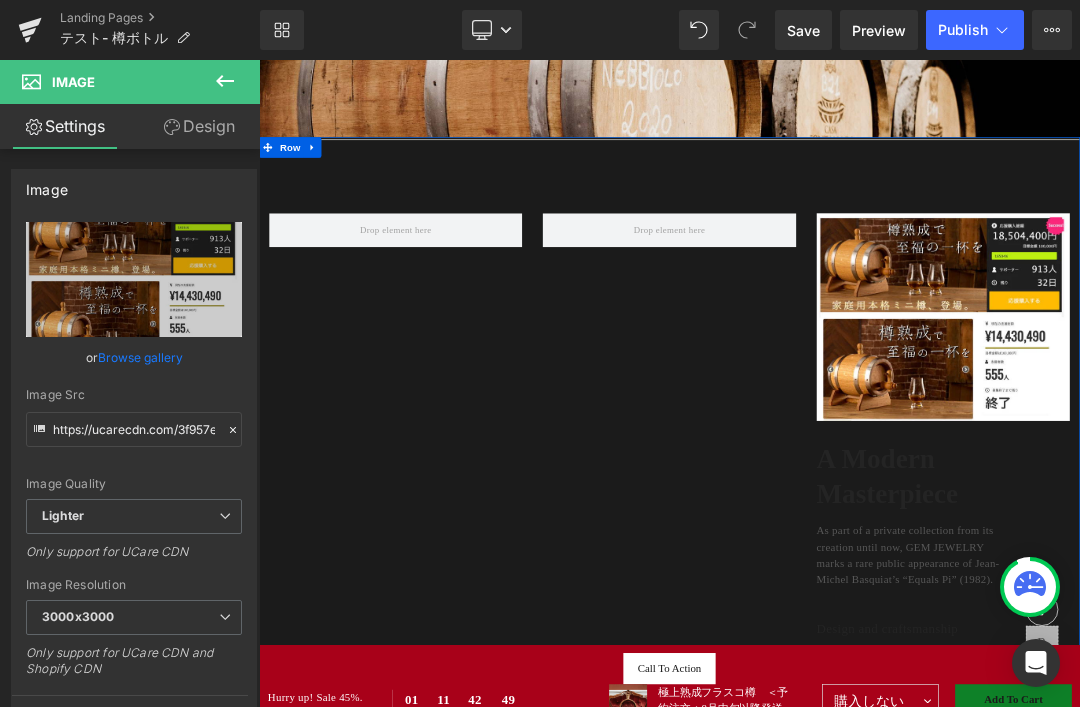 click at bounding box center (863, 767) 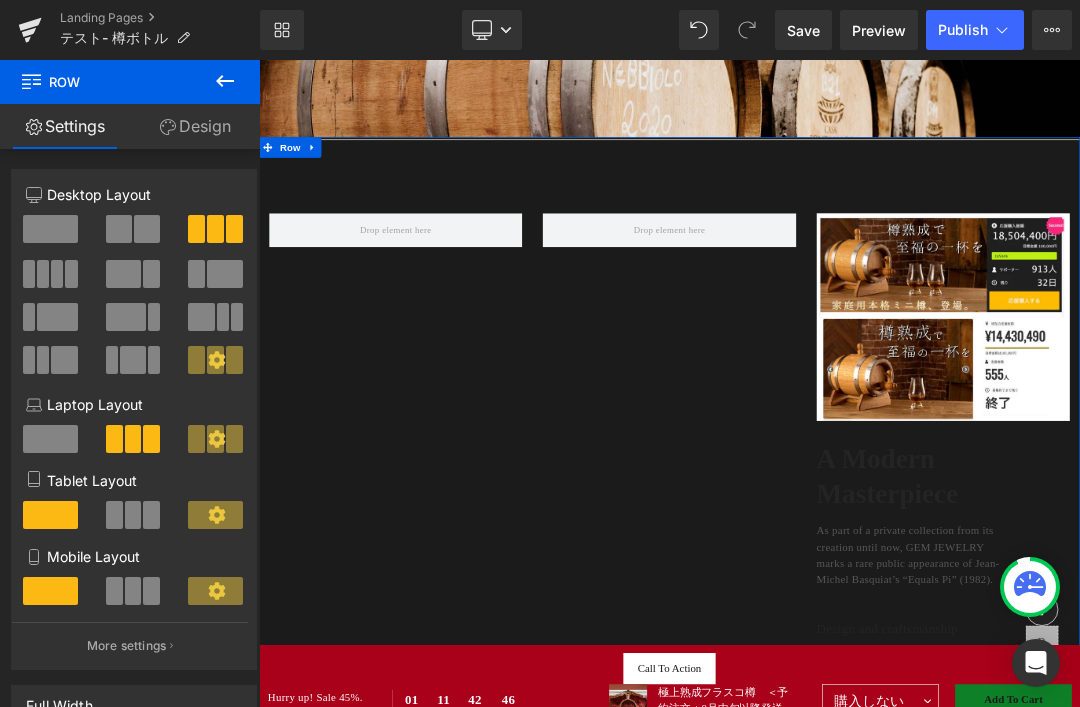 click at bounding box center (147, 229) 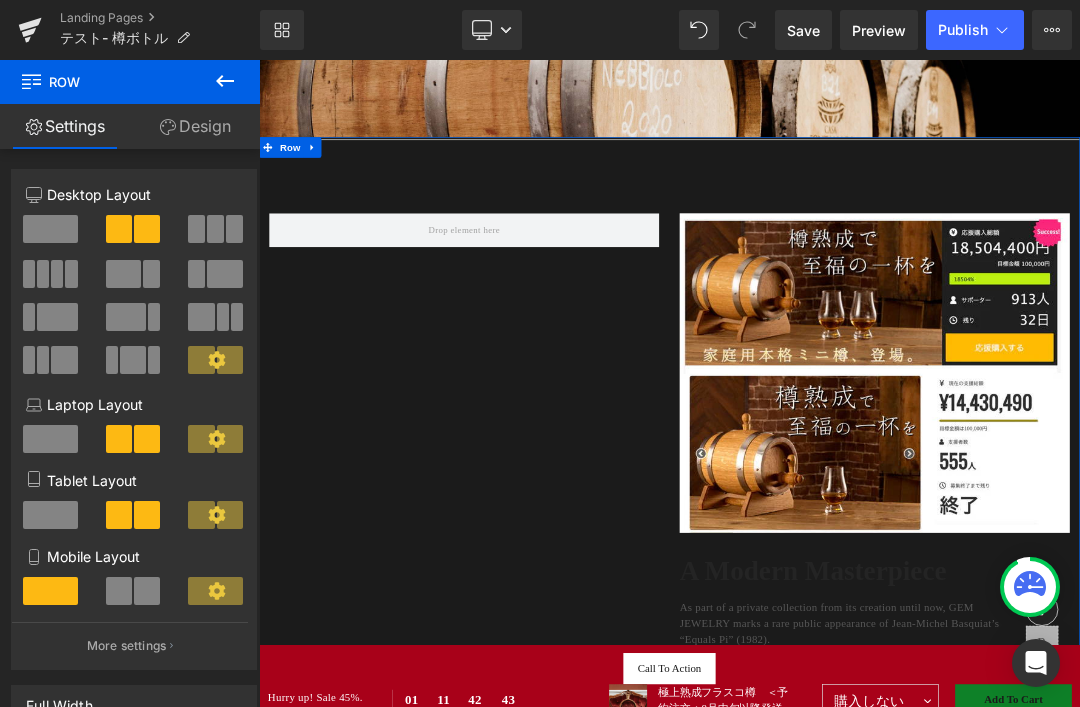 click at bounding box center [50, 229] 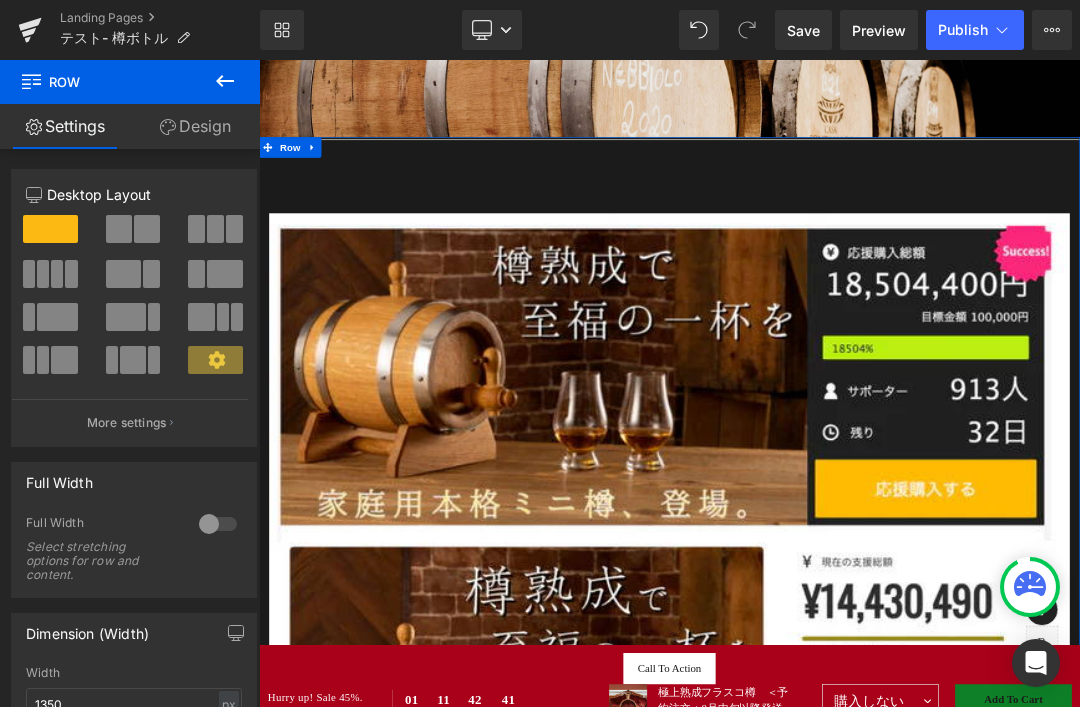 click on "Design" at bounding box center [195, 126] 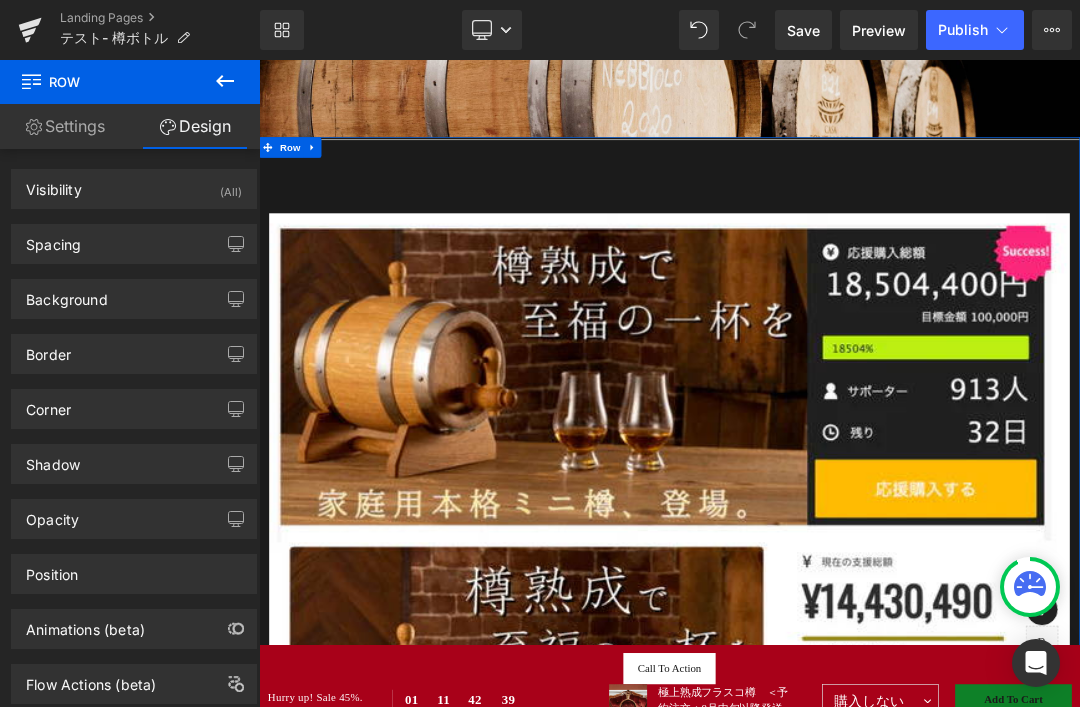 click on "Spacing" at bounding box center (134, 244) 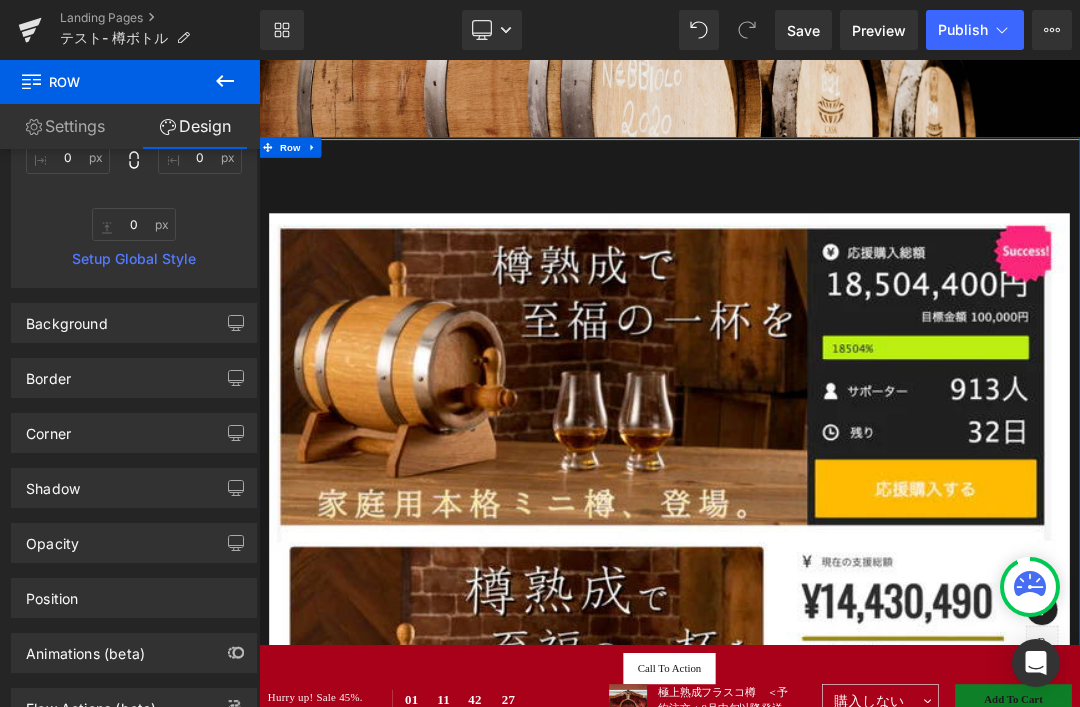 scroll, scrollTop: 389, scrollLeft: 0, axis: vertical 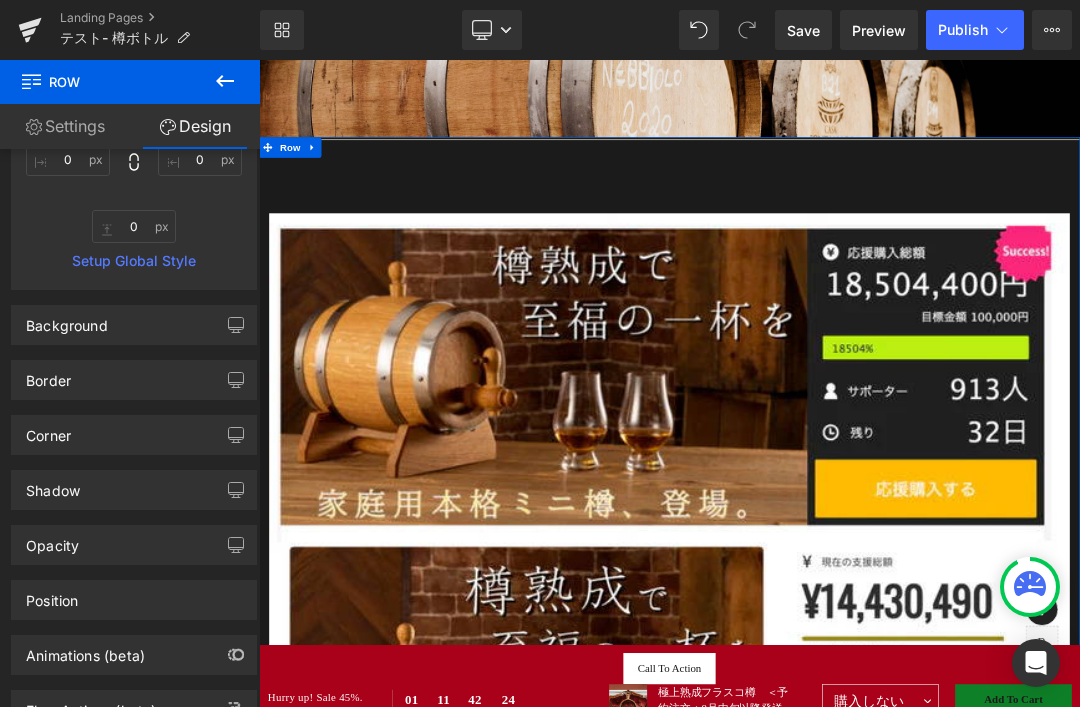 click on "Corner" at bounding box center (134, 435) 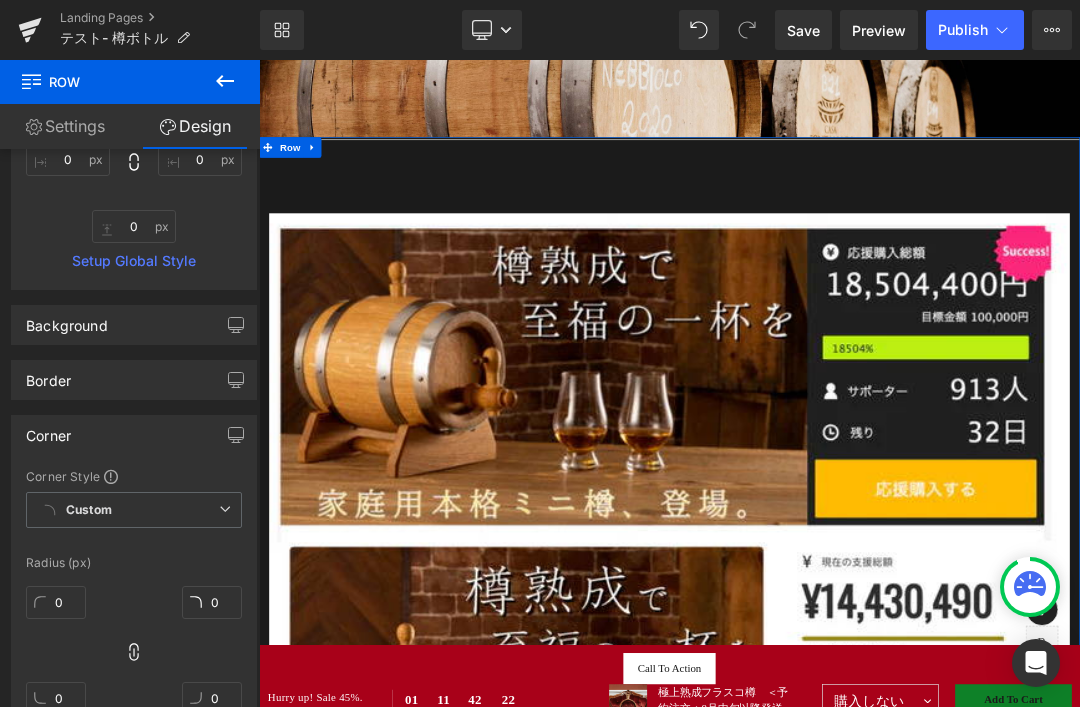 click on "Border" at bounding box center (134, 380) 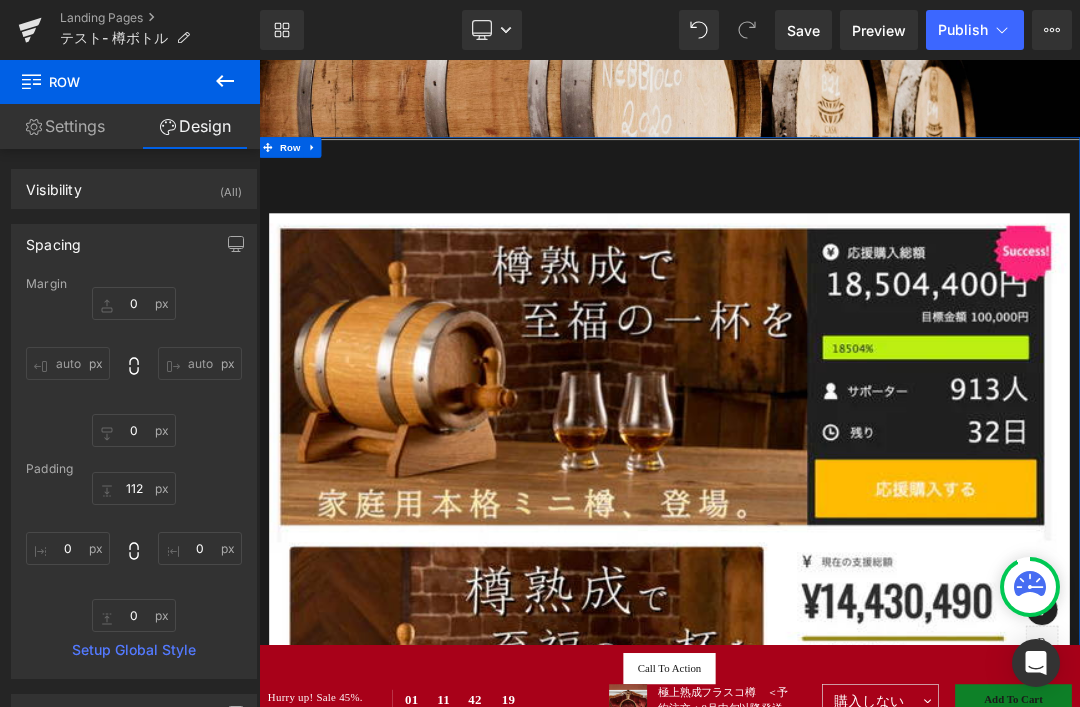 scroll, scrollTop: 0, scrollLeft: 0, axis: both 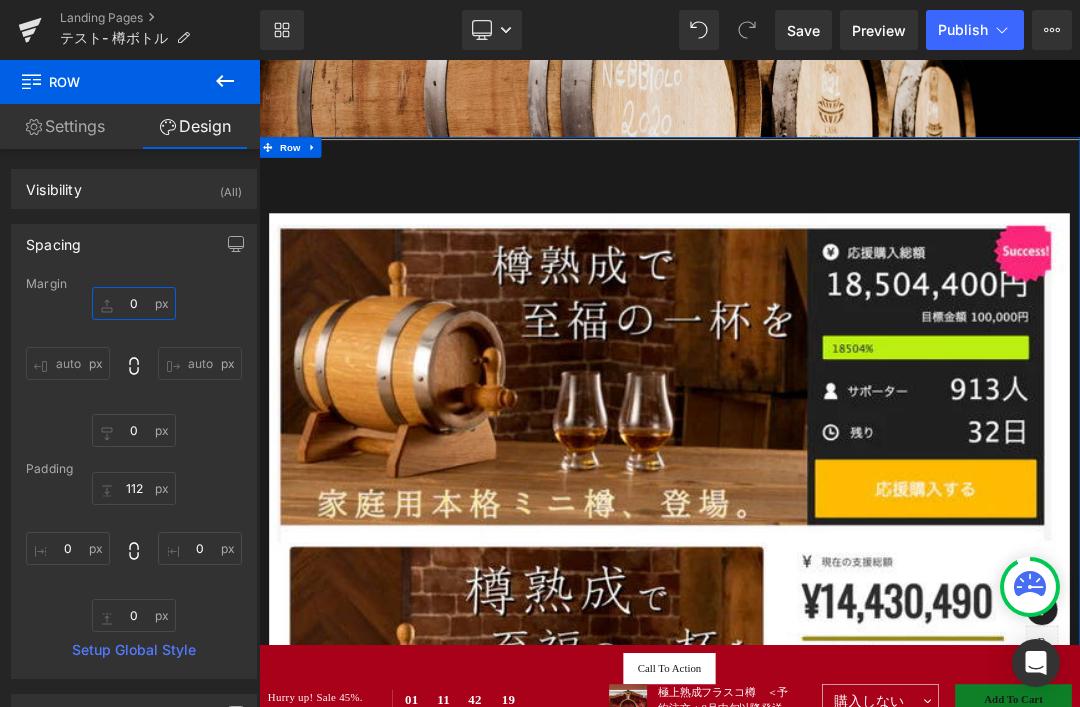 click on "0" at bounding box center [134, 303] 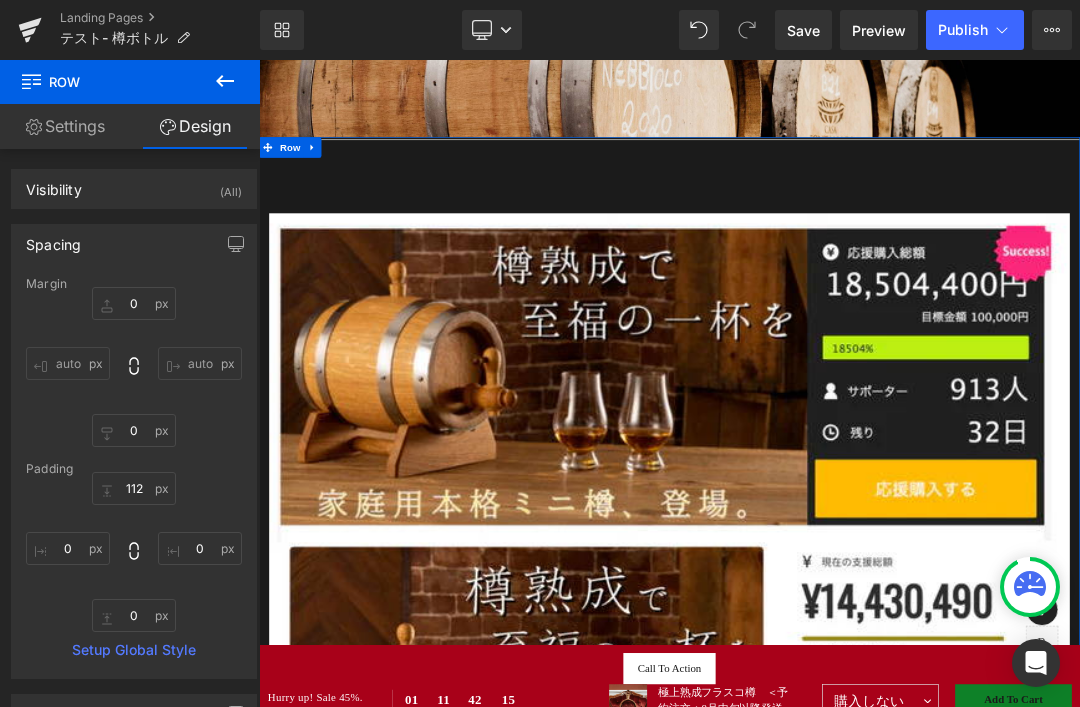 click on "0px 0
auto auto
0px 0
auto auto" at bounding box center [134, 367] 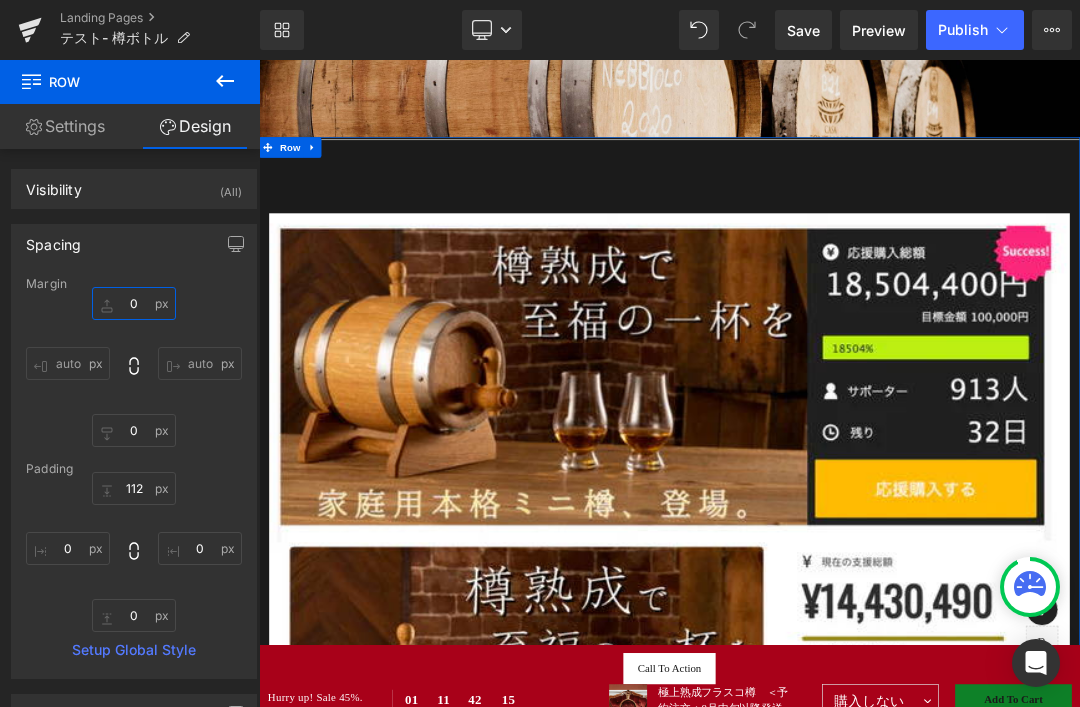 click on "0" at bounding box center (134, 303) 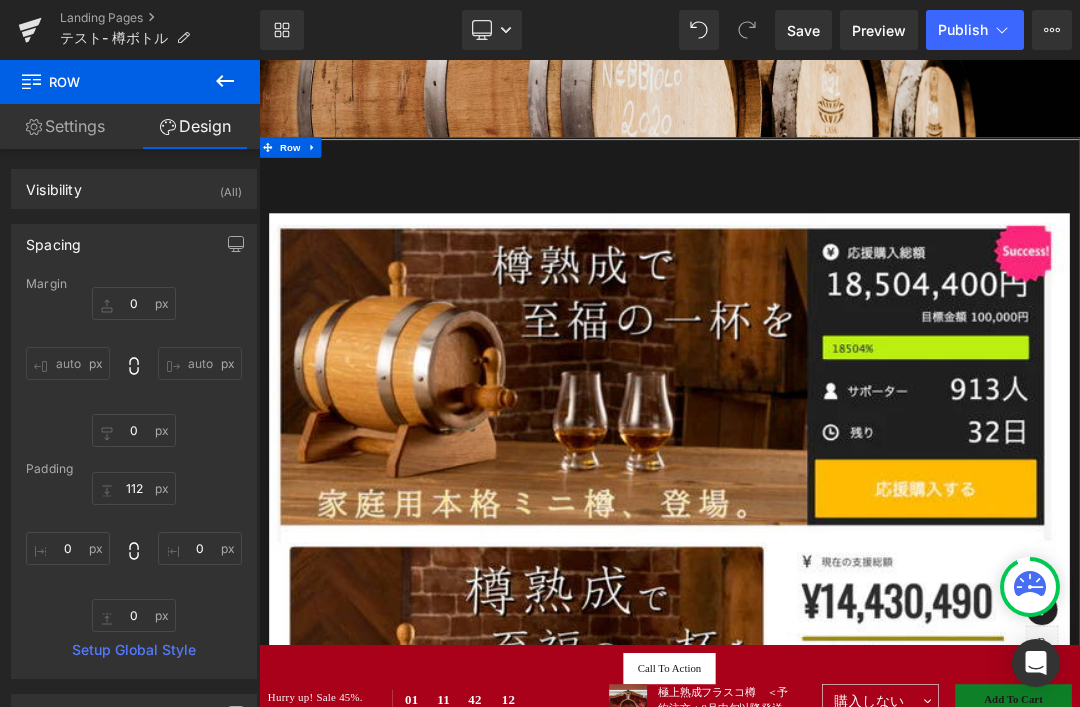 click on "0px 0
auto auto
0px 0
auto auto" at bounding box center (134, 367) 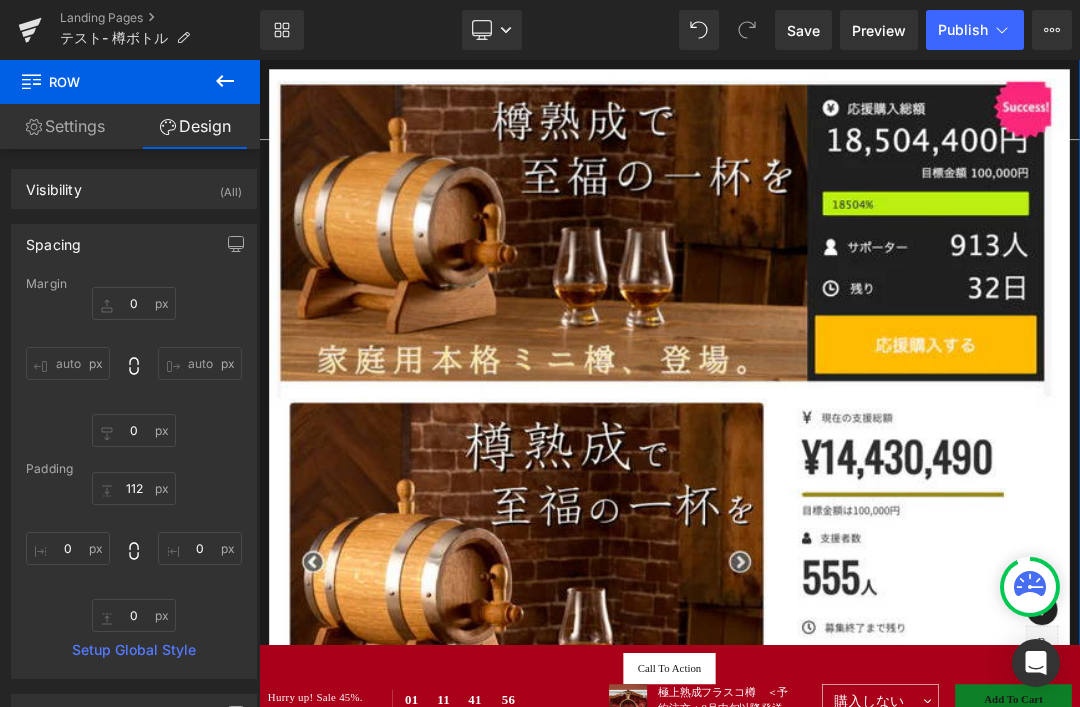 scroll, scrollTop: 1430, scrollLeft: 0, axis: vertical 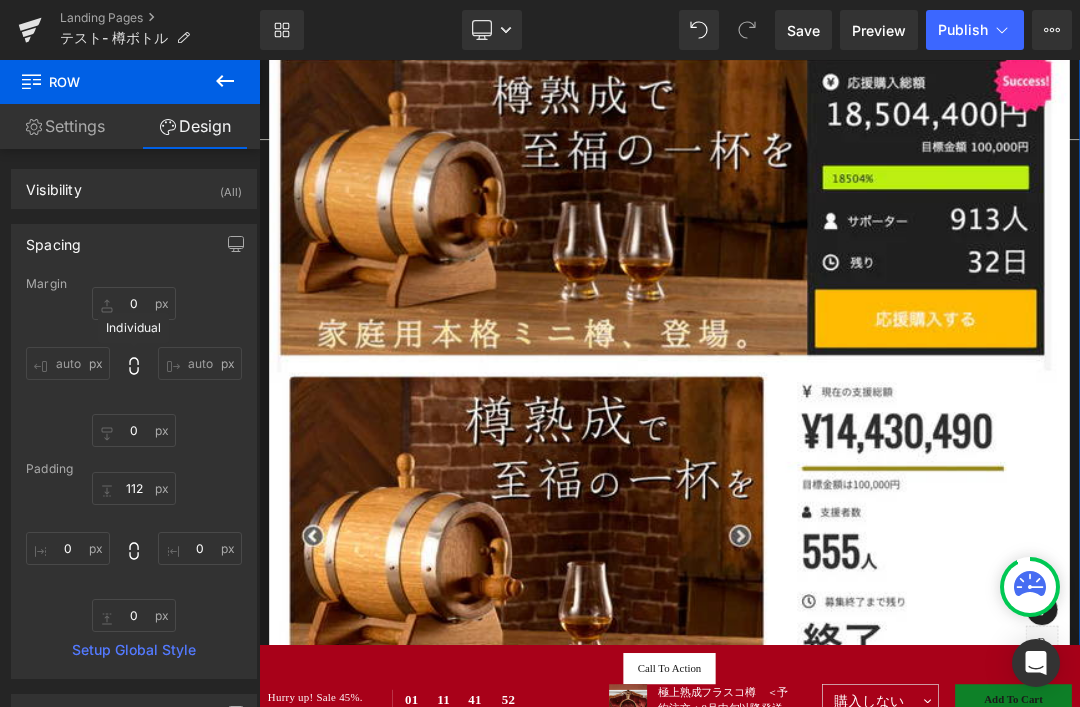 click 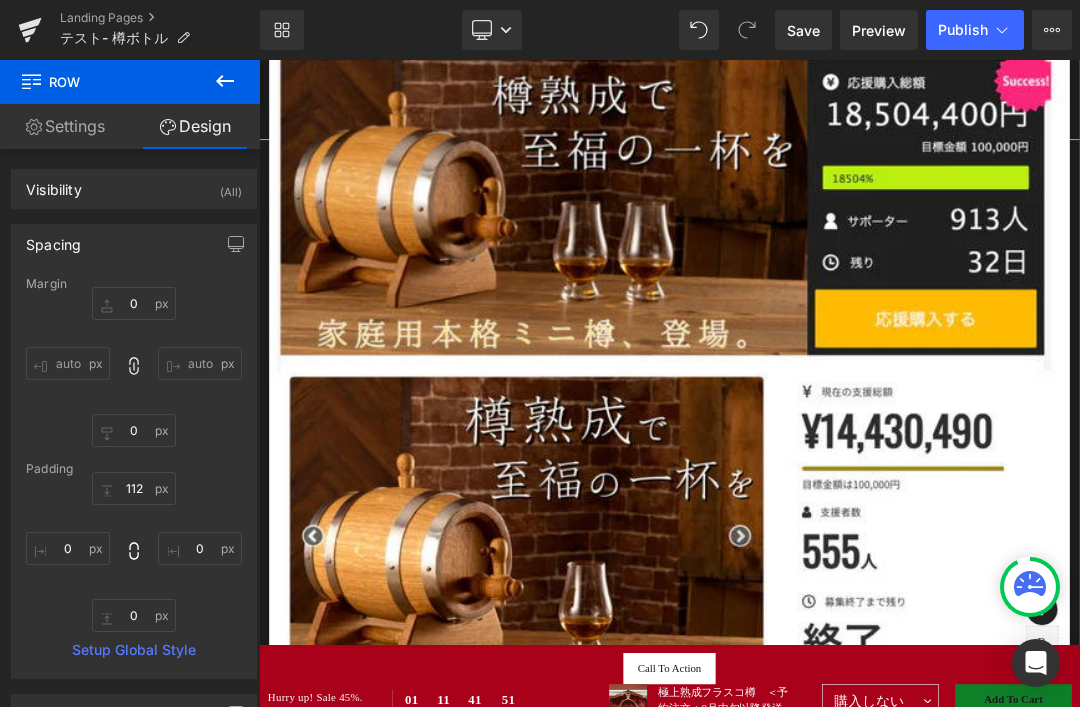 click 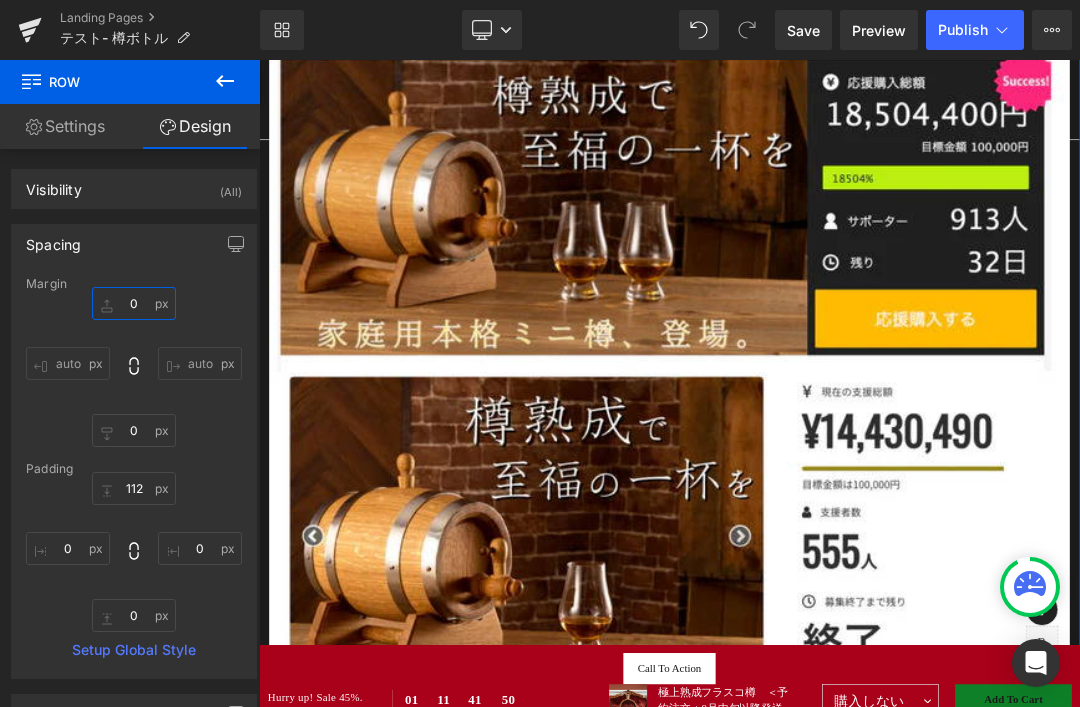 click on "0" at bounding box center [134, 303] 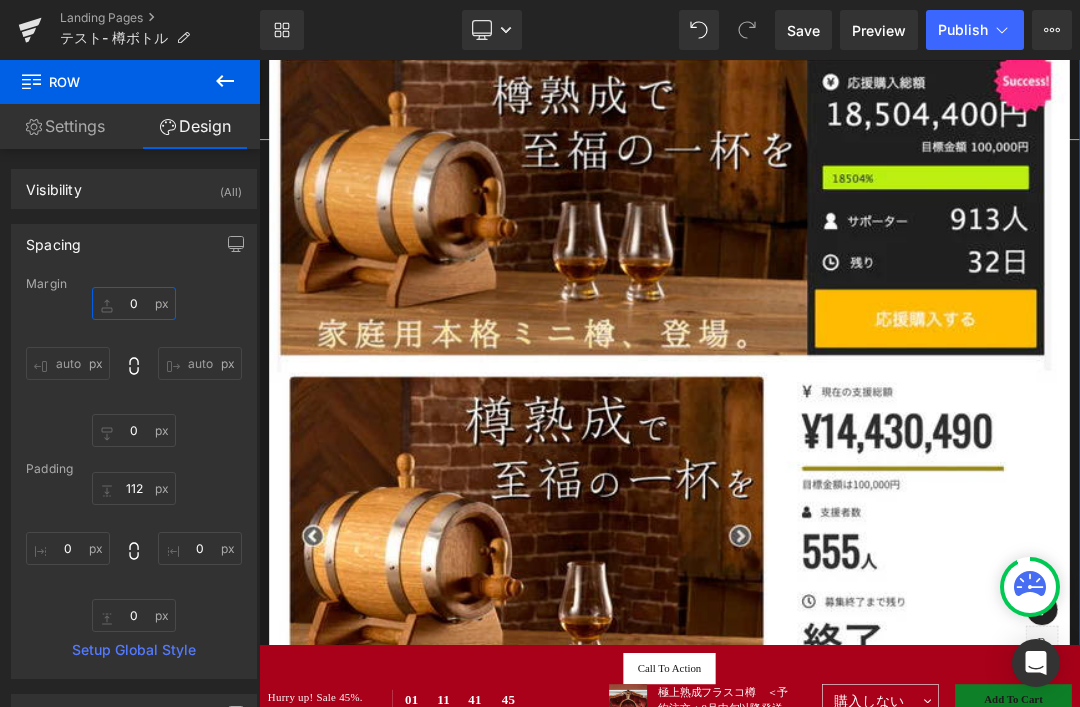 click on "0" at bounding box center (134, 303) 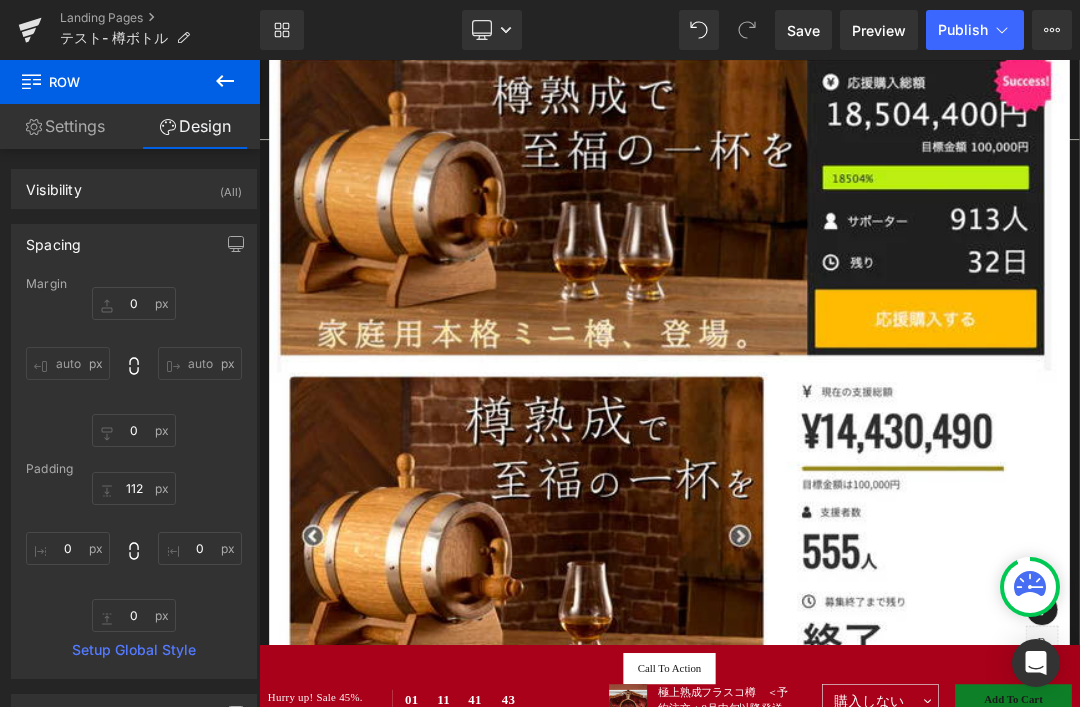 click on "0px 0
auto auto
0px 0
auto auto" at bounding box center [134, 367] 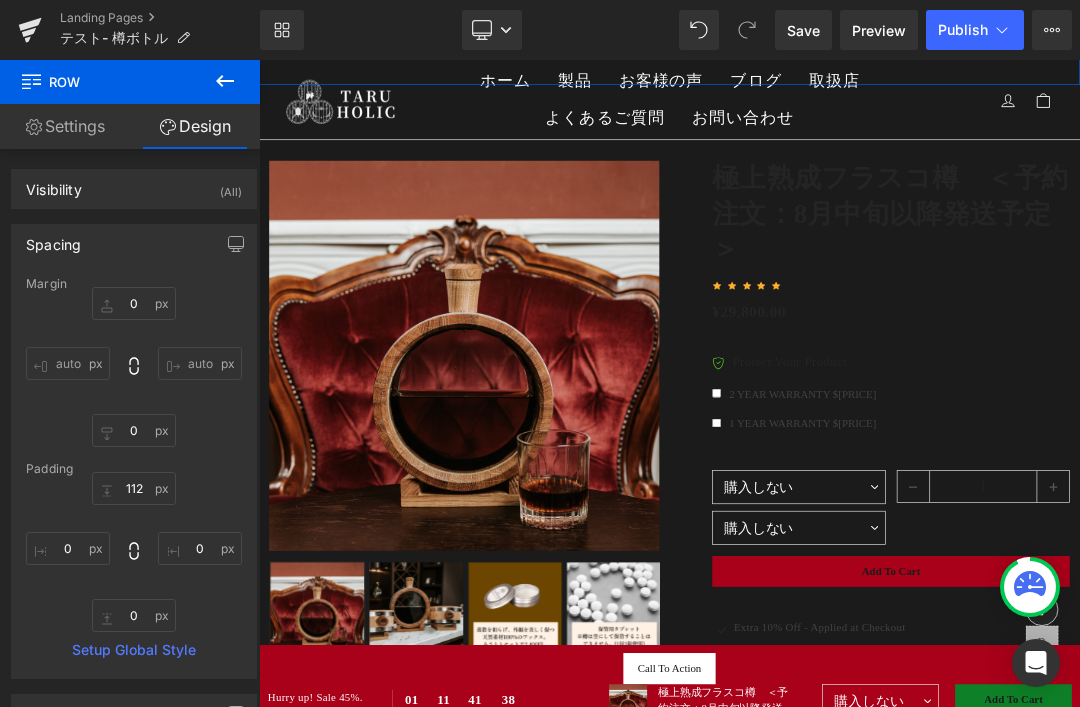 scroll, scrollTop: 3694, scrollLeft: 0, axis: vertical 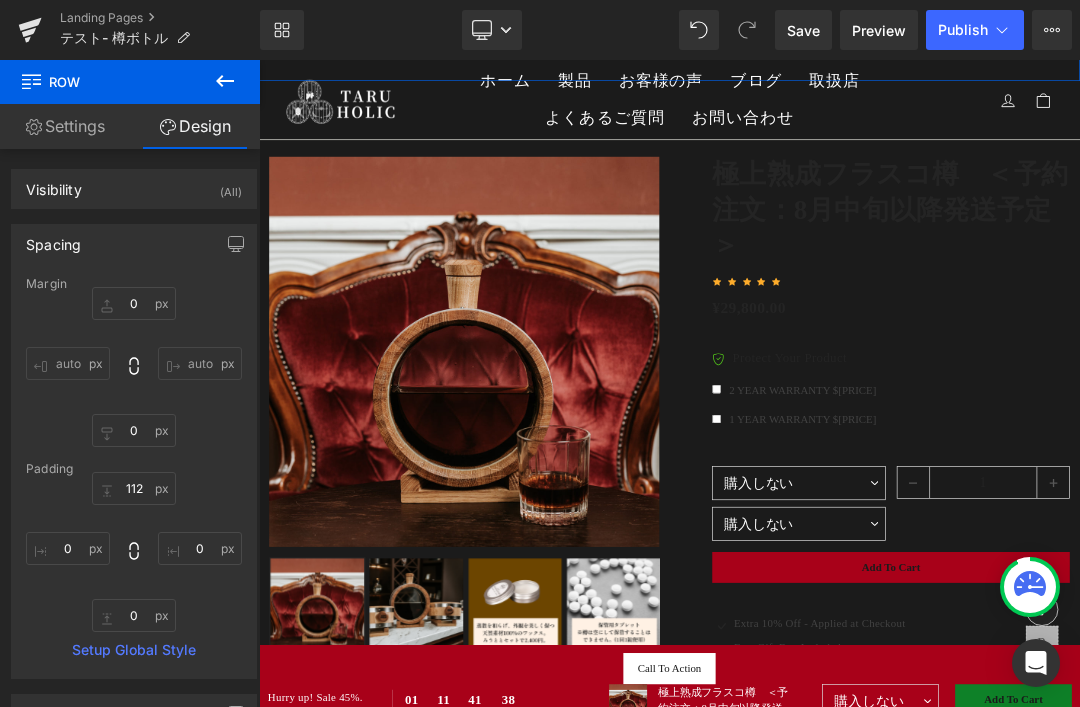 click at bounding box center (561, 489) 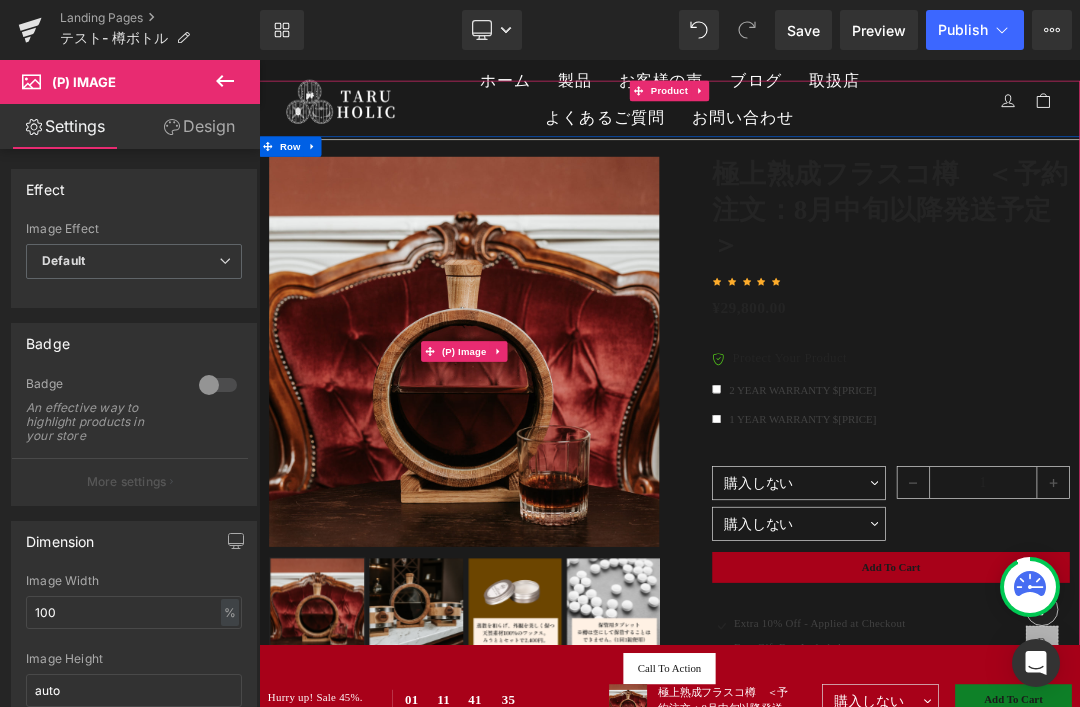 click at bounding box center [561, 489] 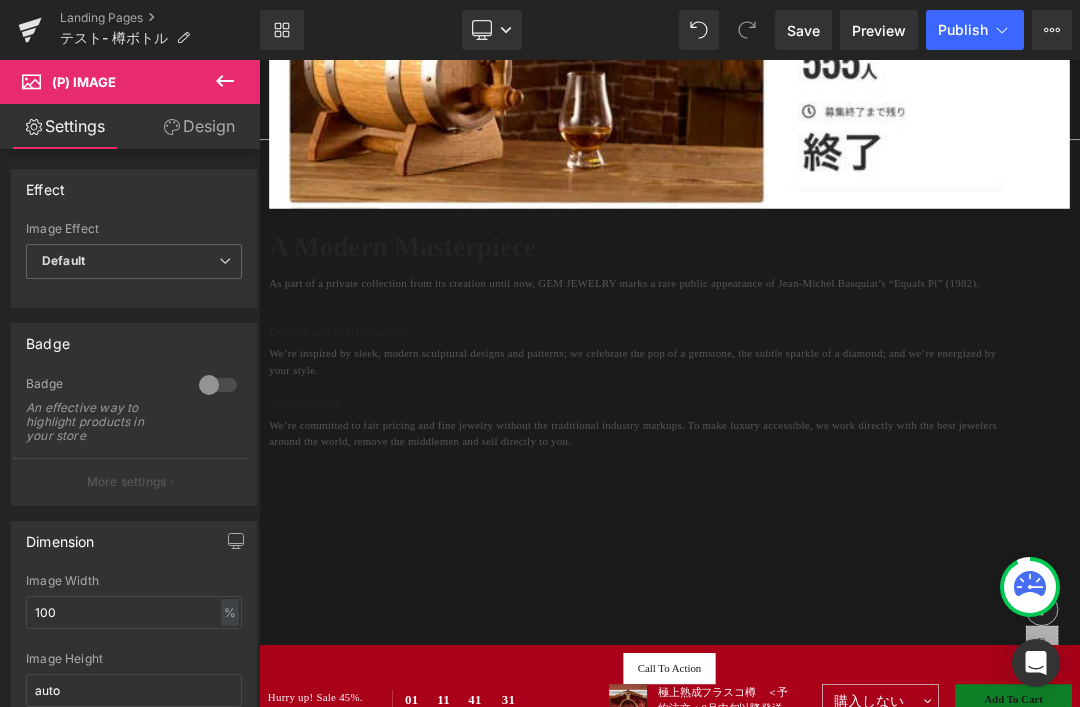 scroll, scrollTop: 2149, scrollLeft: 0, axis: vertical 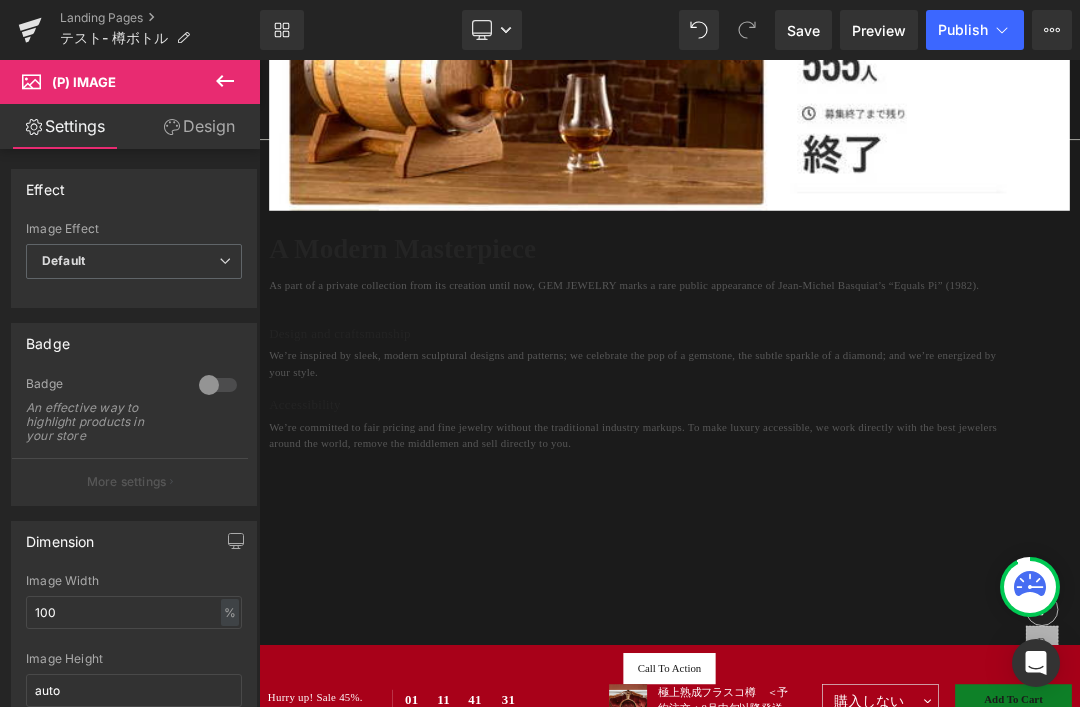 click on "Design and craftsmanship" at bounding box center [816, 440] 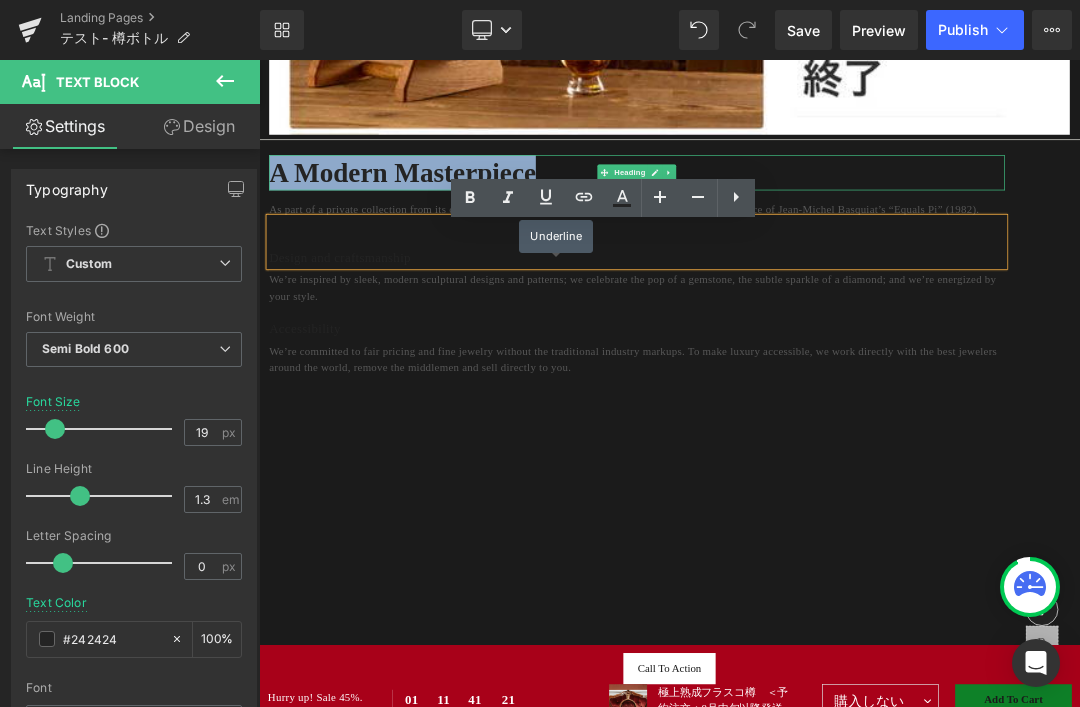 scroll, scrollTop: 2263, scrollLeft: 0, axis: vertical 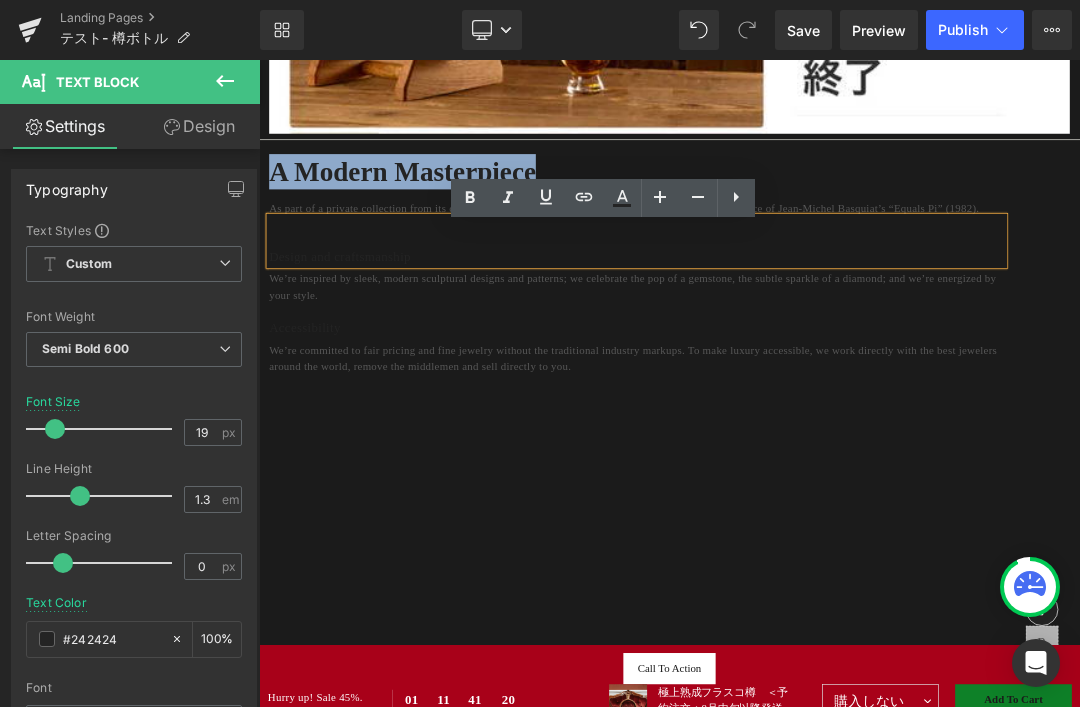 click on "A Modern Masterpiece Heading As part of a private collection from its creation until now, GEM JEWELRY marks a rare public appearance of Jean-Michel Basquiat’s “Equals Pi” (1982). Text Block Design and craftsmanship Text Block We’re inspired by sleek, modern sculptural designs and patterns; we celebrate the pop of a gemstone, the subtle sparkle of a diamond; and we’re energized by your style. Text Block Accessibility Text Block We’re committed to fair pricing and fine jewelry without the traditional industry markups. To make luxury accessible, we work directly with the best jewelers around the world, remove the middlemen and sell directly to you. Text Block Row" at bounding box center (864, 844) 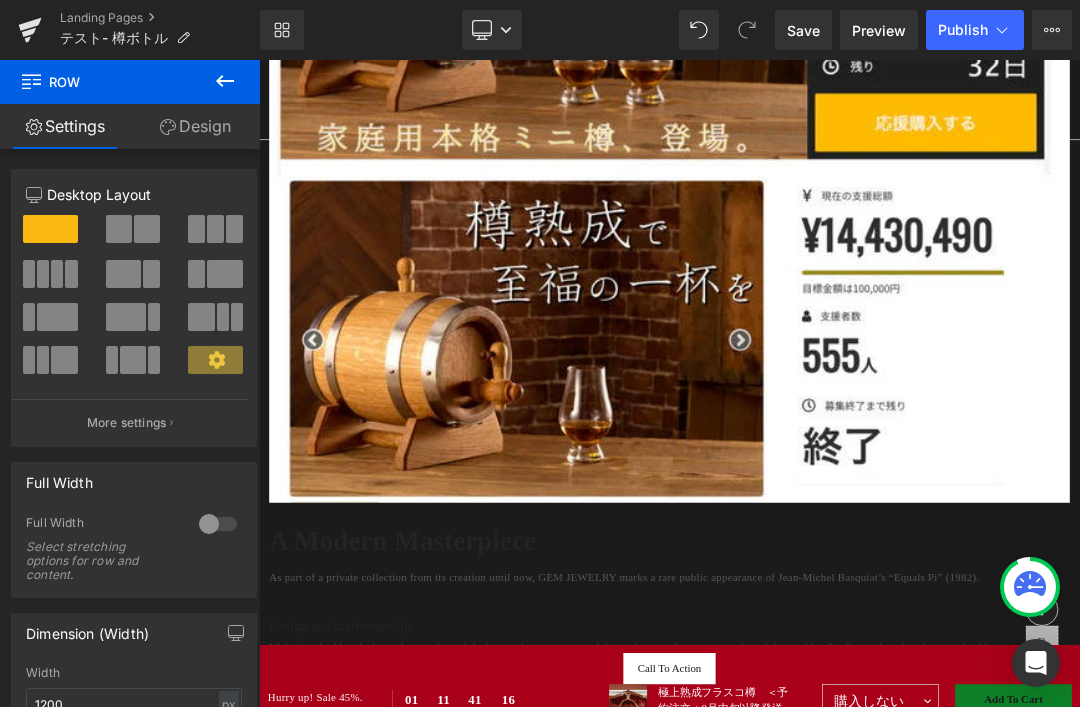 click on "As part of a private collection from its creation until now, GEM JEWELRY marks a rare public appearance of Jean-Michel Basquiat’s “Equals Pi” (1982). Text Block" at bounding box center (816, 814) 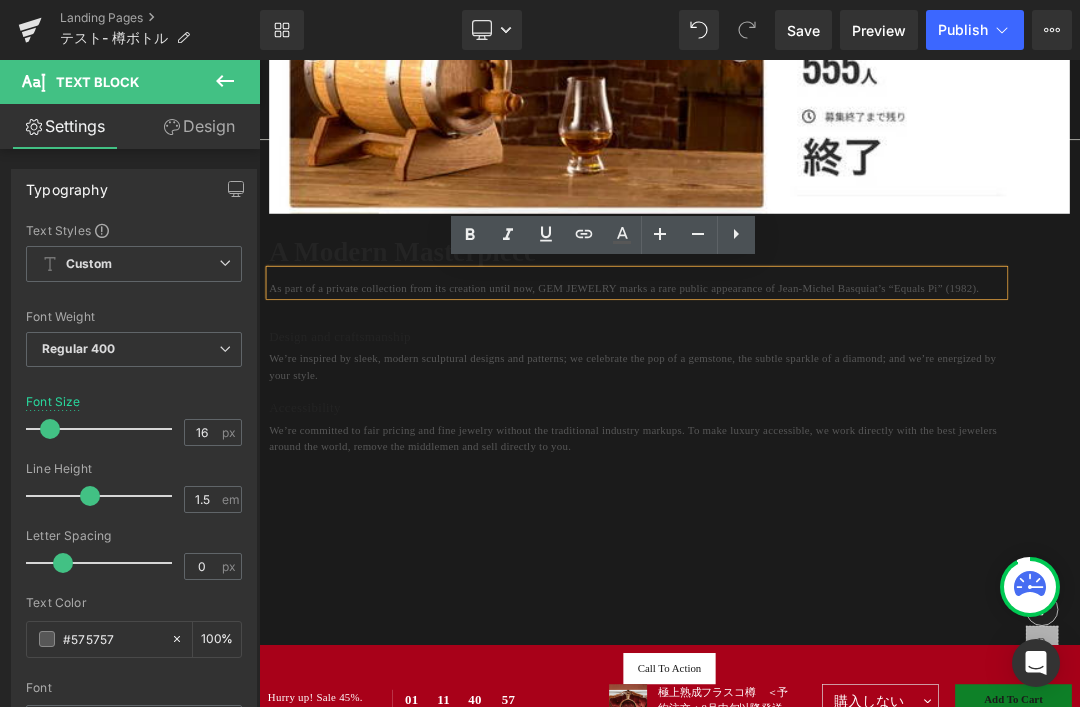 scroll, scrollTop: 2146, scrollLeft: 0, axis: vertical 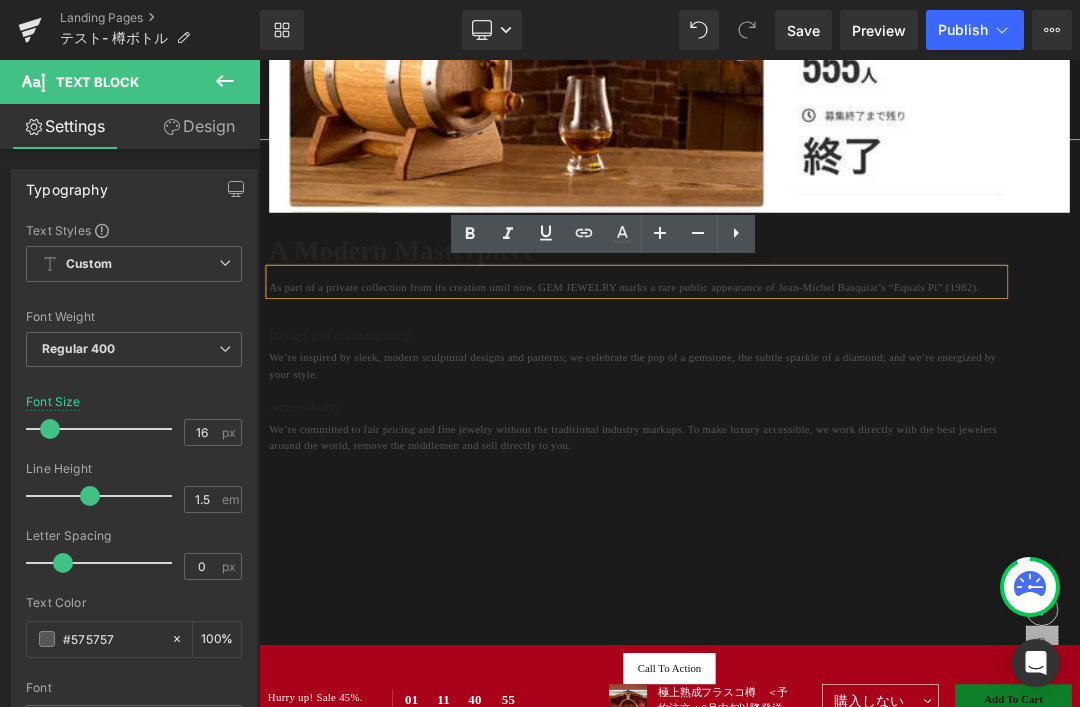 click on "Text Block" at bounding box center (97, 82) 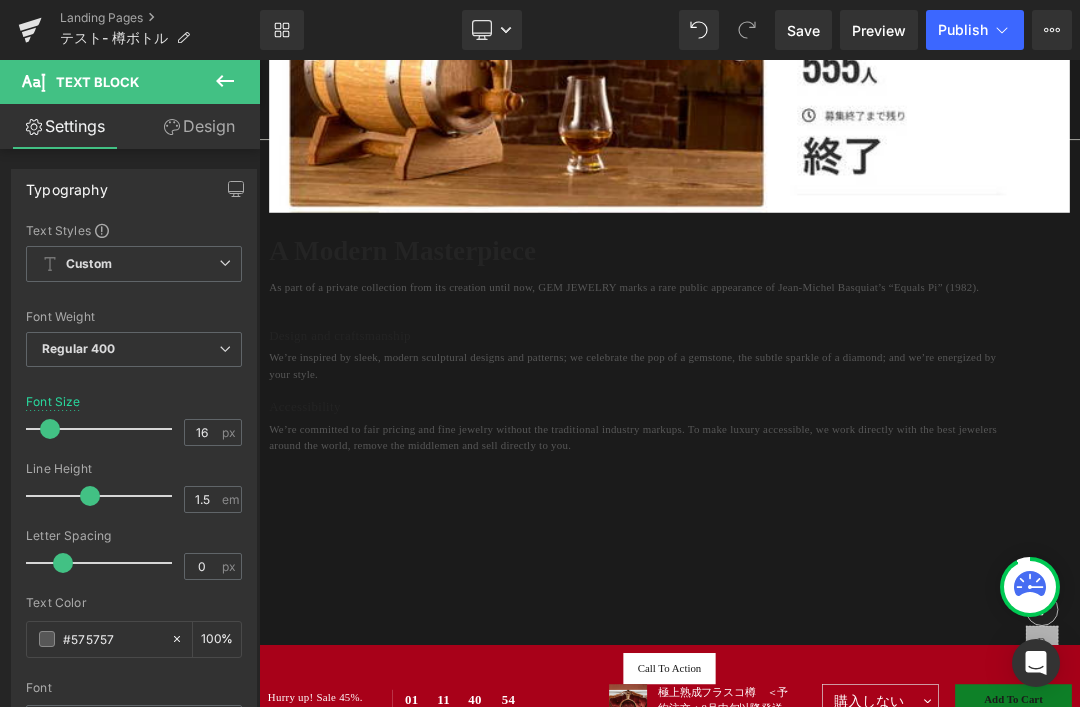 click 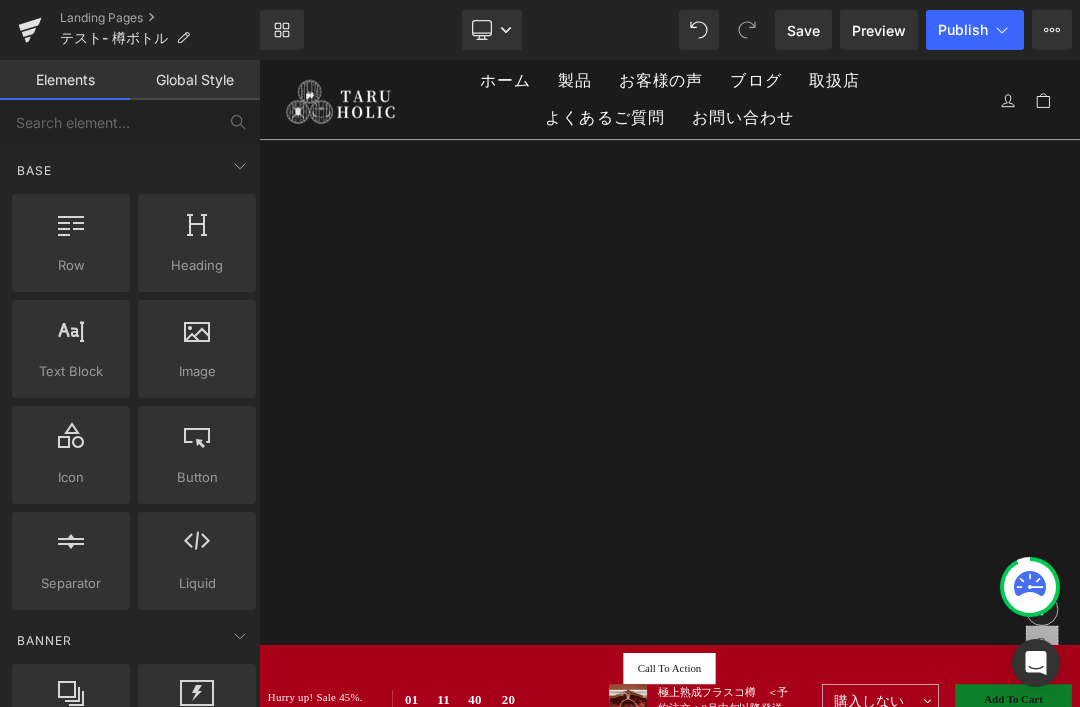 scroll, scrollTop: 2875, scrollLeft: 0, axis: vertical 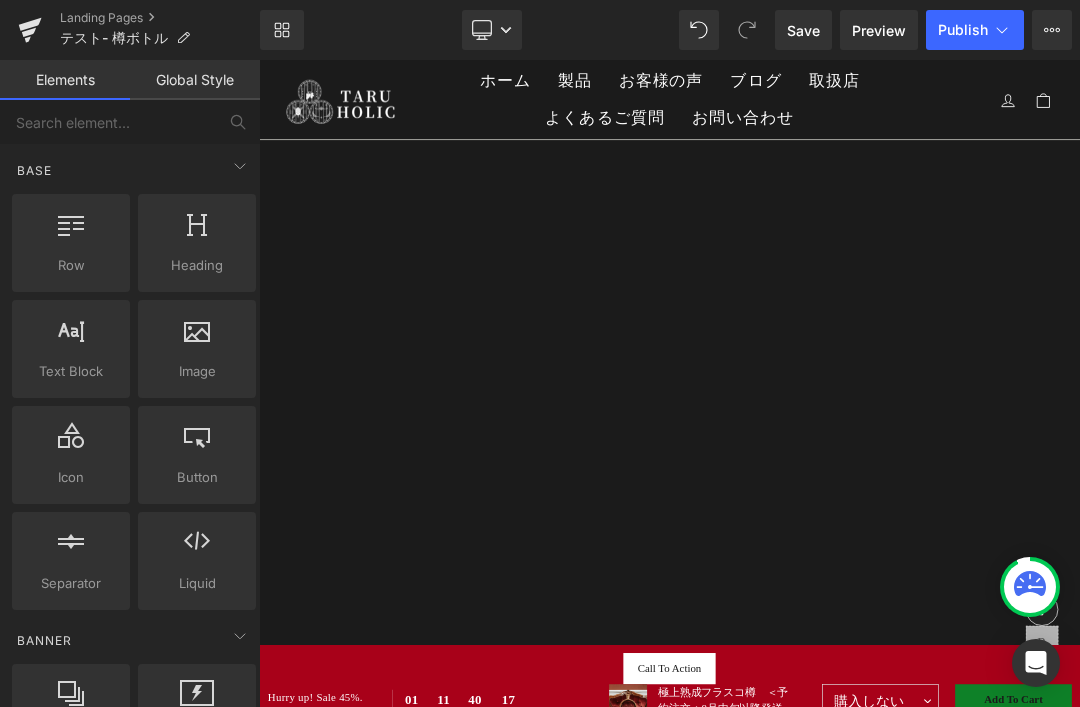 click at bounding box center [197, 338] 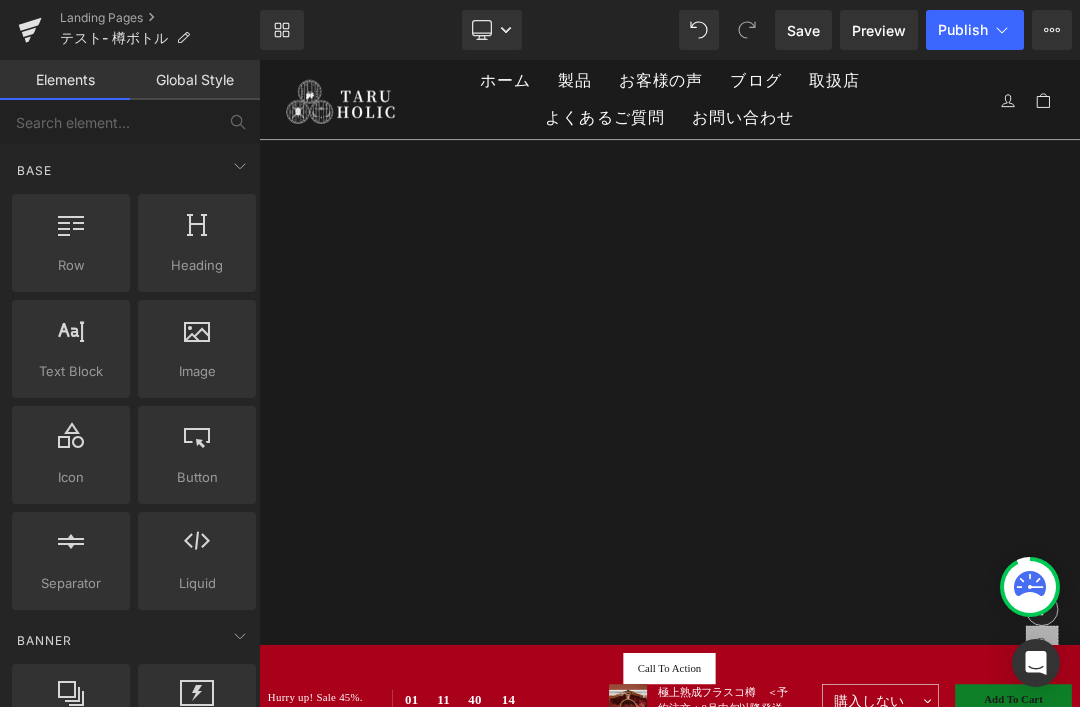 scroll, scrollTop: 0, scrollLeft: 0, axis: both 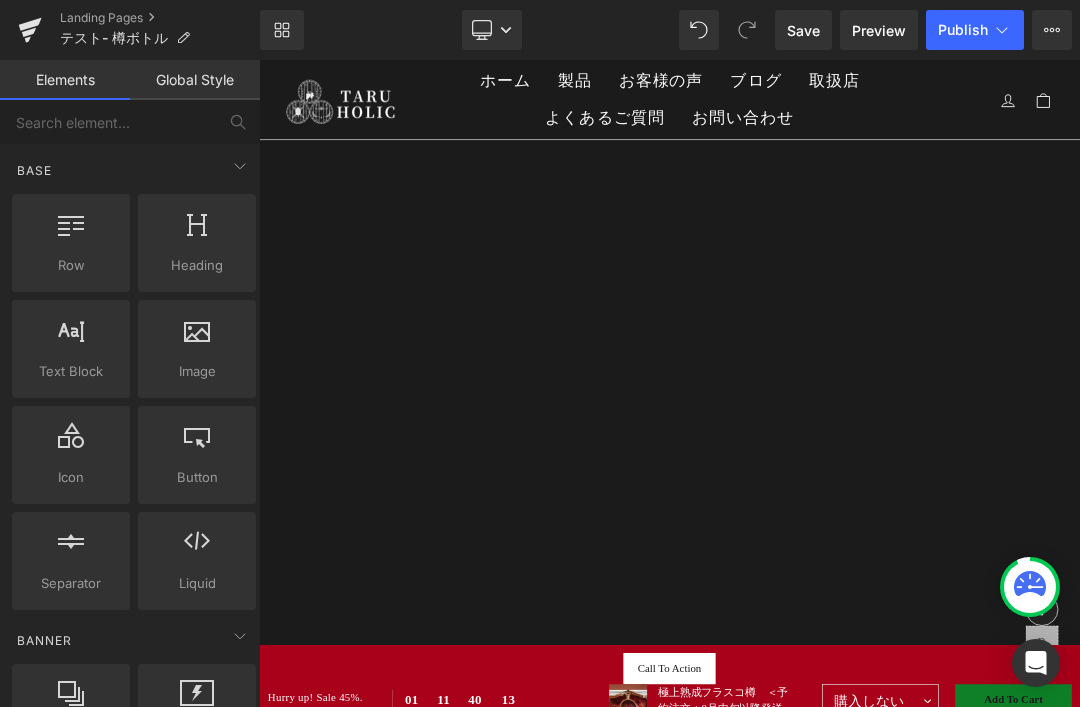 click at bounding box center (197, 338) 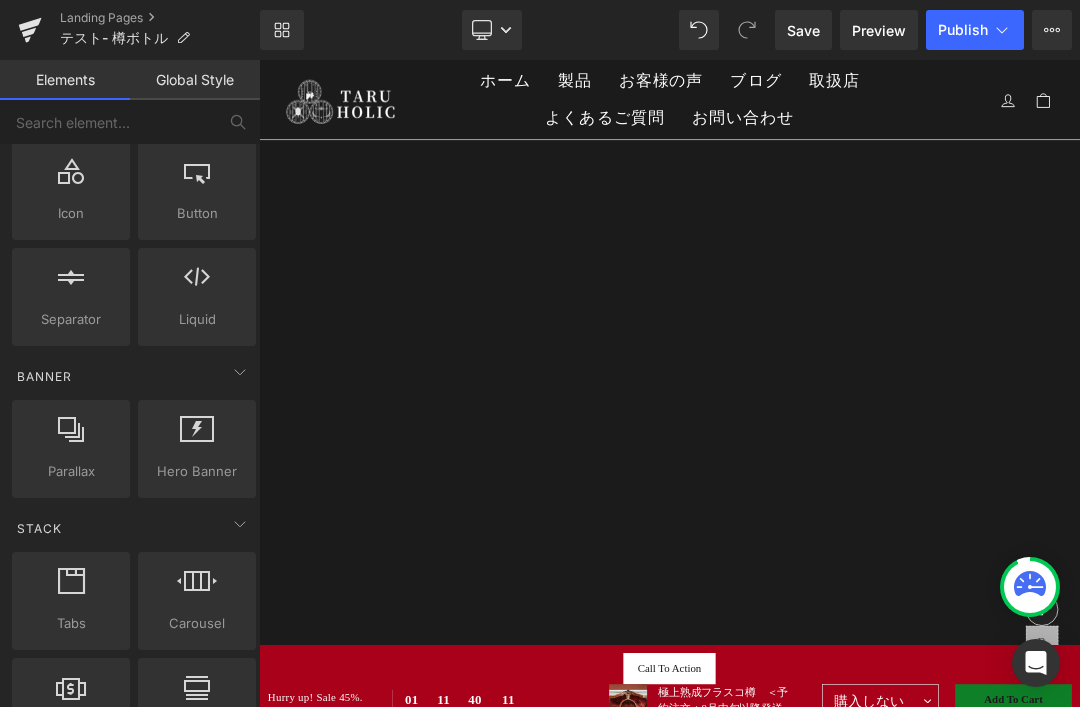 scroll, scrollTop: 265, scrollLeft: 0, axis: vertical 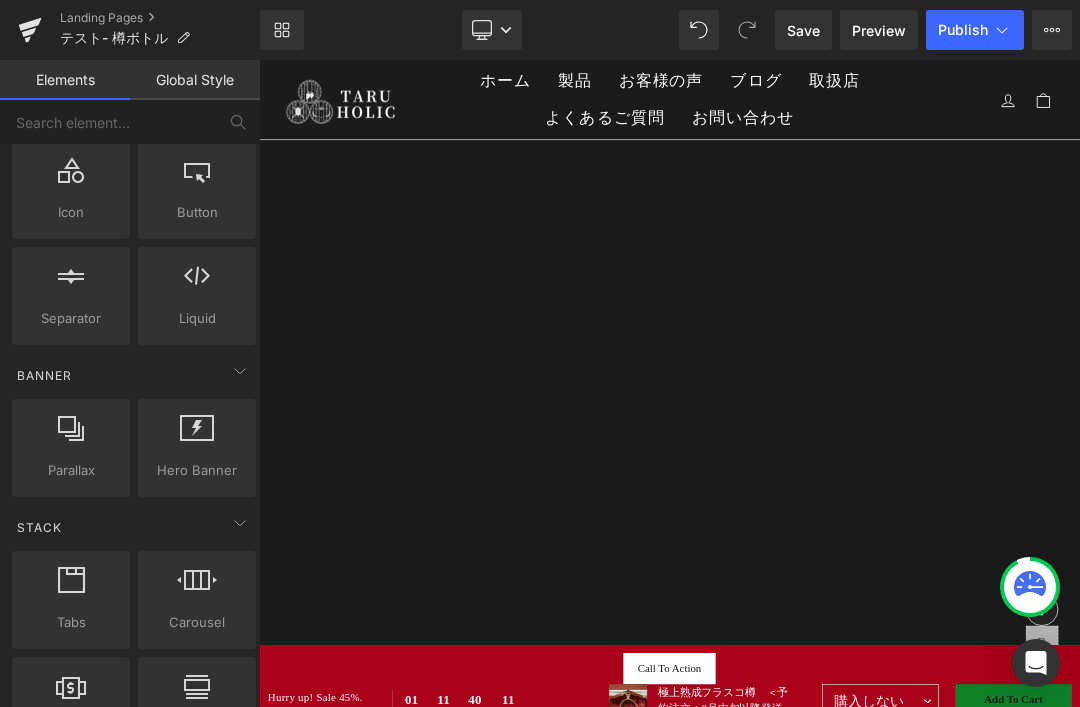 click on "A Modern Masterpiece Heading As part of a private collection from its creation until now, GEM JEWELRY marks a rare public appearance of Jean-Michel Basquiat’s “Equals Pi” (1982). Text Block Design and craftsmanship Text Block We’re inspired by sleek, modern sculptural designs and patterns; we celebrate the pop of a gemstone, the subtle sparkle of a diamond; and we’re energized by your style. Text Block Accessibility Text Block We’re committed to fair pricing and fine jewelry without the traditional industry markups. To make luxury accessible, we work directly with the best jewelers around the world, remove the middlemen and sell directly to you. Text Block Row" at bounding box center [864, 232] 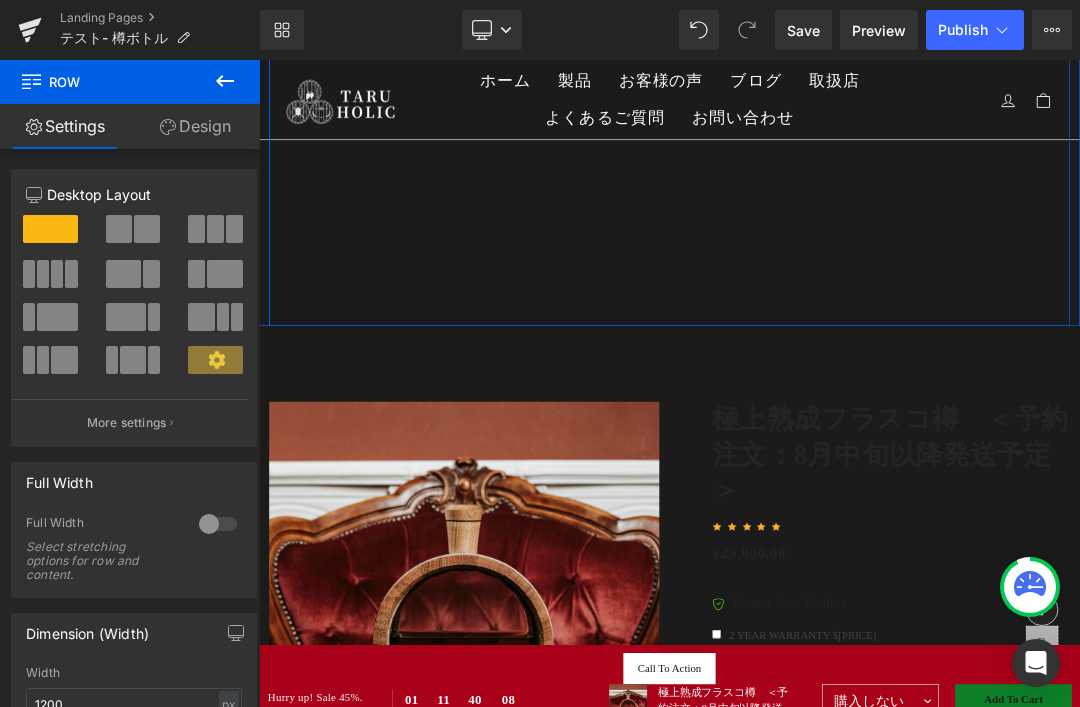 scroll, scrollTop: 3334, scrollLeft: 0, axis: vertical 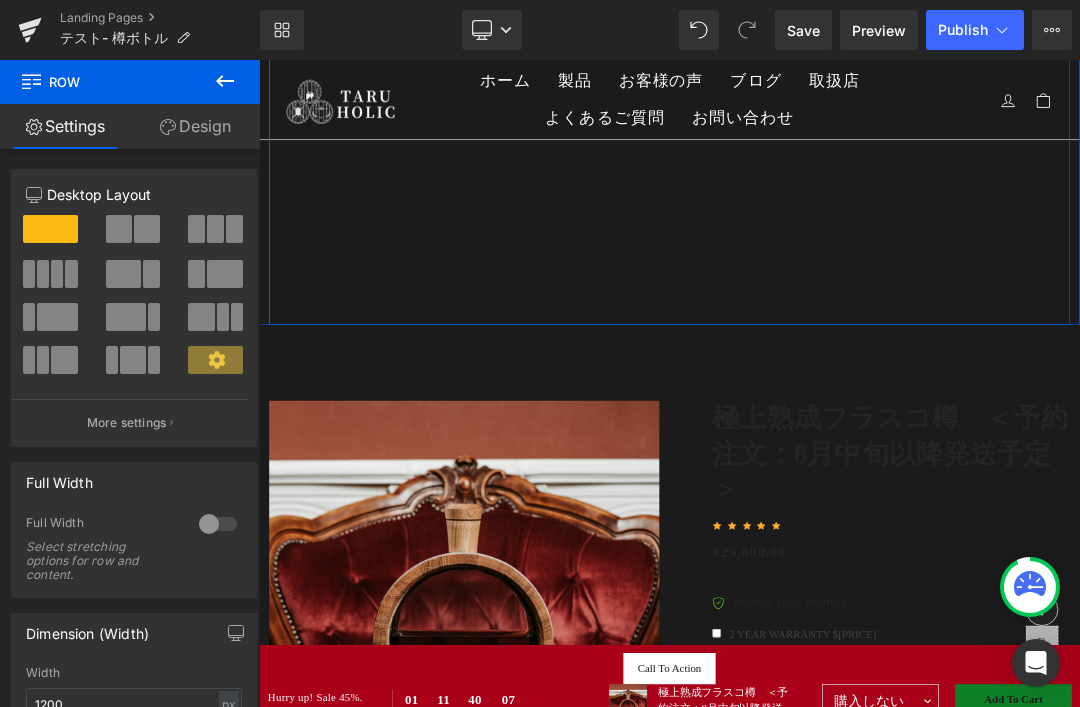 click on "More settings" at bounding box center (130, 422) 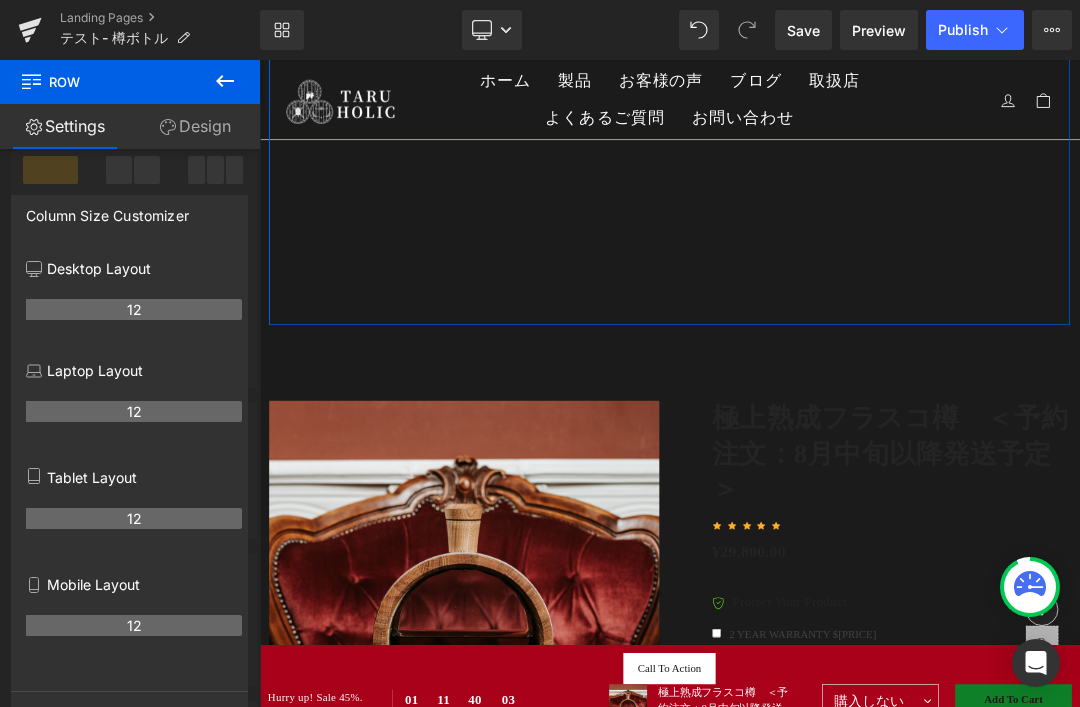 scroll, scrollTop: 60, scrollLeft: 0, axis: vertical 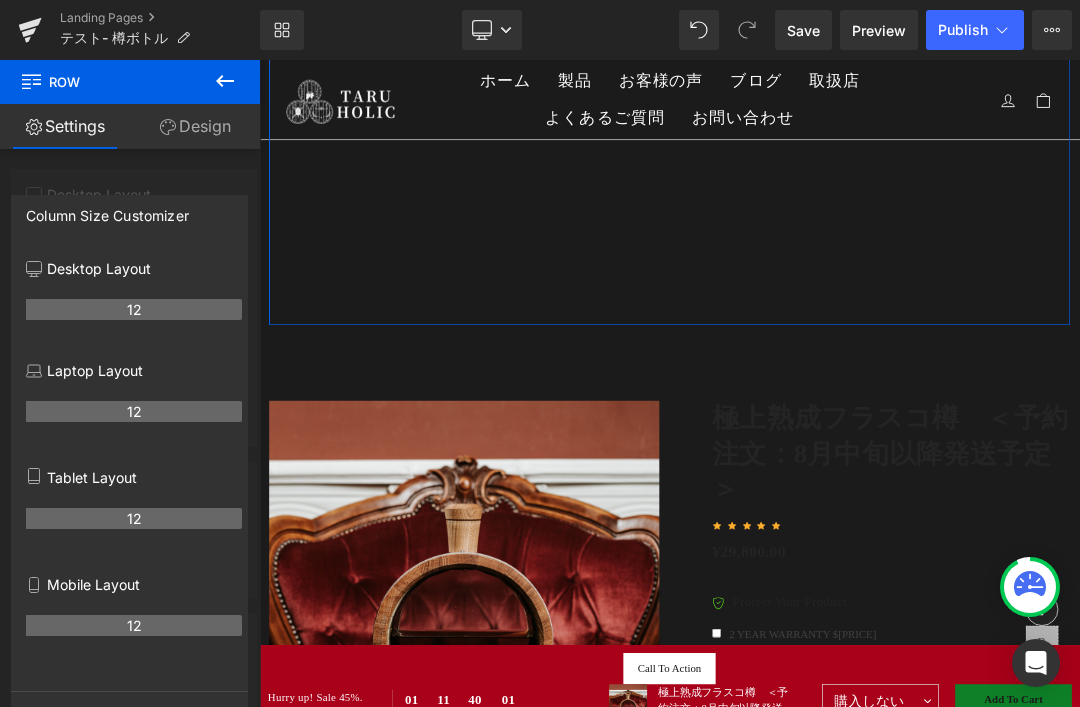 click at bounding box center [130, 388] 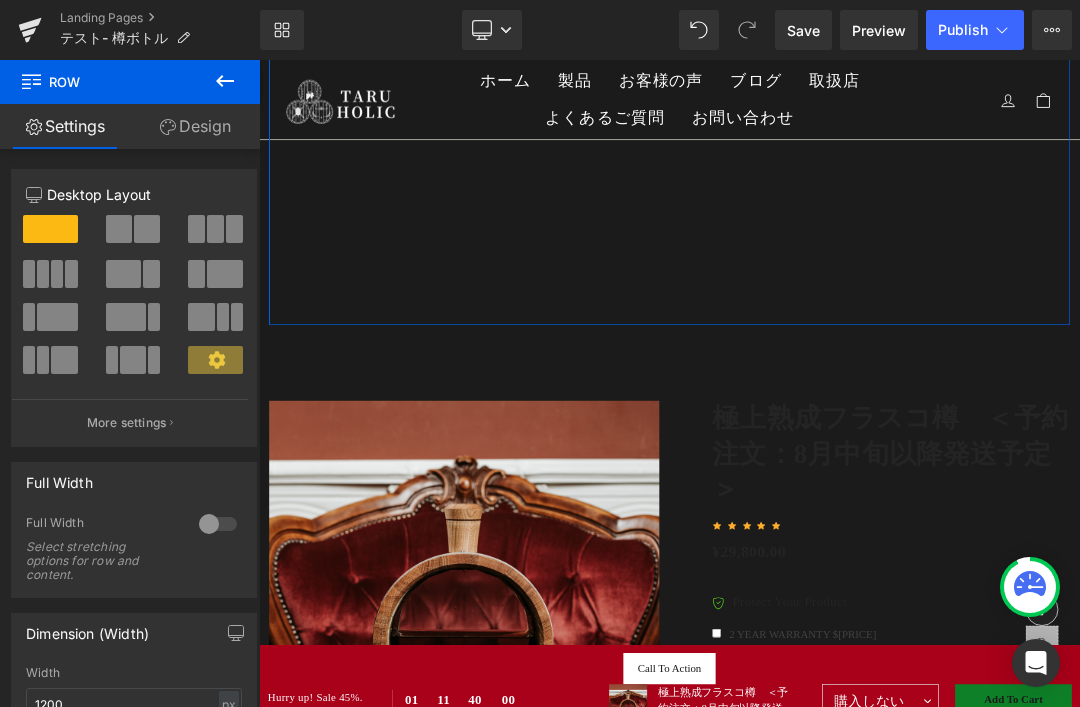 click on "Desktop Layout" at bounding box center (134, 194) 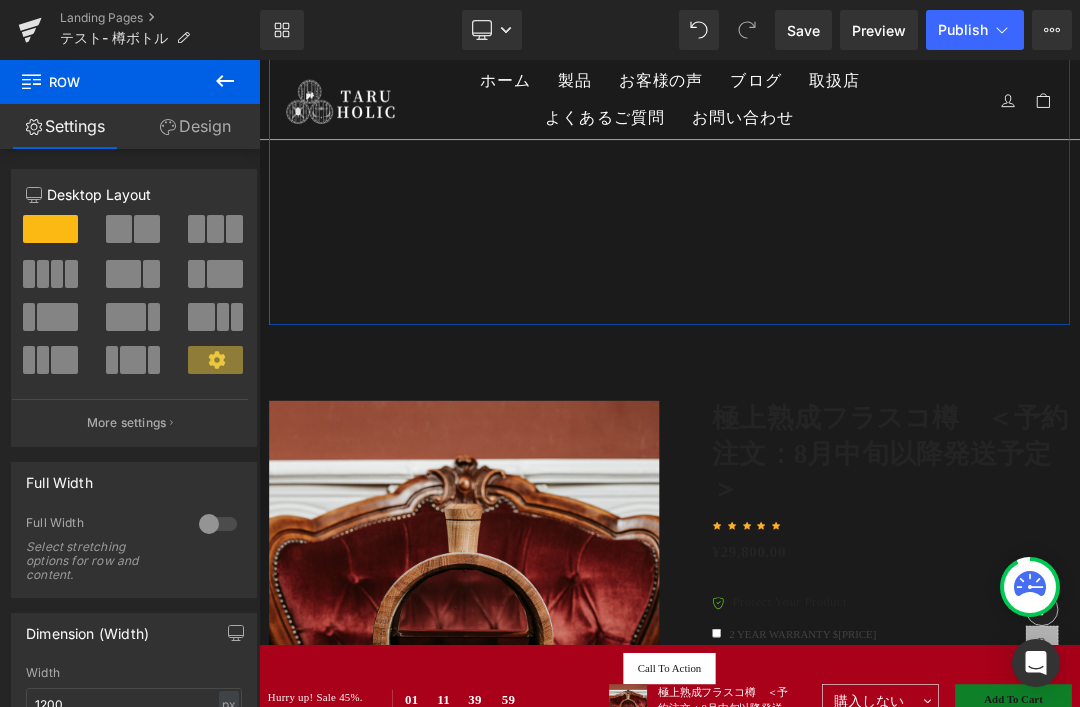 click 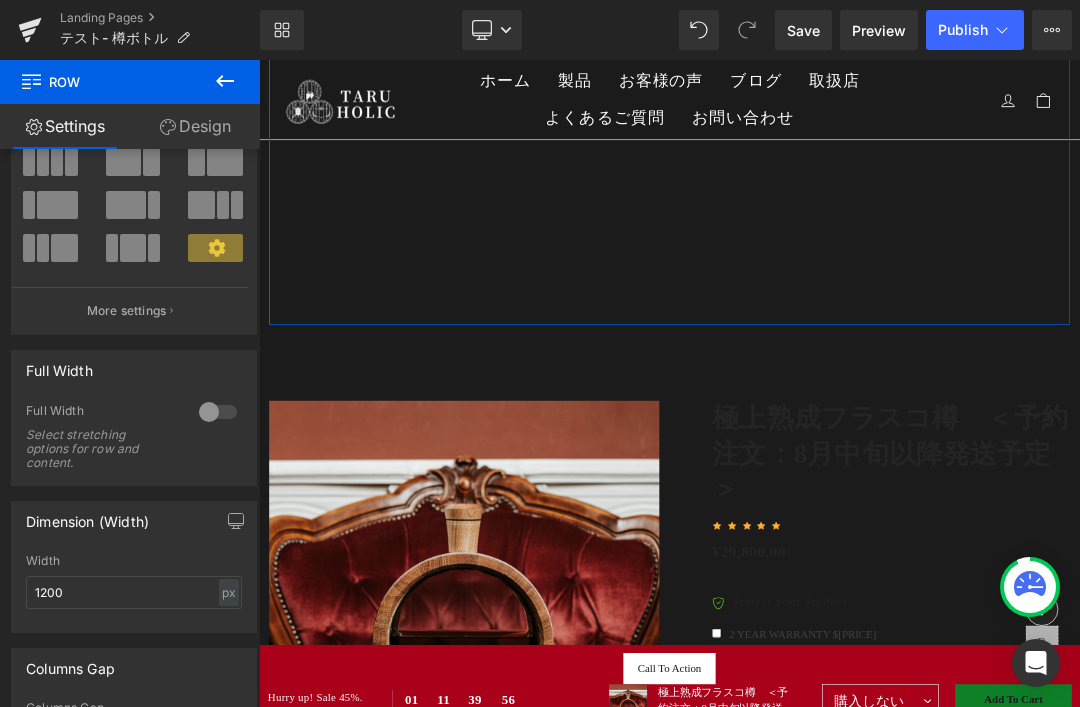 scroll, scrollTop: 114, scrollLeft: 0, axis: vertical 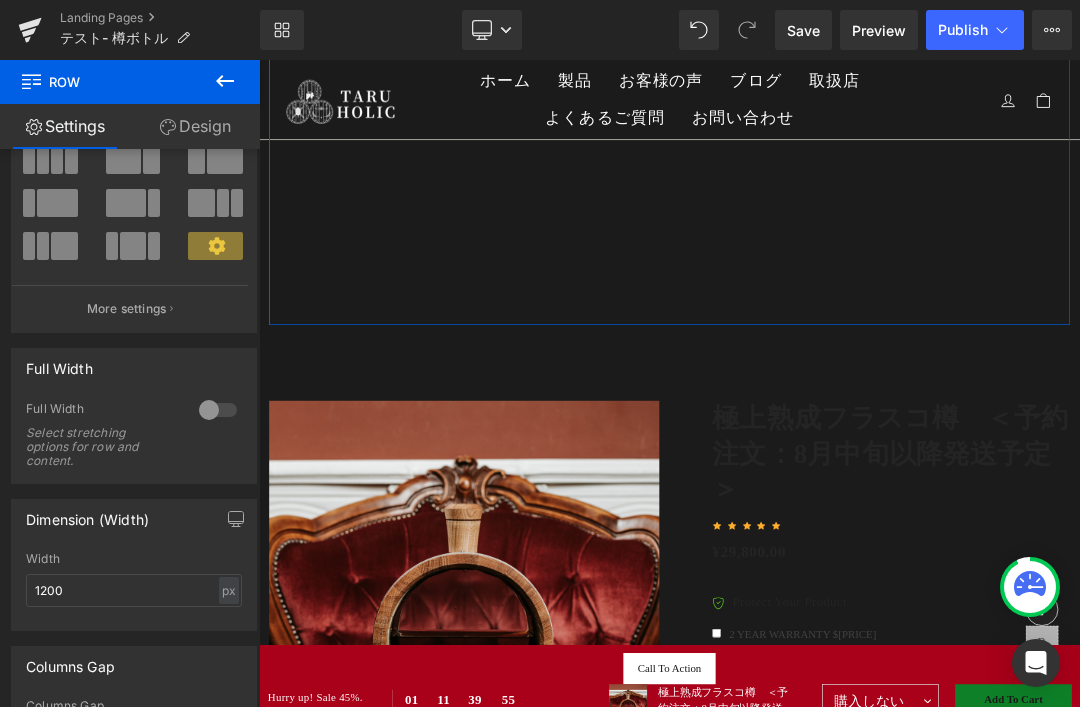 click at bounding box center (218, 410) 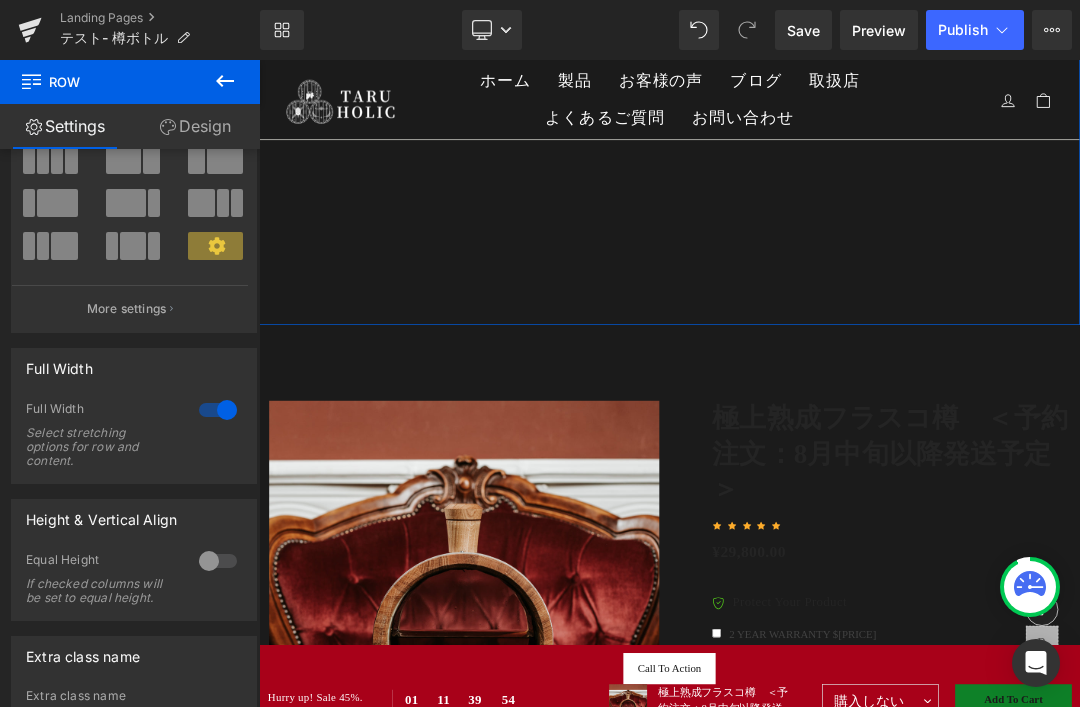 scroll, scrollTop: 115, scrollLeft: 0, axis: vertical 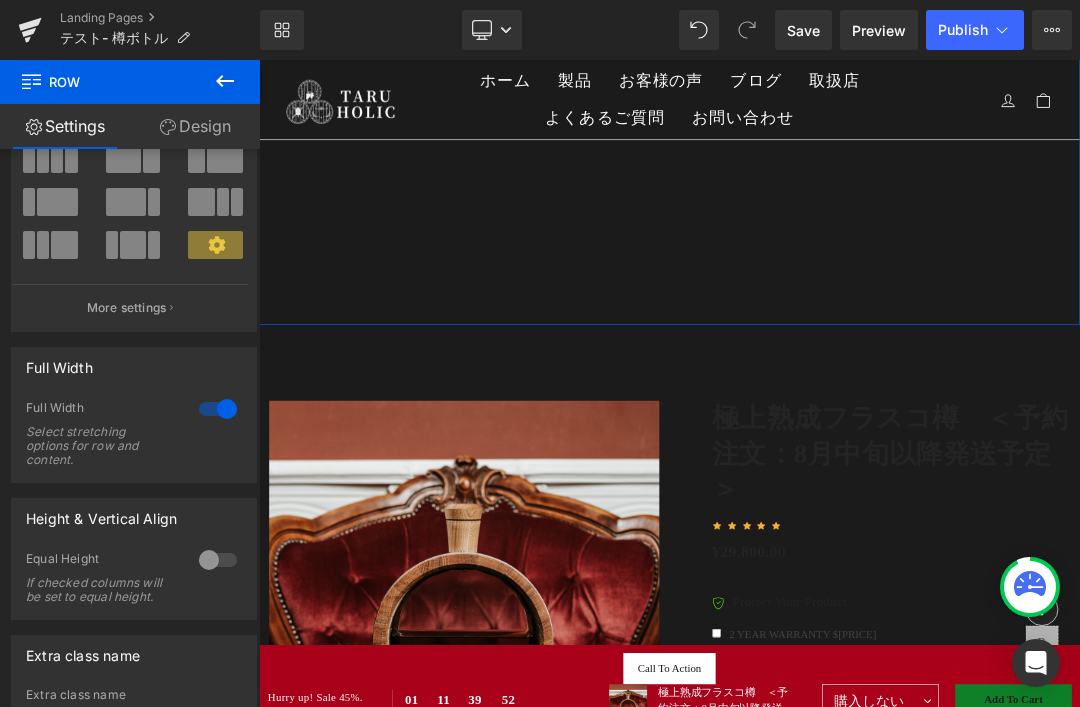 click at bounding box center [218, 409] 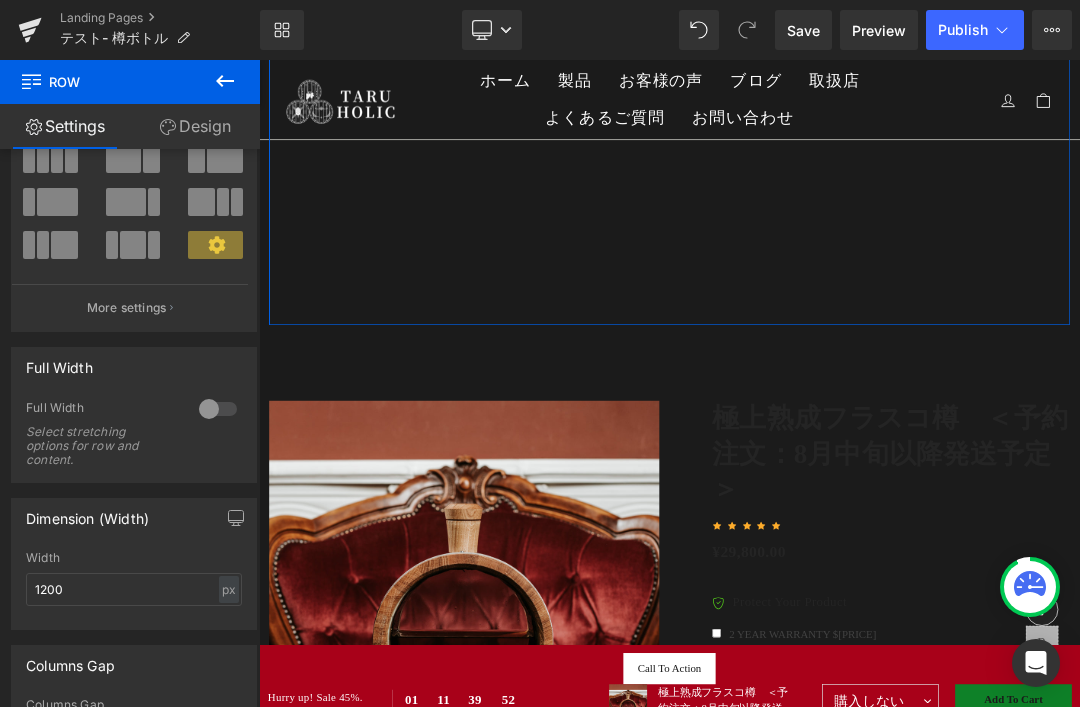 click at bounding box center (218, 409) 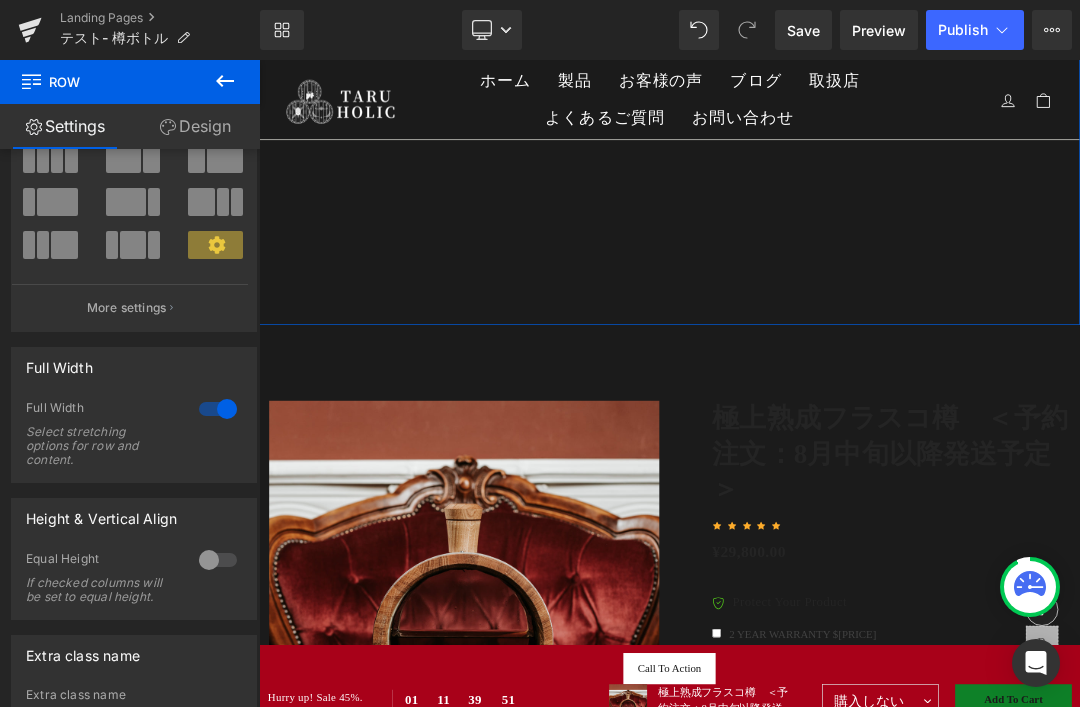 click at bounding box center [218, 409] 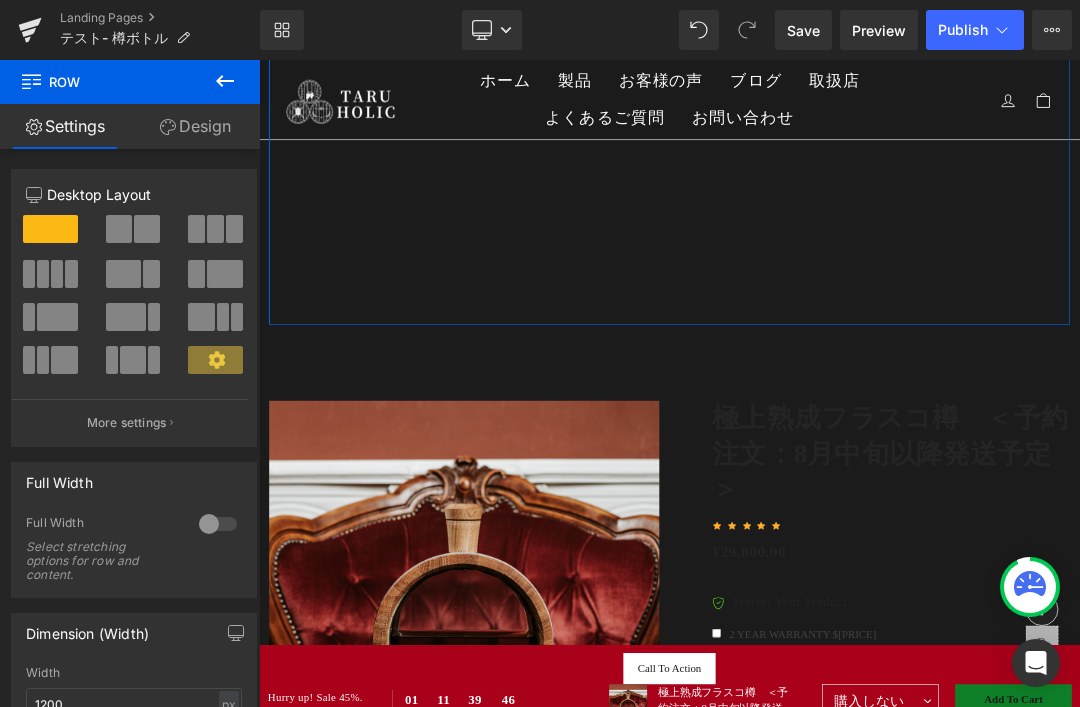 scroll, scrollTop: -6, scrollLeft: 0, axis: vertical 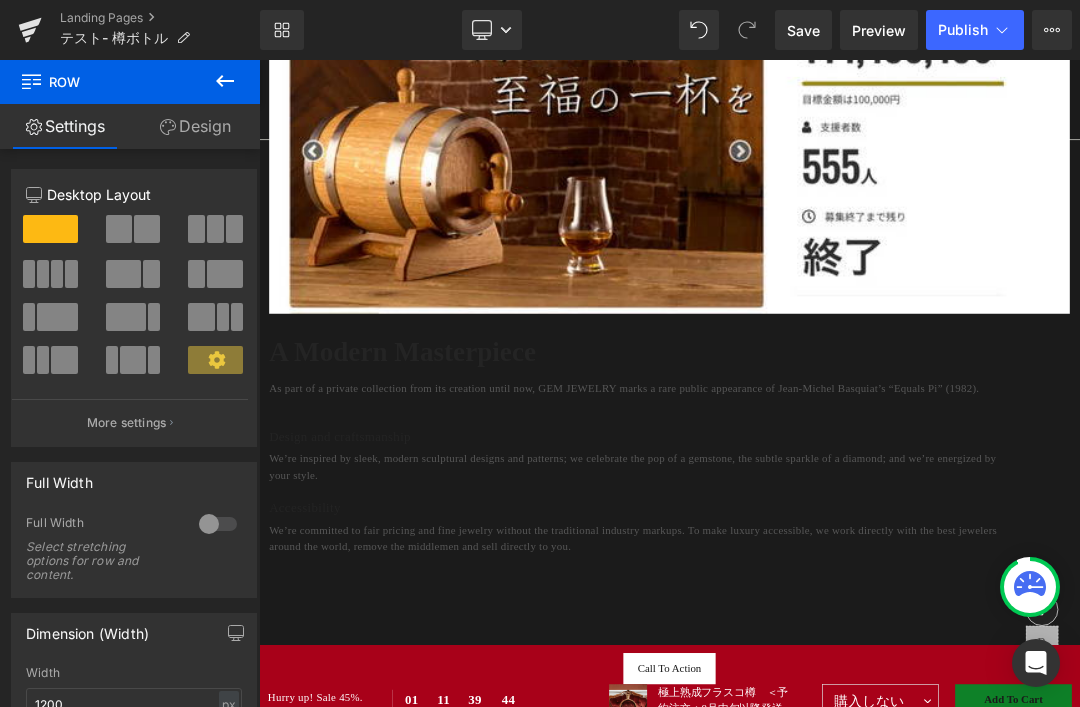 click at bounding box center [259, 60] 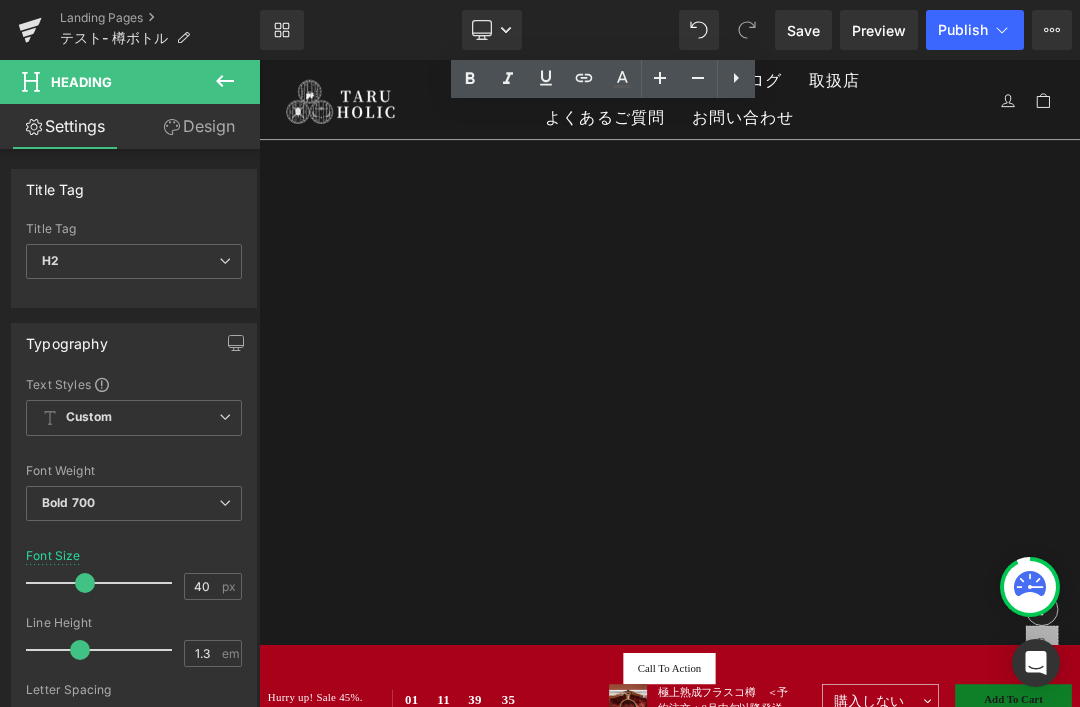 scroll, scrollTop: 2874, scrollLeft: 0, axis: vertical 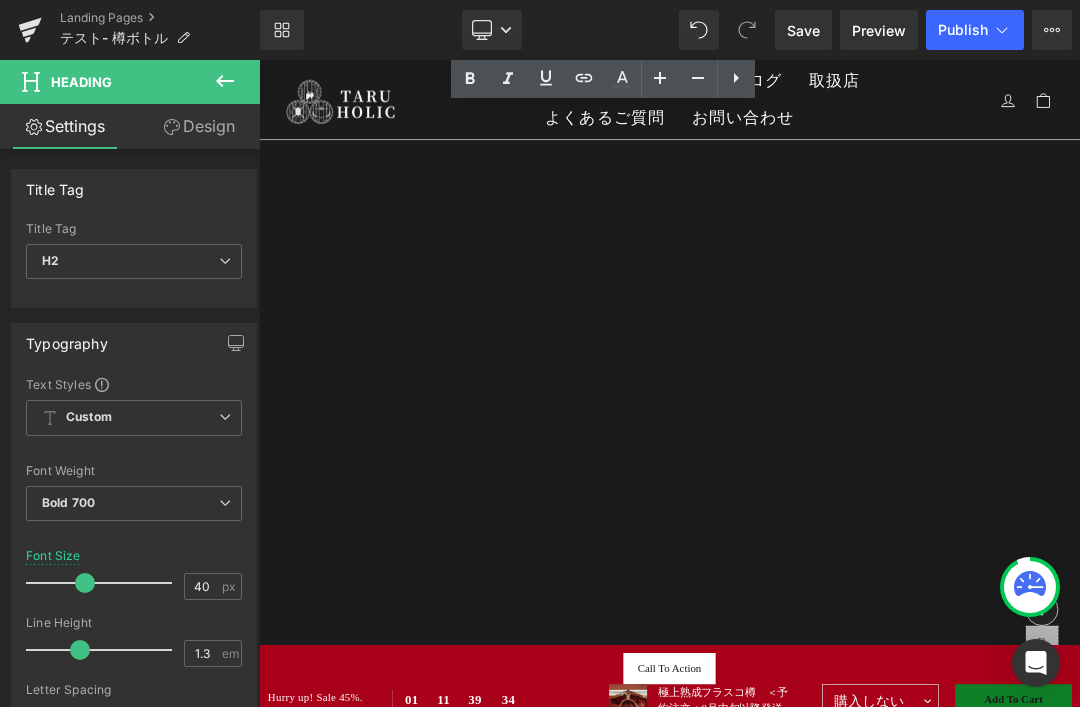 click on "Heading" at bounding box center [120, 82] 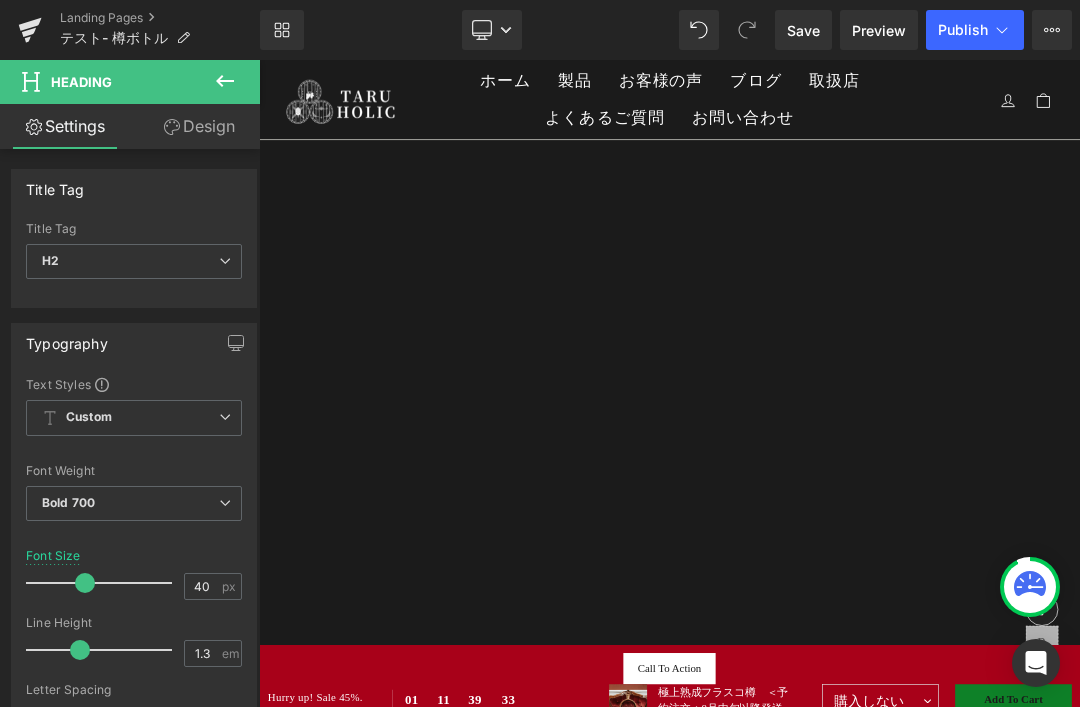 click at bounding box center [225, 82] 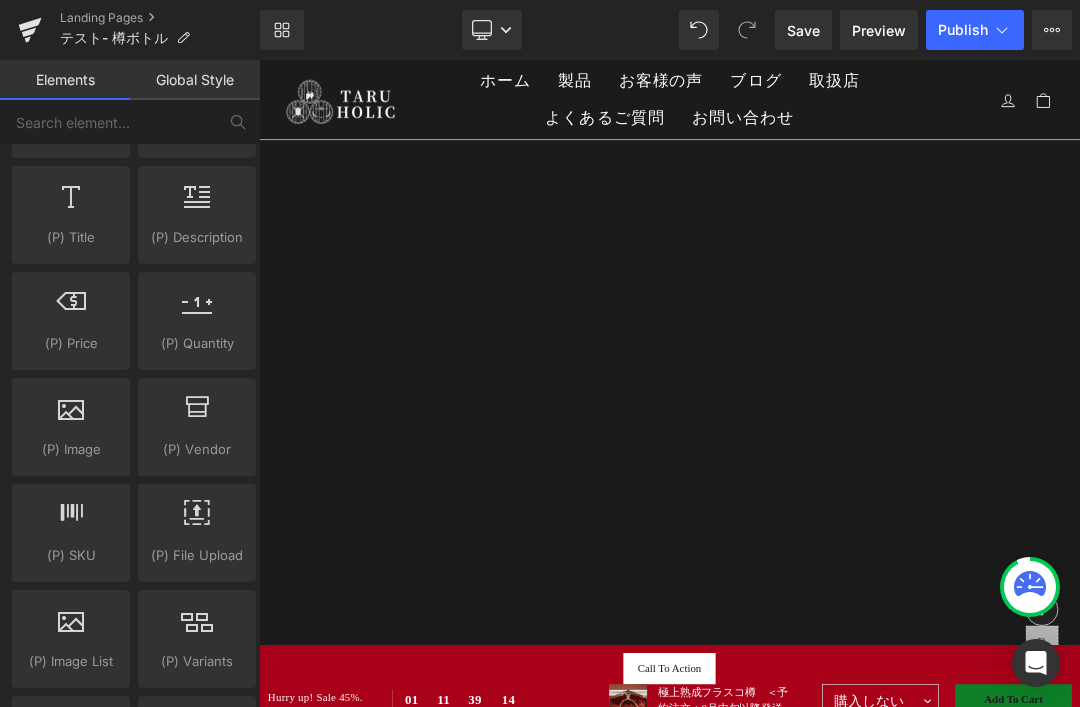 scroll, scrollTop: 1839, scrollLeft: 0, axis: vertical 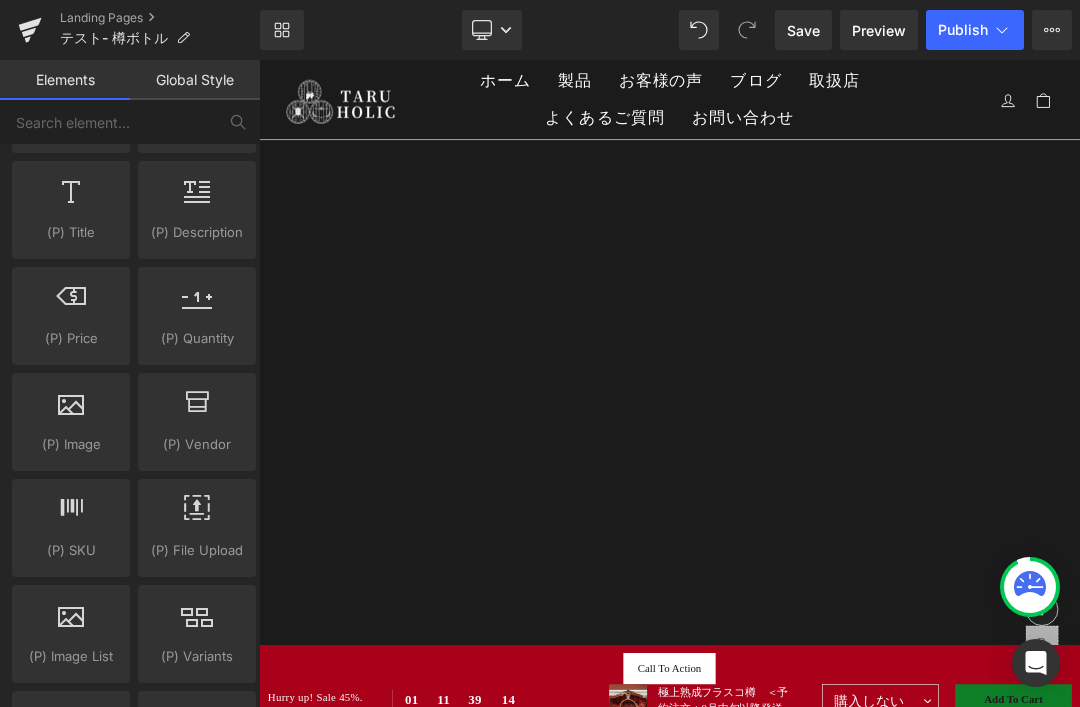 click at bounding box center [71, 411] 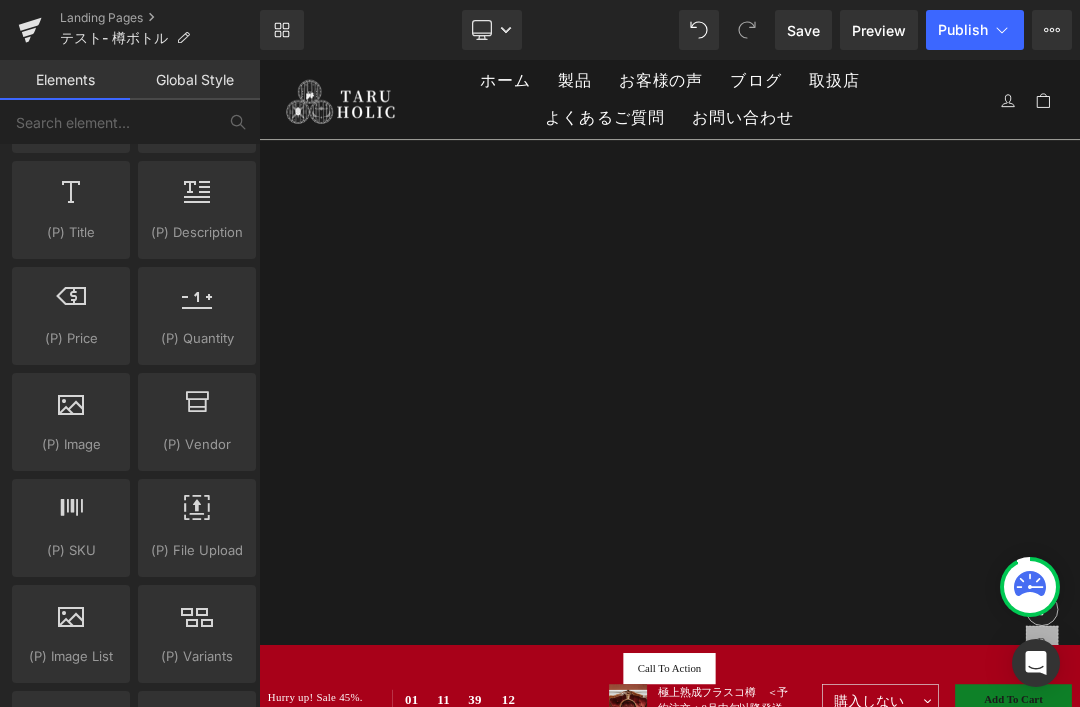 click on "(P) Image" at bounding box center (71, 444) 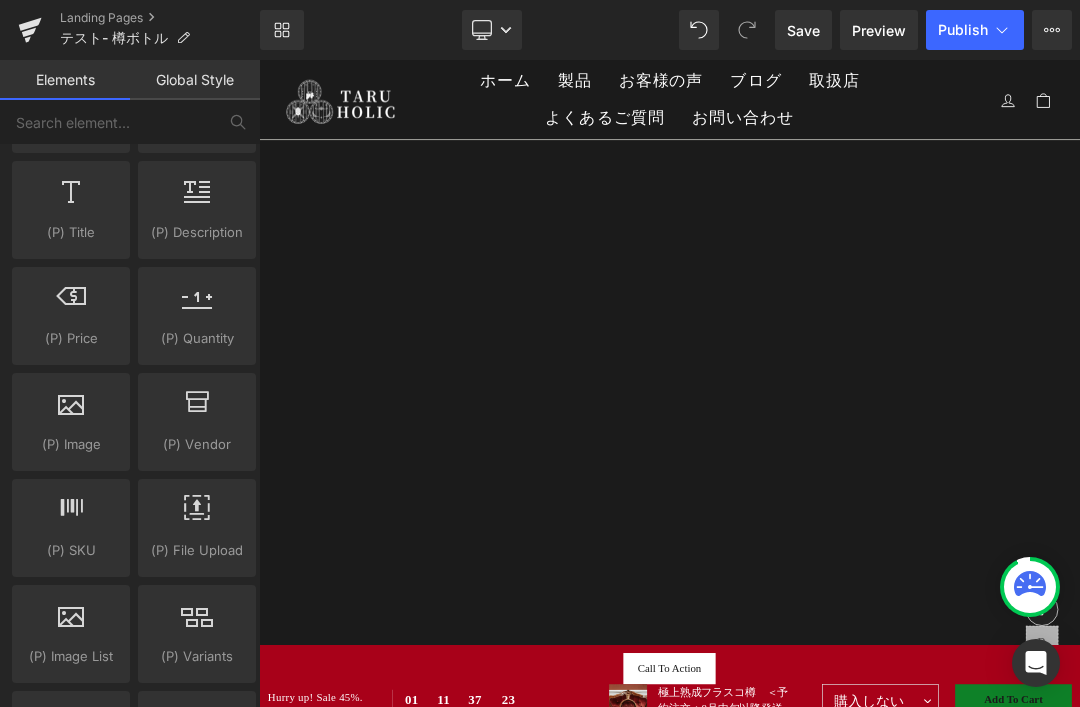 click at bounding box center (197, 199) 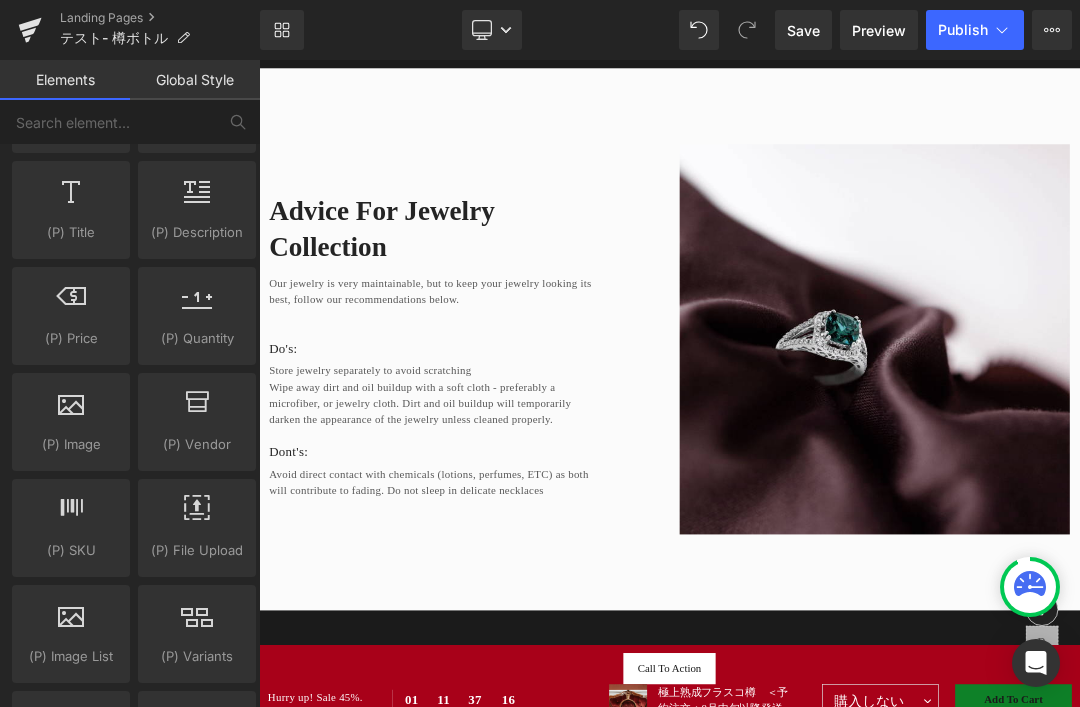 scroll, scrollTop: 4774, scrollLeft: 0, axis: vertical 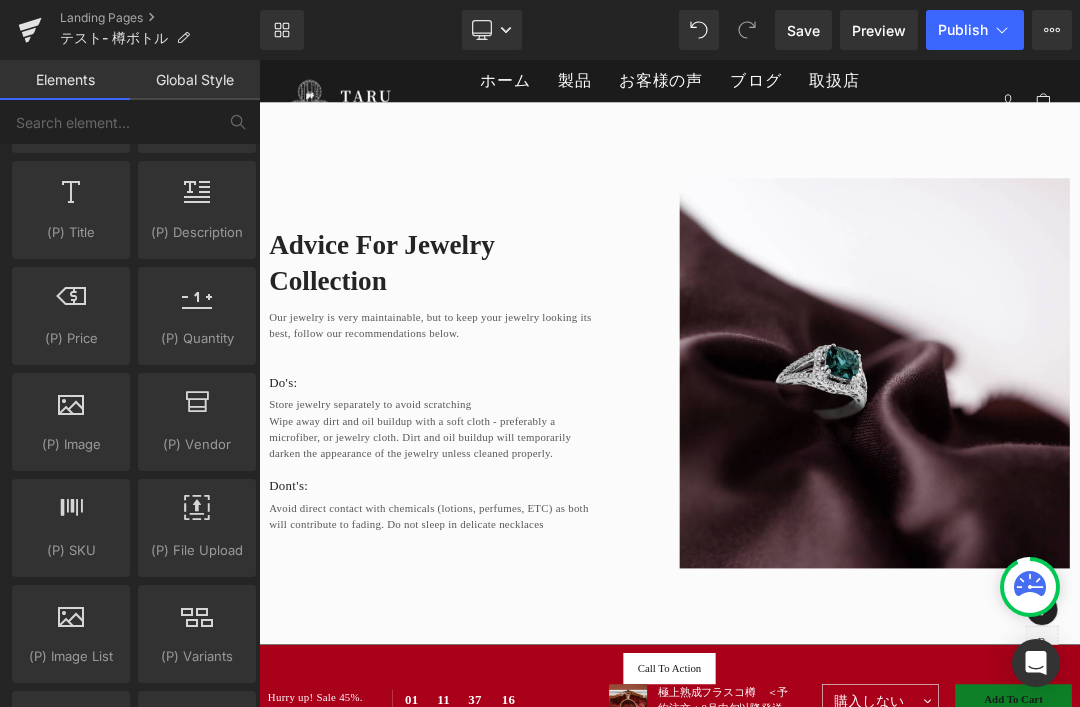 click at bounding box center (1166, 521) 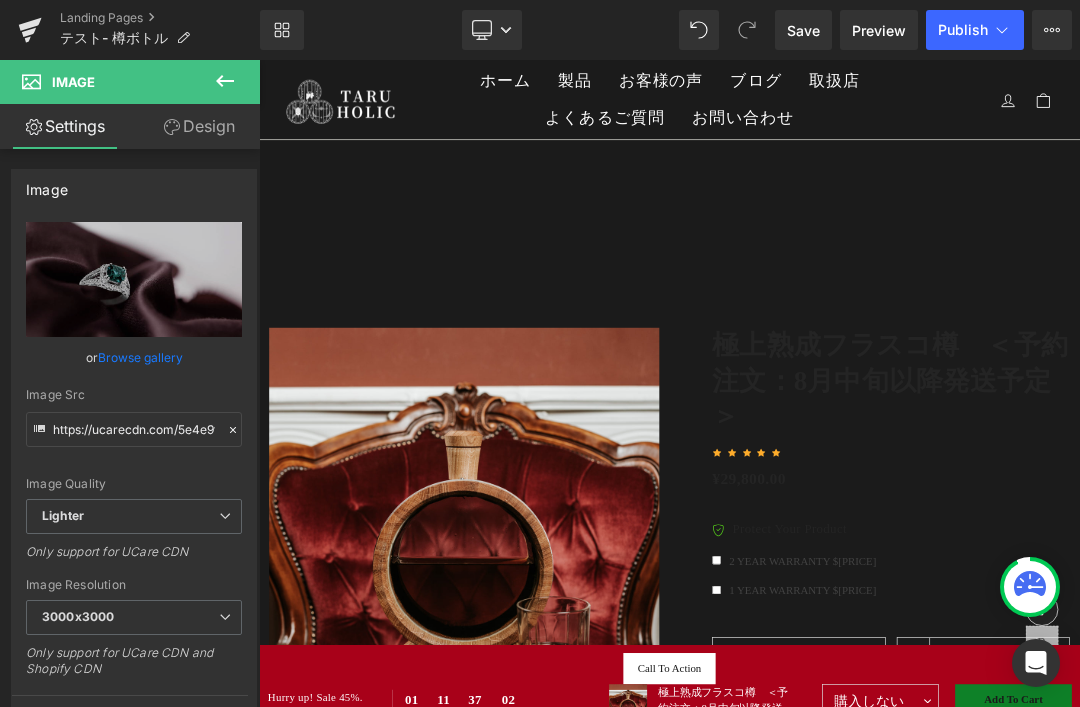 scroll, scrollTop: 3428, scrollLeft: 0, axis: vertical 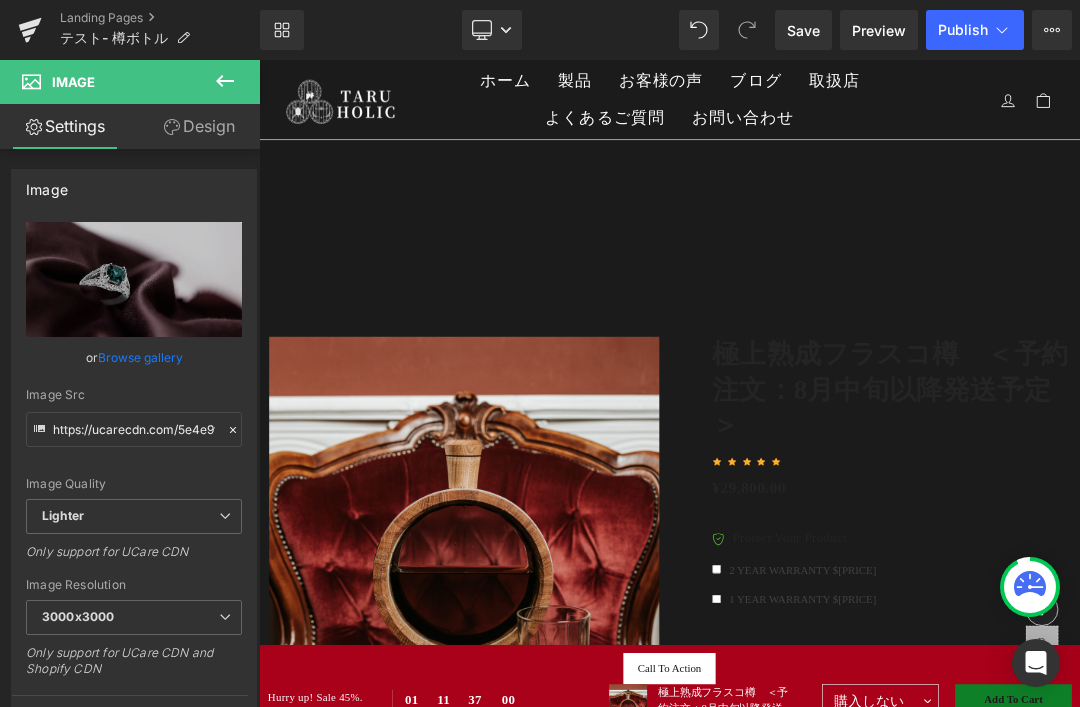 click at bounding box center [225, 82] 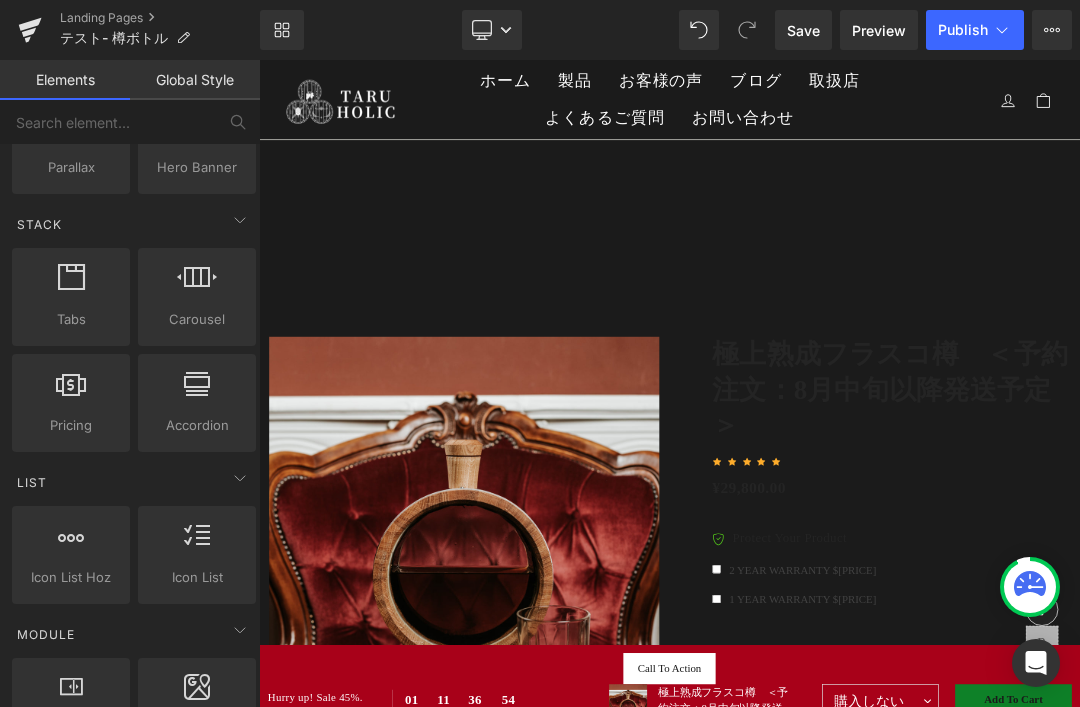 scroll, scrollTop: 567, scrollLeft: 0, axis: vertical 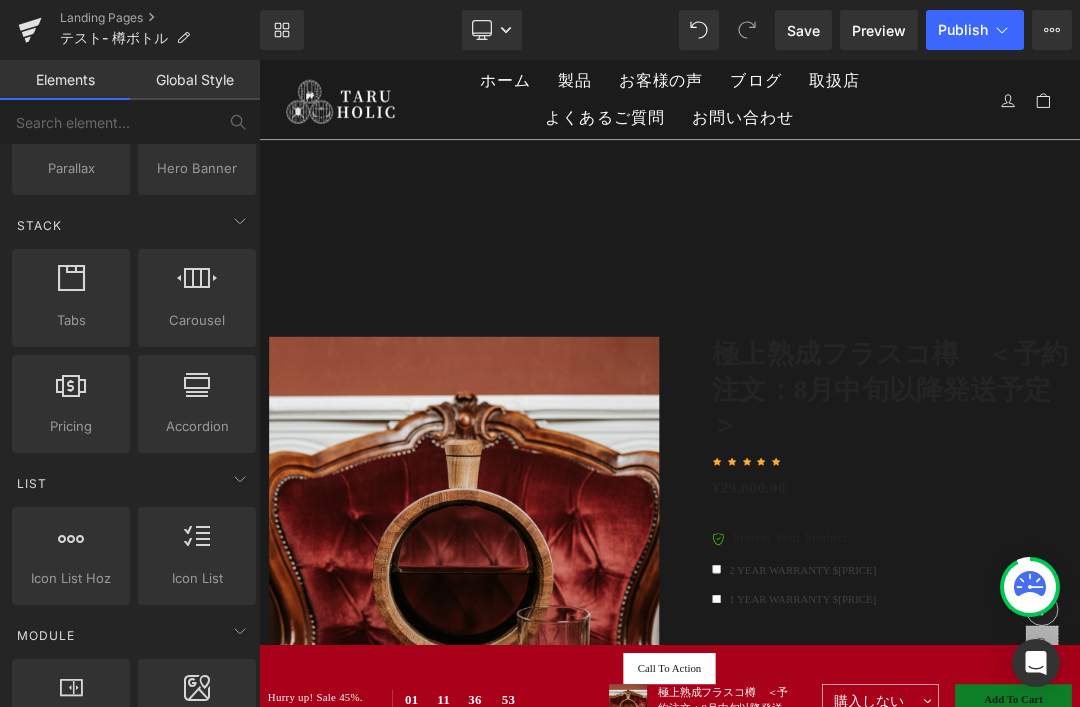 click on "Carousel" at bounding box center [197, 320] 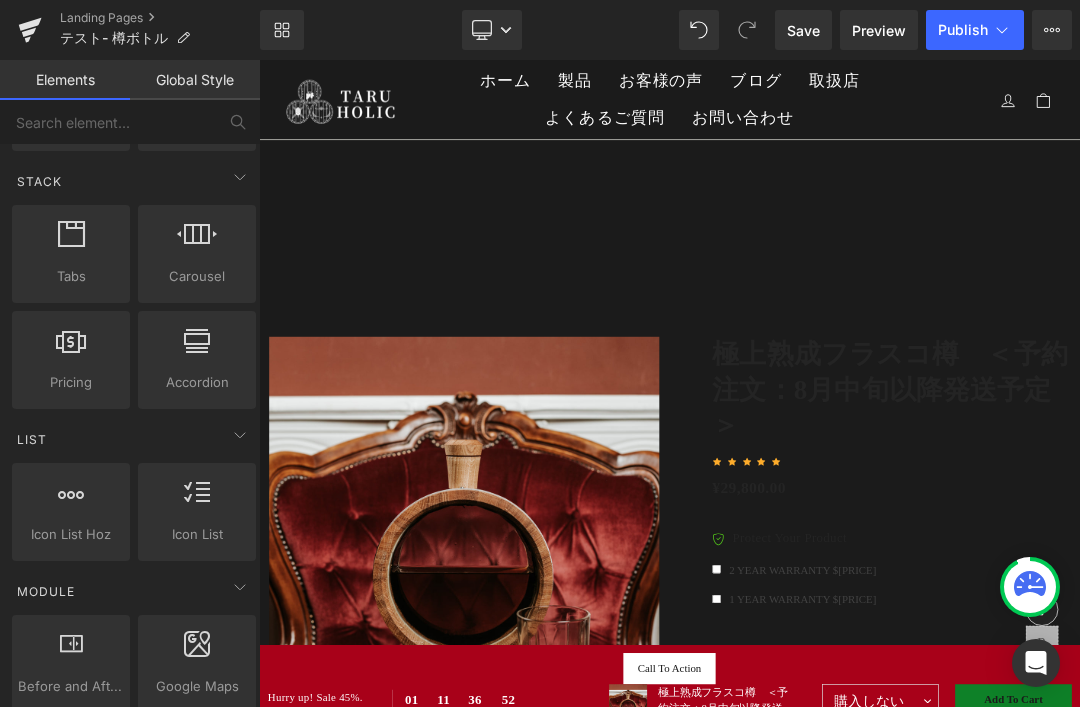 scroll, scrollTop: 610, scrollLeft: 0, axis: vertical 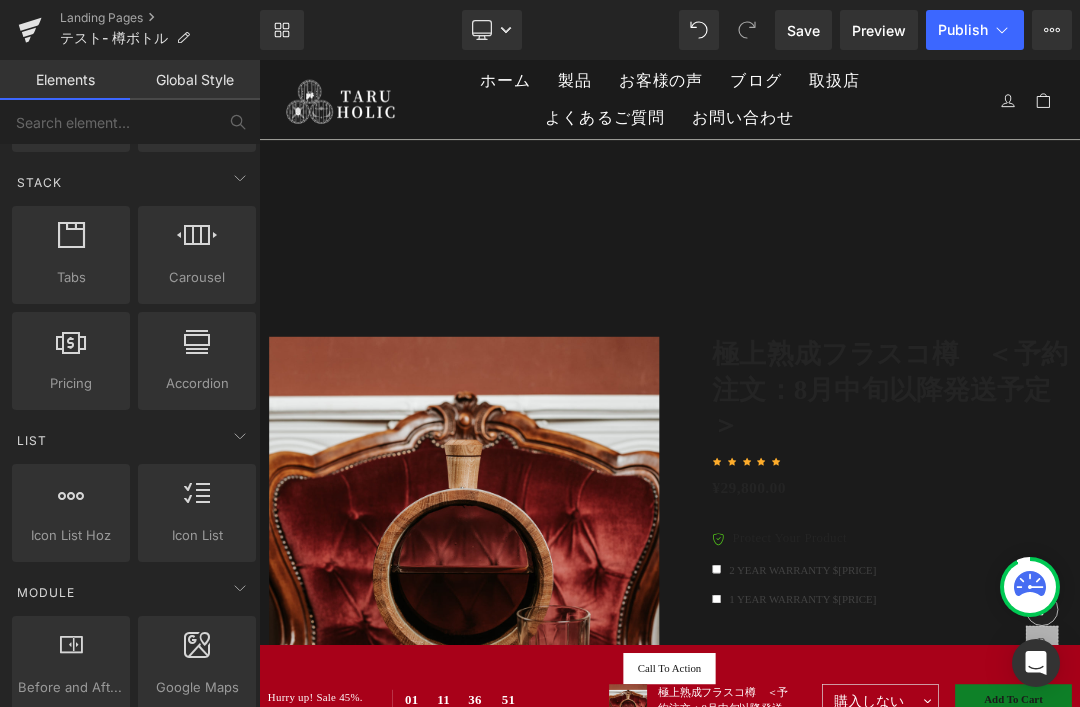 click at bounding box center [197, 235] 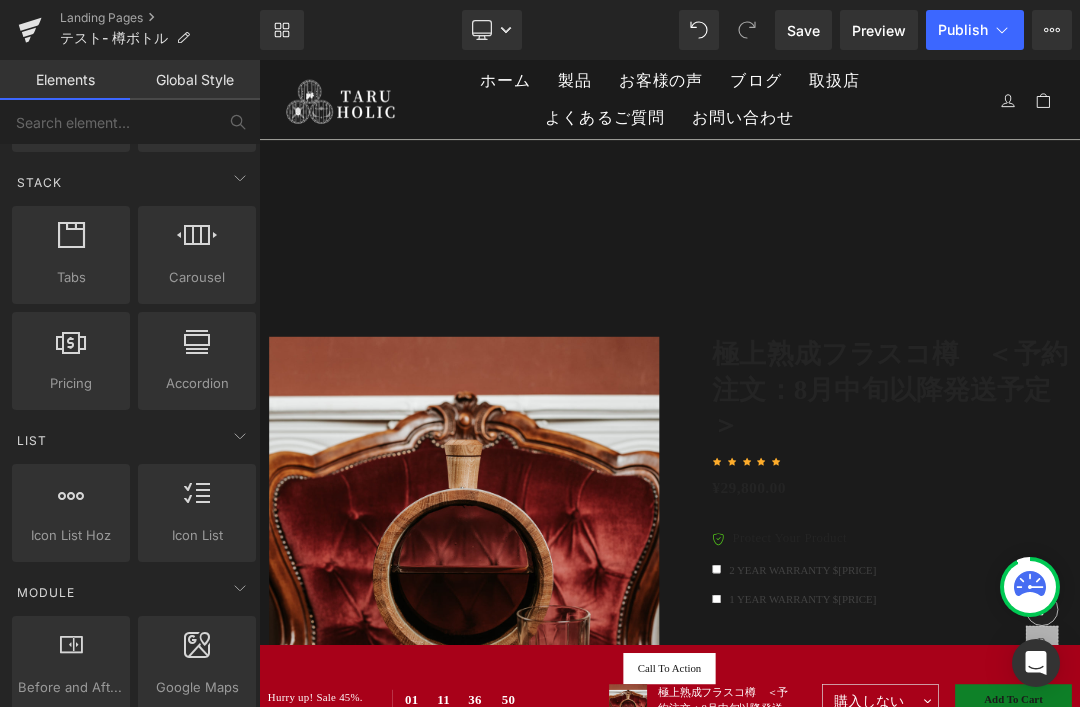 click at bounding box center [197, 244] 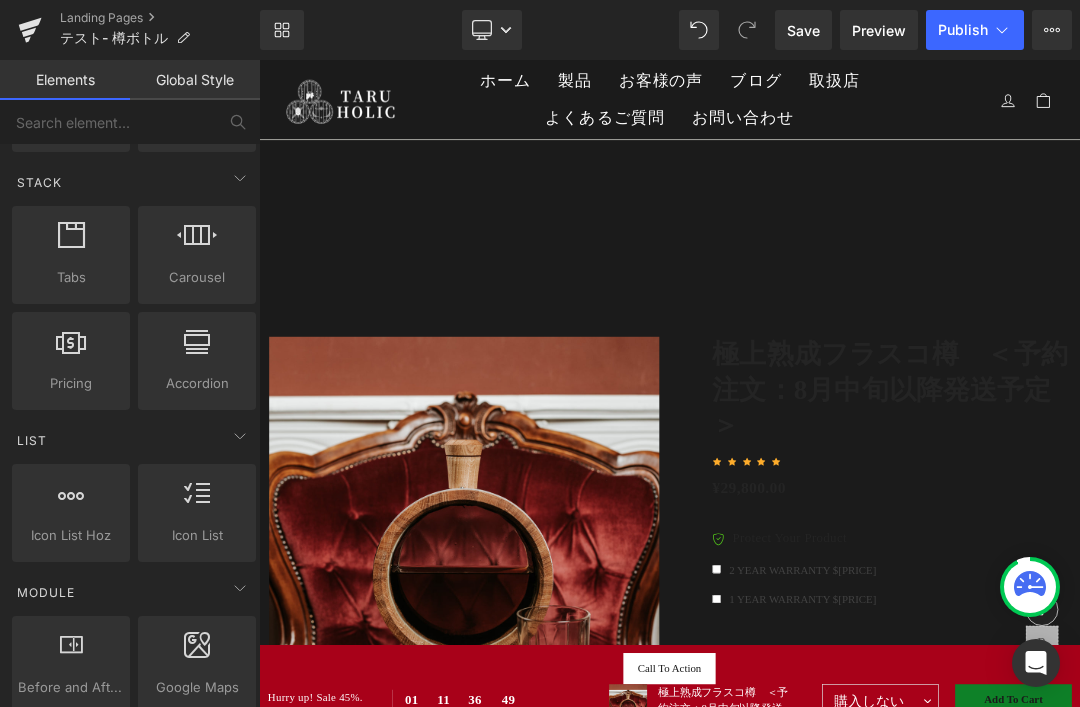 click at bounding box center (197, 244) 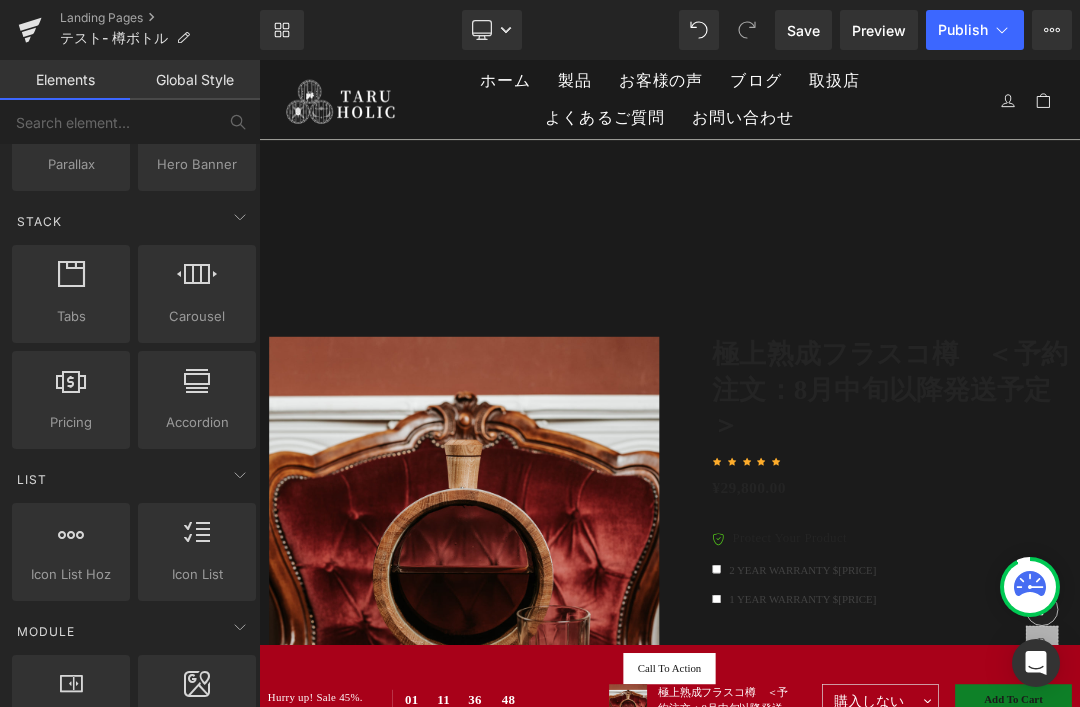 scroll, scrollTop: 565, scrollLeft: 0, axis: vertical 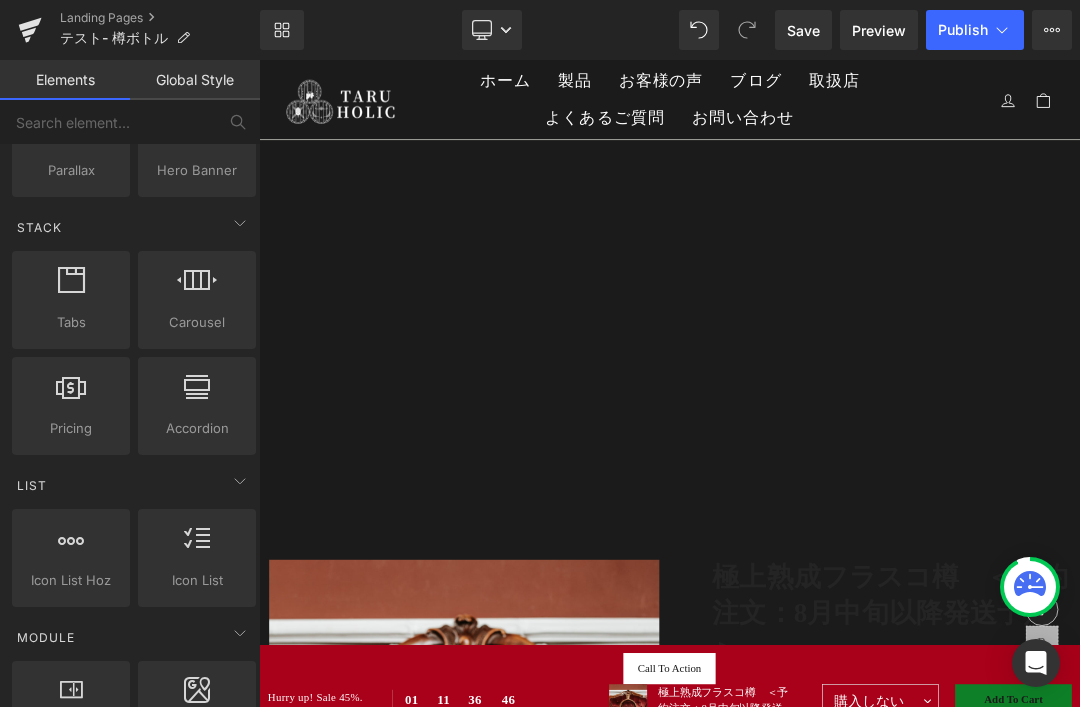 click at bounding box center [197, 289] 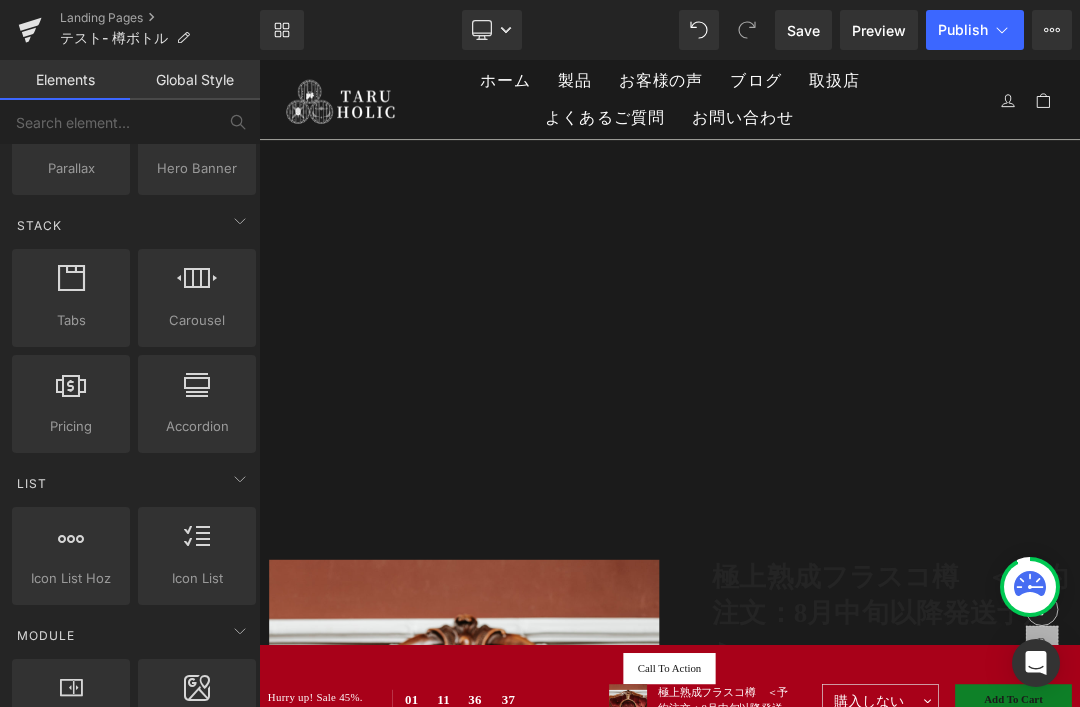 scroll, scrollTop: 572, scrollLeft: 0, axis: vertical 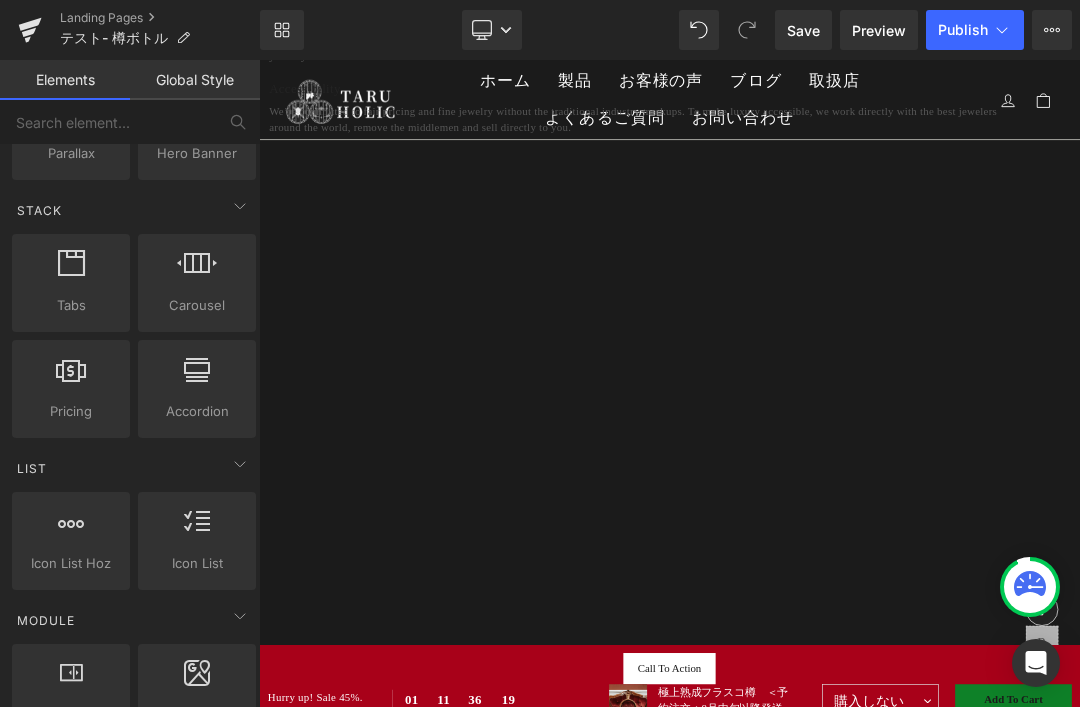 click at bounding box center [197, 263] 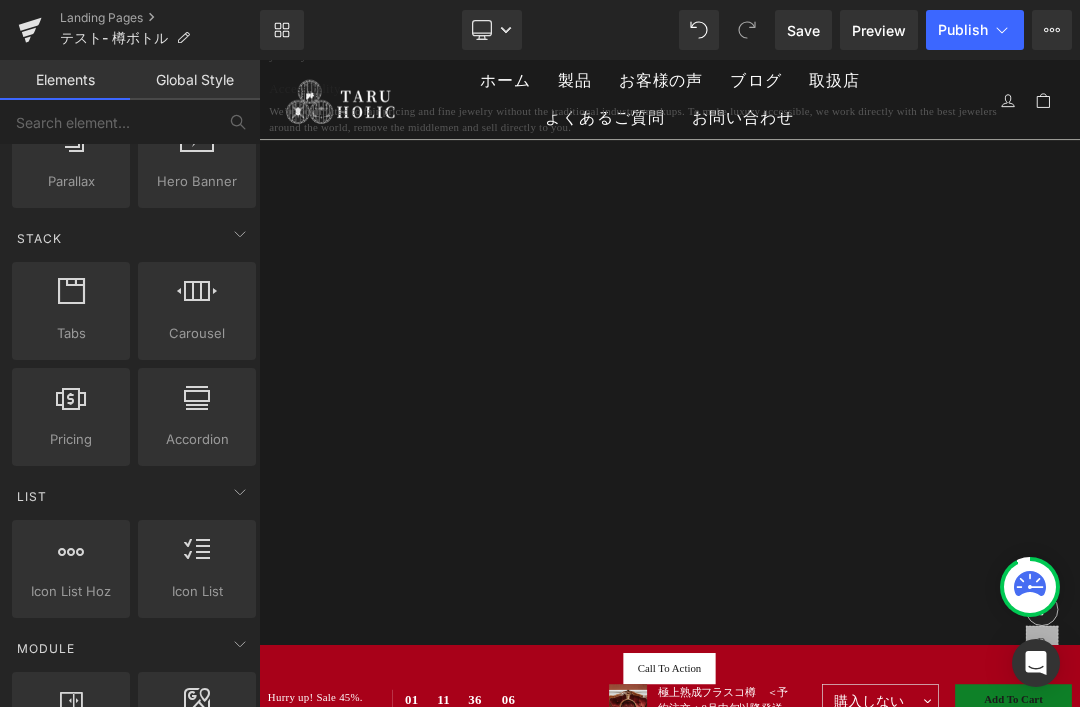 scroll, scrollTop: 536, scrollLeft: 0, axis: vertical 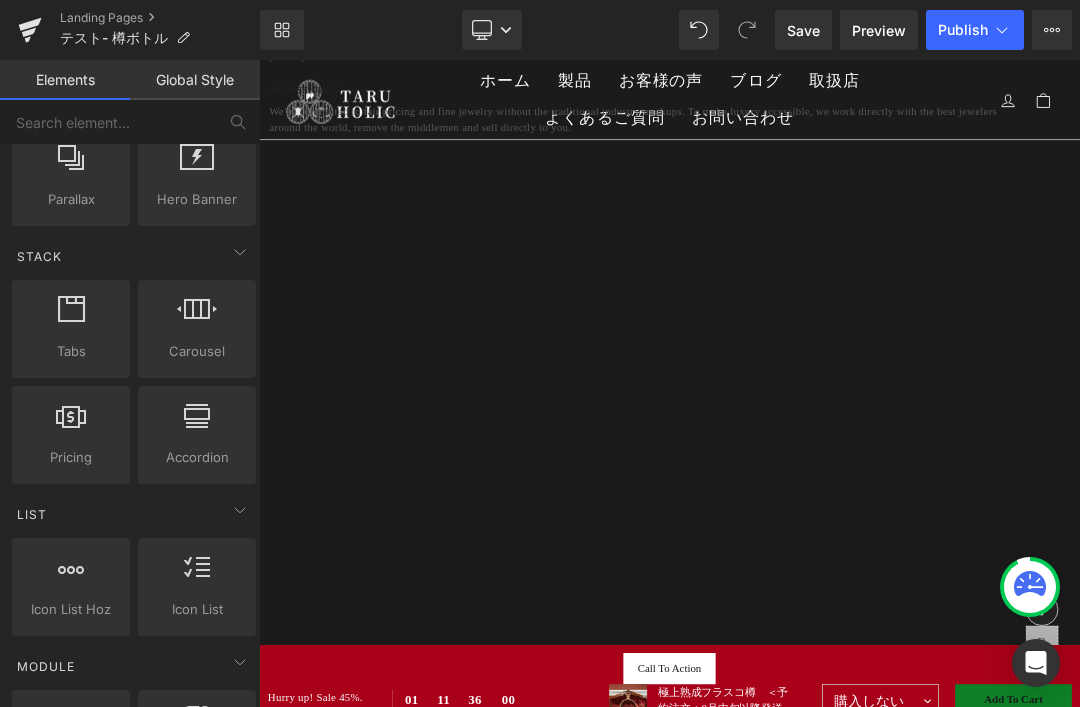 click at bounding box center (197, 318) 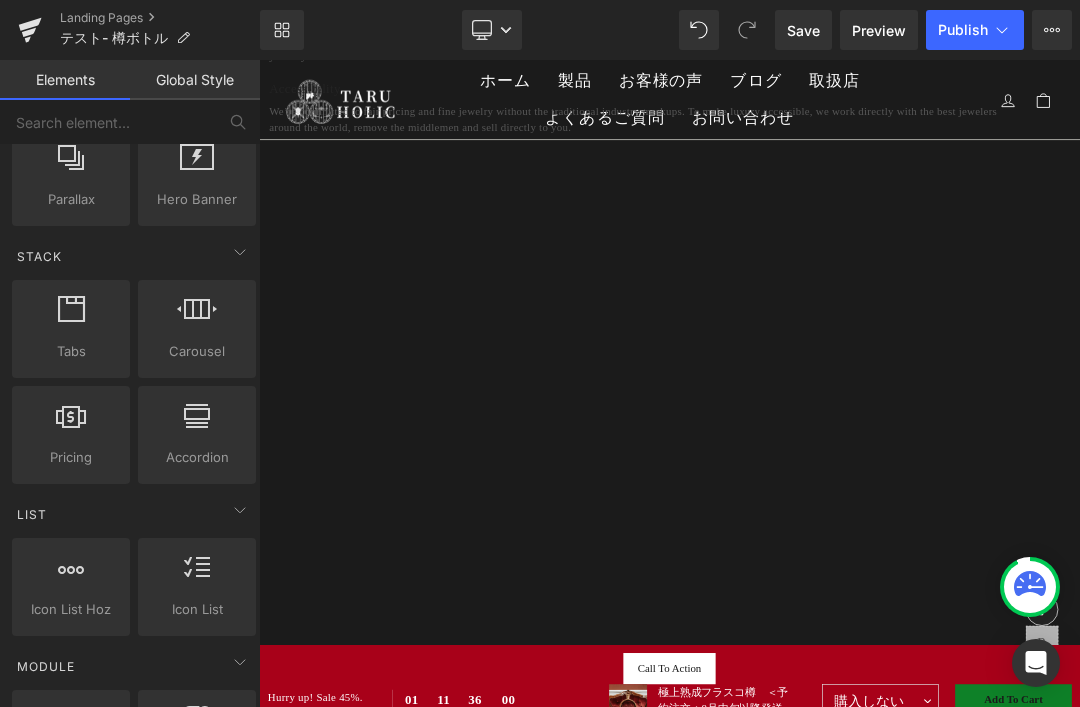 click at bounding box center [197, 318] 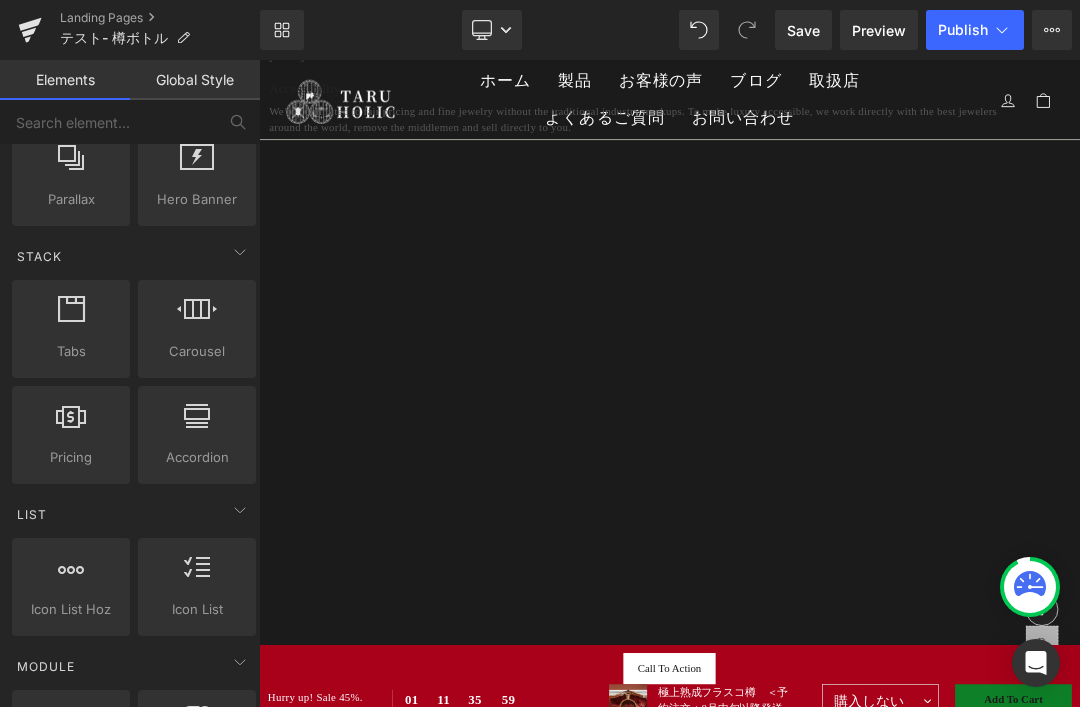 click on "Carousel" at bounding box center (197, 351) 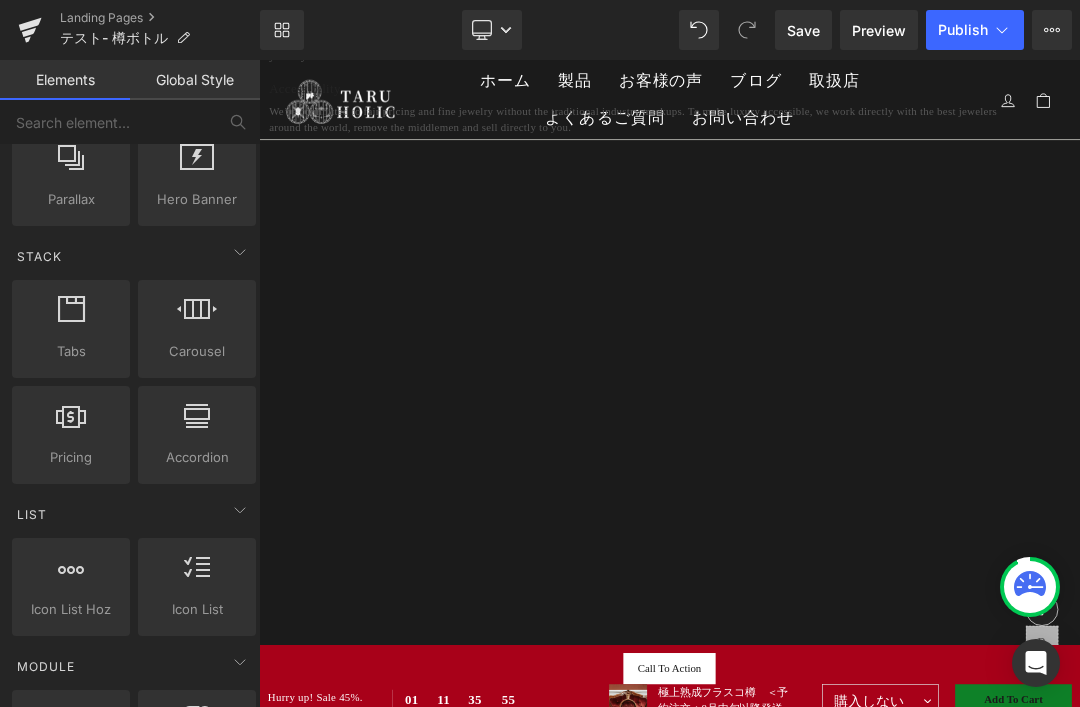 click 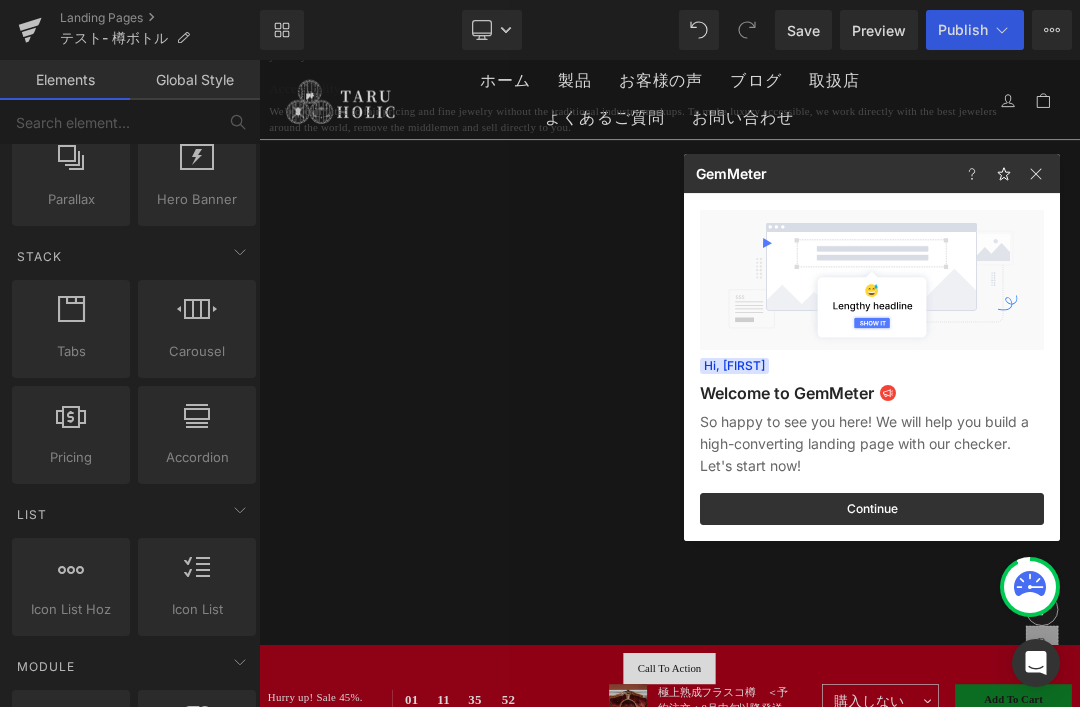 click 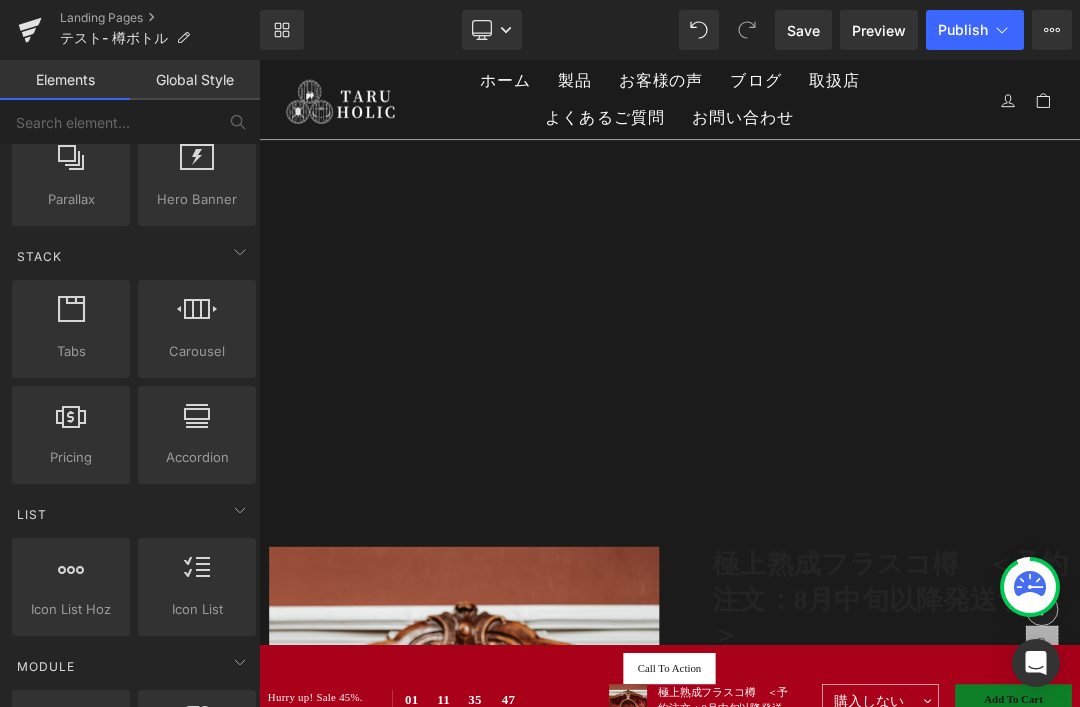 scroll, scrollTop: 3121, scrollLeft: 0, axis: vertical 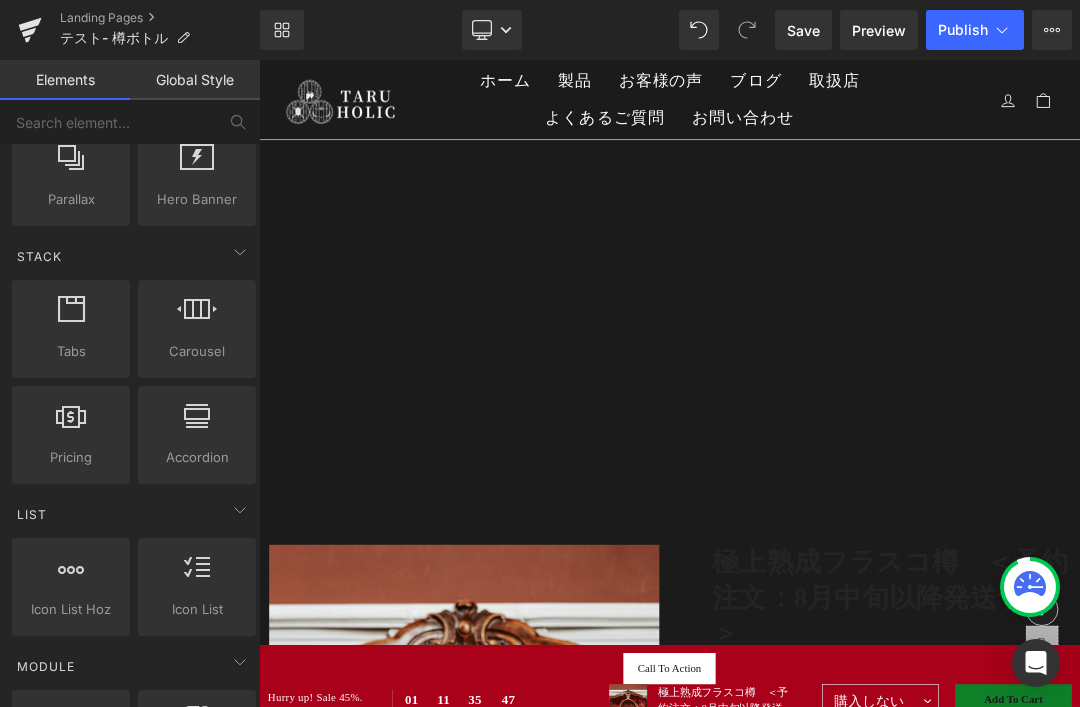 click on "A Modern Masterpiece Heading As part of a private collection from its creation until now, GEM JEWELRY marks a rare public appearance of Jean-Michel Basquiat’s “Equals Pi” (1982). Text Block Design and craftsmanship Text Block We’re inspired by sleek, modern sculptural designs and patterns; we celebrate the pop of a gemstone, the subtle sparkle of a diamond; and we’re energized by your style. Text Block Accessibility Text Block We’re committed to fair pricing and fine jewelry without the traditional industry markups. To make luxury accessible, we work directly with the best jewelers around the world, remove the middlemen and sell directly to you. Text Block Row" at bounding box center (864, -14) 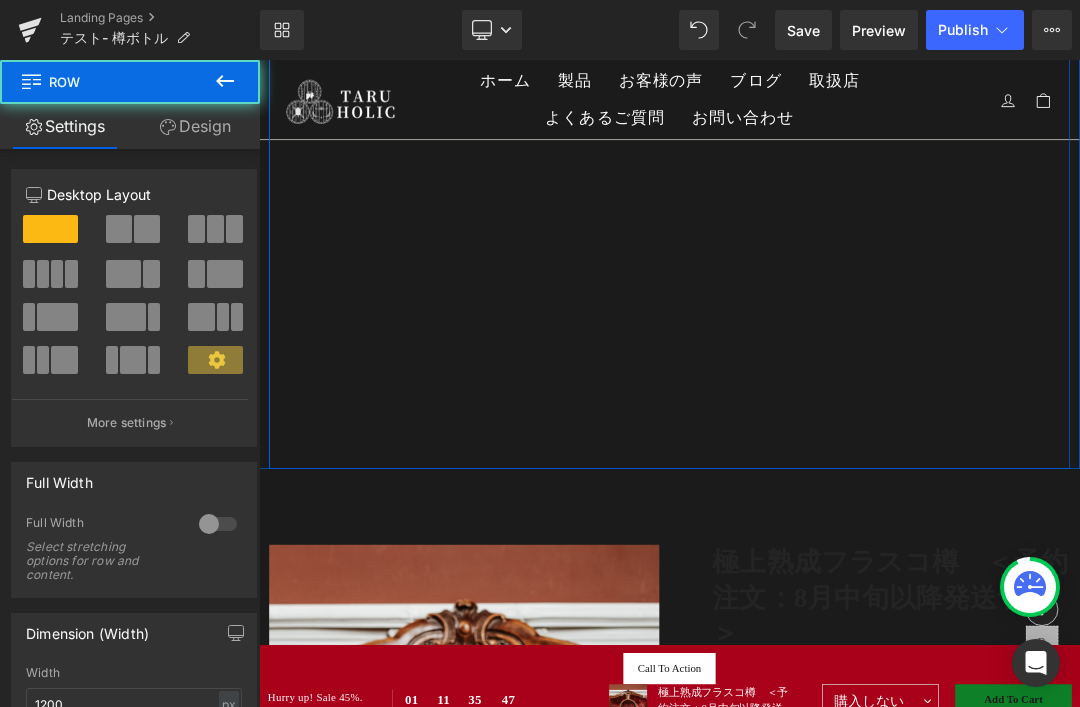 click on "A Modern Masterpiece Heading As part of a private collection from its creation until now, GEM JEWELRY marks a rare public appearance of Jean-Michel Basquiat’s “Equals Pi” (1982). Text Block Design and craftsmanship Text Block We’re inspired by sleek, modern sculptural designs and patterns; we celebrate the pop of a gemstone, the subtle sparkle of a diamond; and we’re energized by your style. Text Block Accessibility Text Block We’re committed to fair pricing and fine jewelry without the traditional industry markups. To make luxury accessible, we work directly with the best jewelers around the world, remove the middlemen and sell directly to you. Text Block Row" at bounding box center (864, -14) 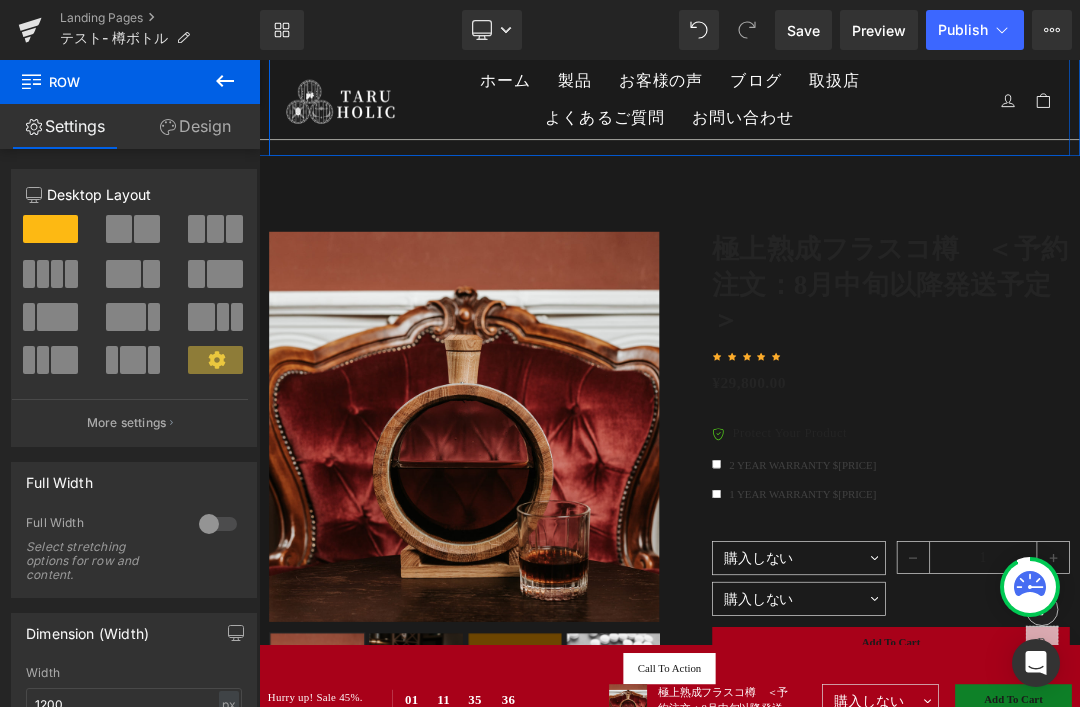 scroll, scrollTop: 3558, scrollLeft: 0, axis: vertical 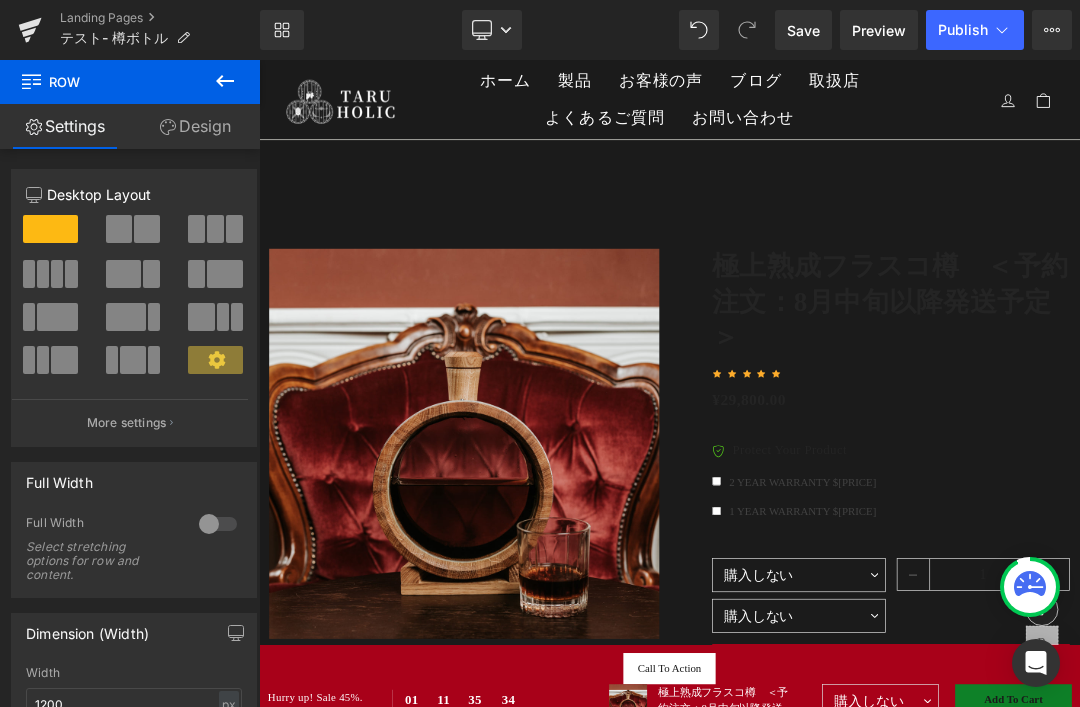 click at bounding box center [561, 625] 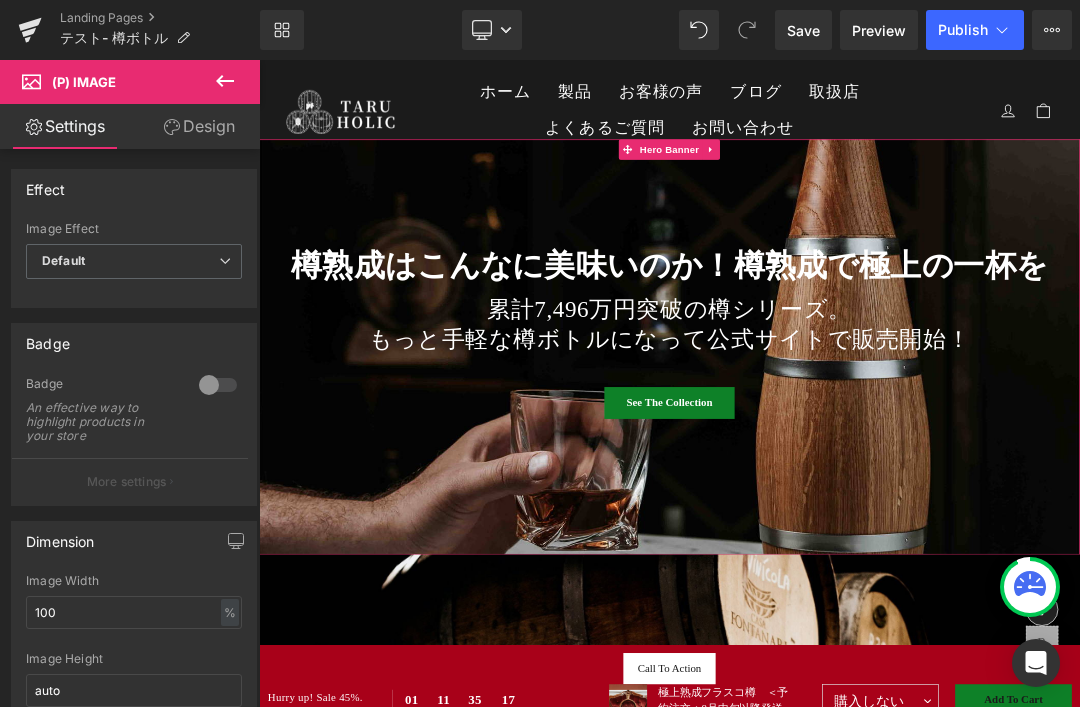 scroll, scrollTop: 0, scrollLeft: 0, axis: both 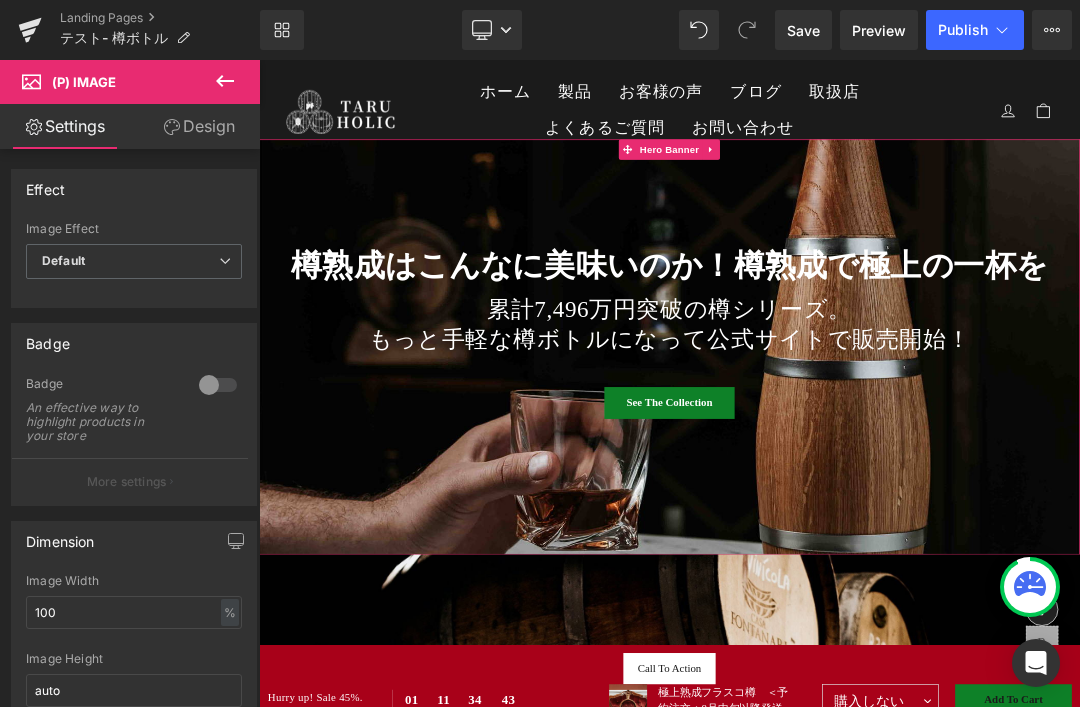 click on "(P) Image" at bounding box center [84, 82] 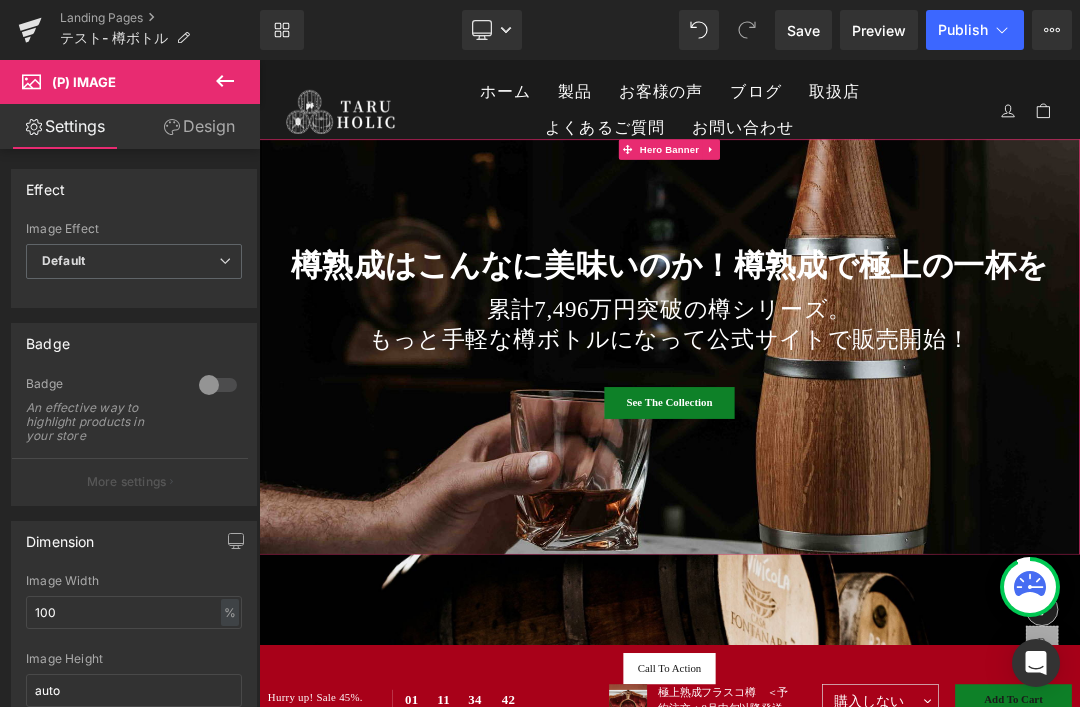 click 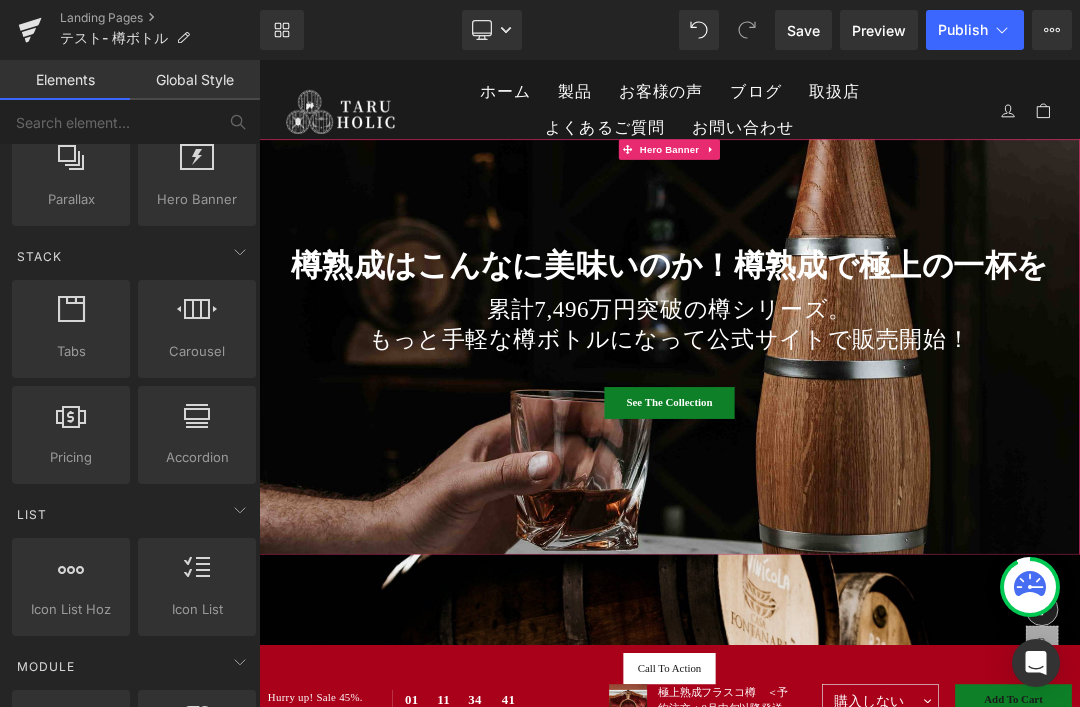 click on "Parallax" at bounding box center (71, 199) 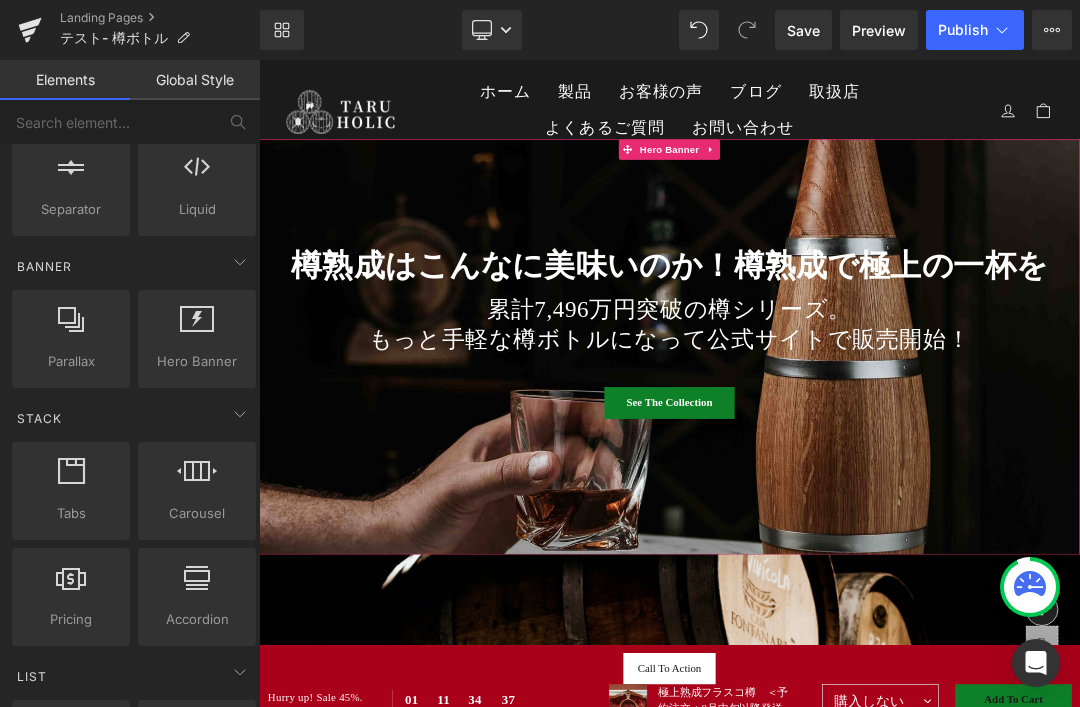 scroll, scrollTop: 388, scrollLeft: 0, axis: vertical 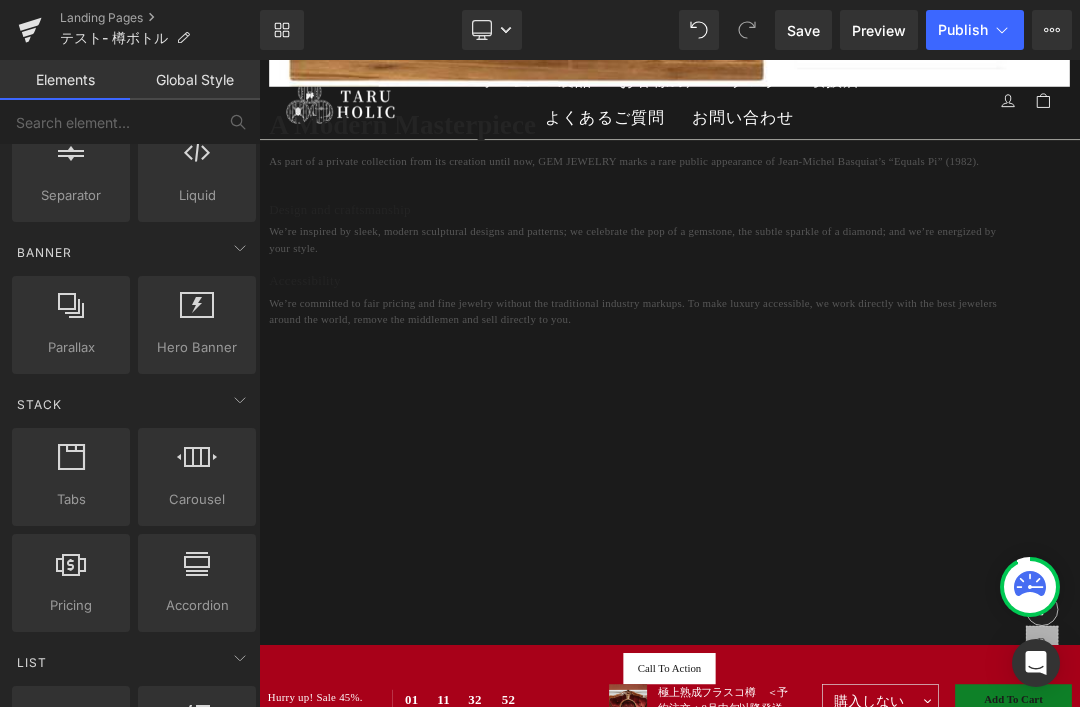 click on "Publish" at bounding box center (975, 30) 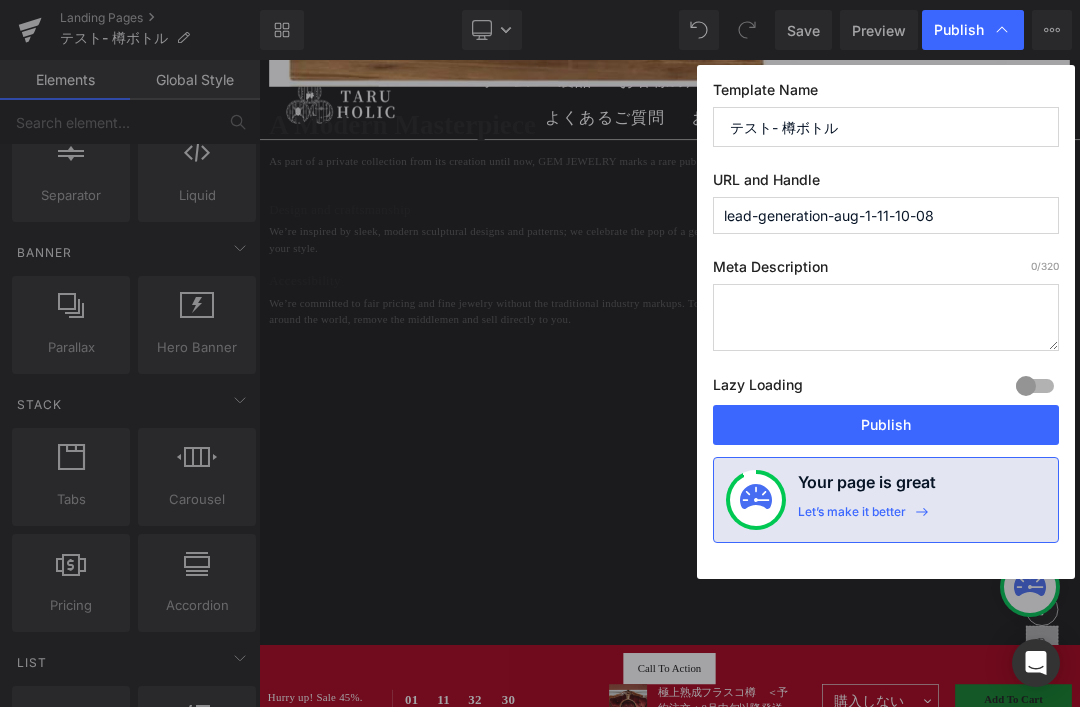 click on "Publish" at bounding box center [973, 30] 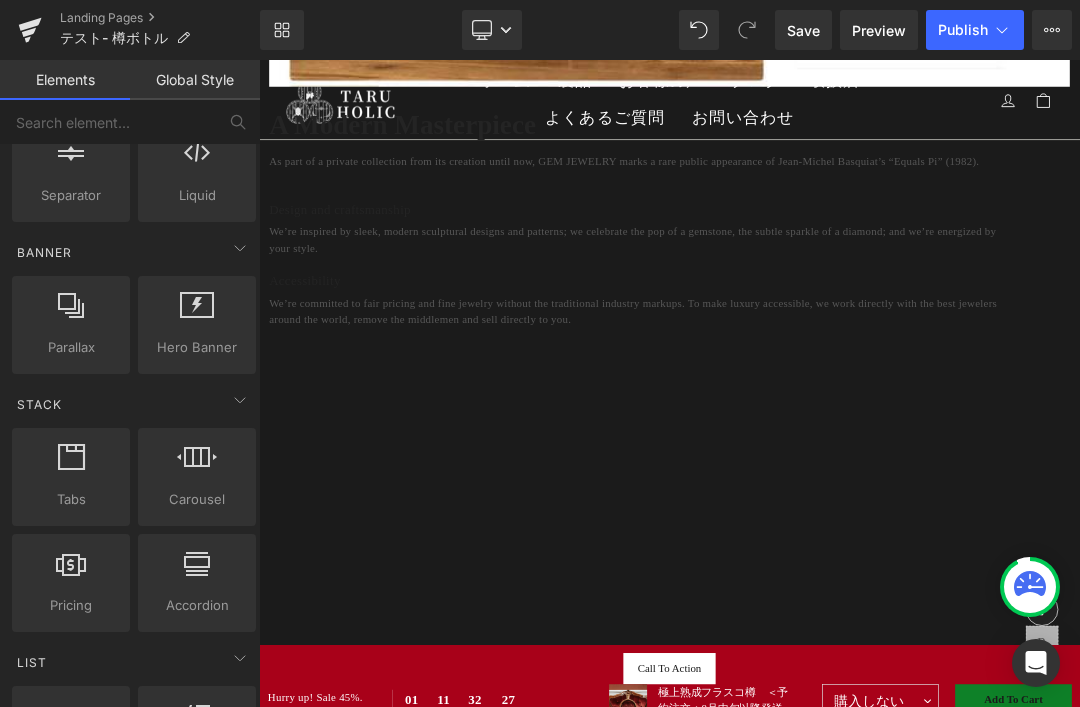 click on "View Live Page View with current Template Save Template to Library Schedule Publish  Optimize  Publish Settings Shortcuts" at bounding box center (1052, 30) 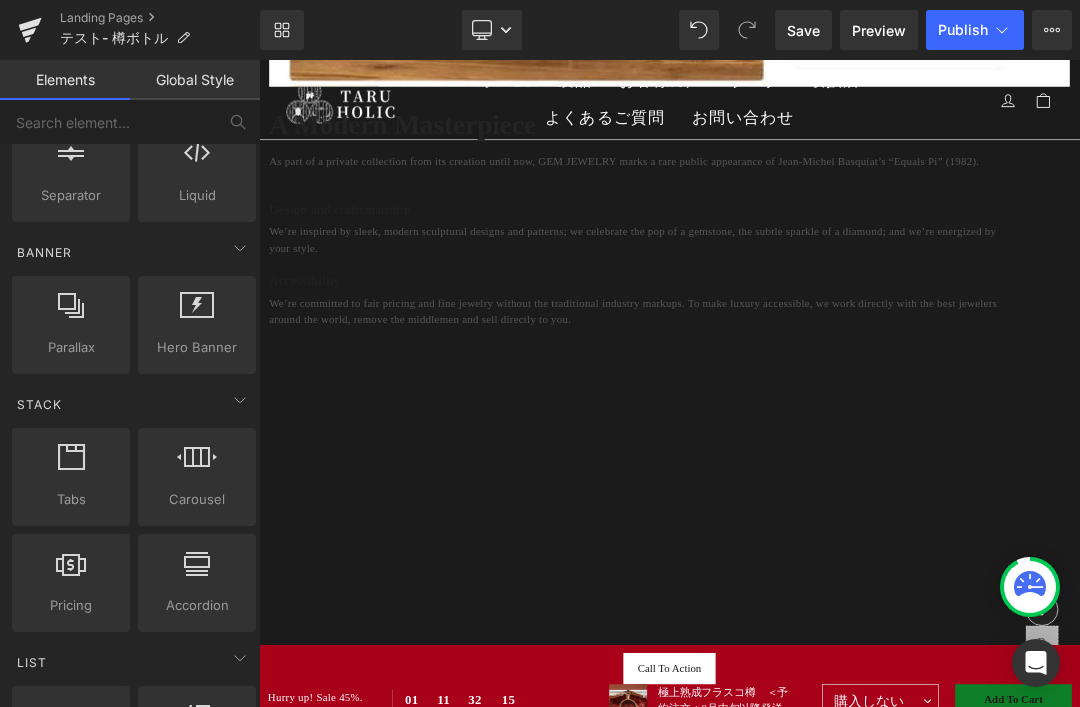 click on "Preview" at bounding box center [879, 30] 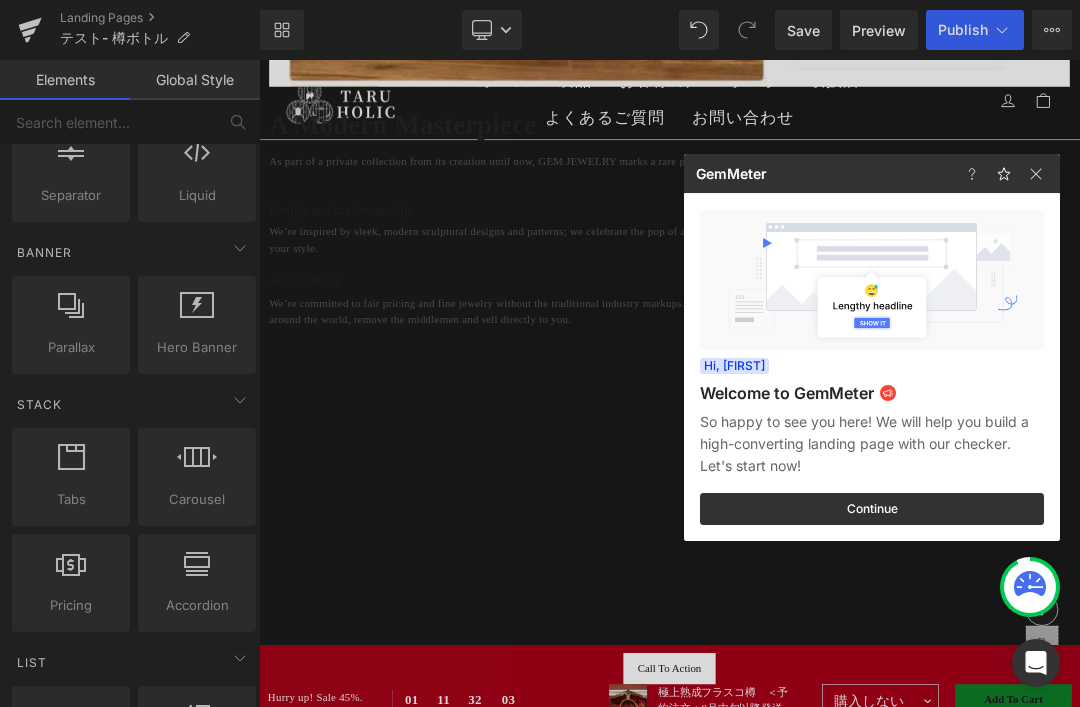 click at bounding box center (540, 353) 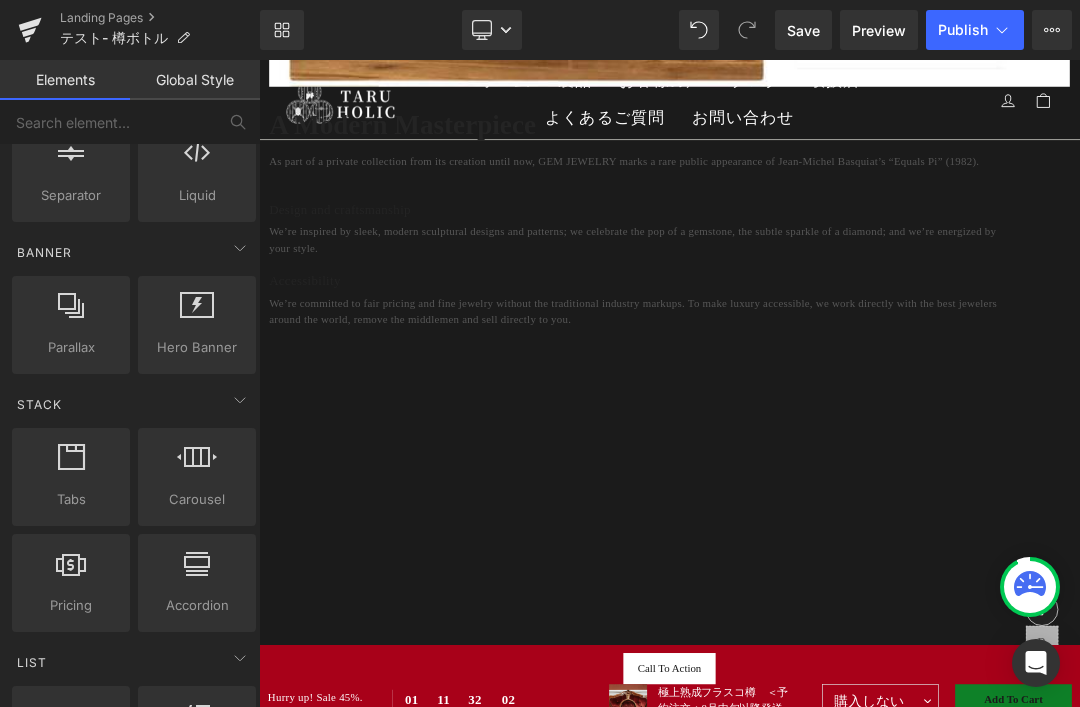 click on "Save" at bounding box center [803, 30] 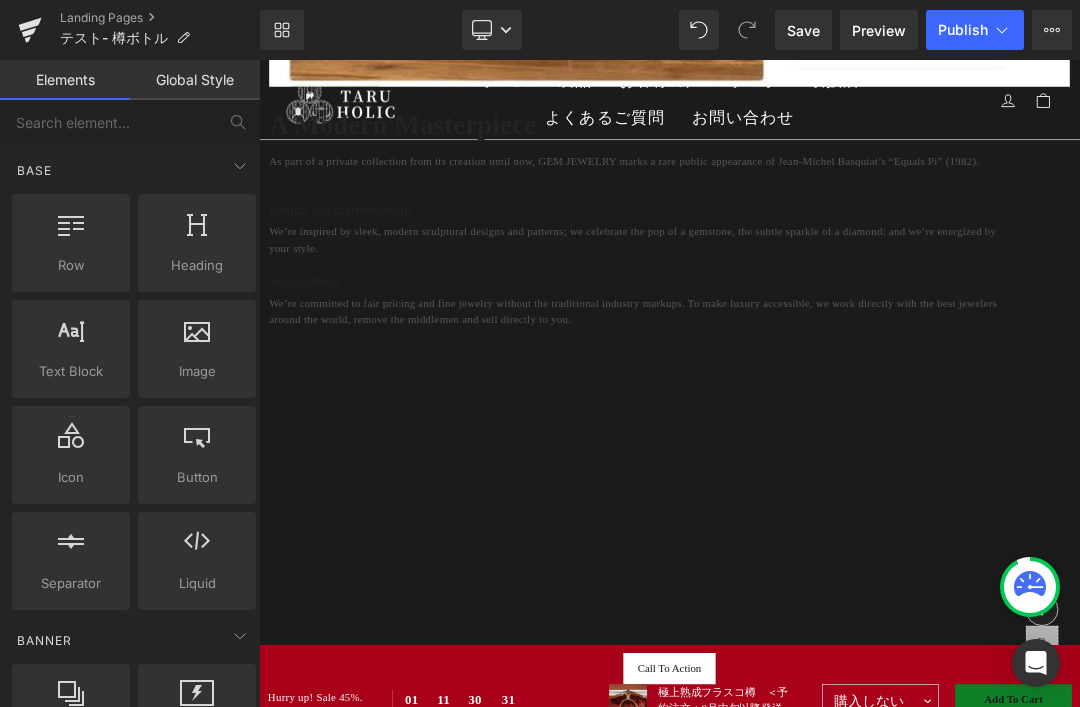 scroll, scrollTop: 0, scrollLeft: 0, axis: both 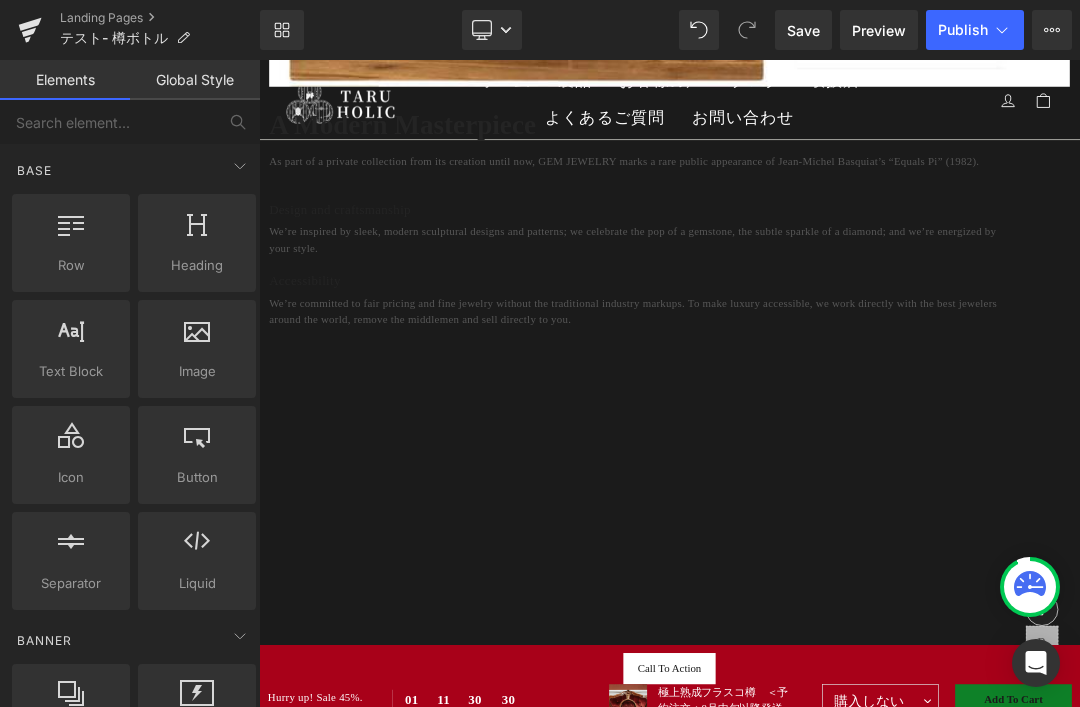 click on "Elements" at bounding box center [65, 80] 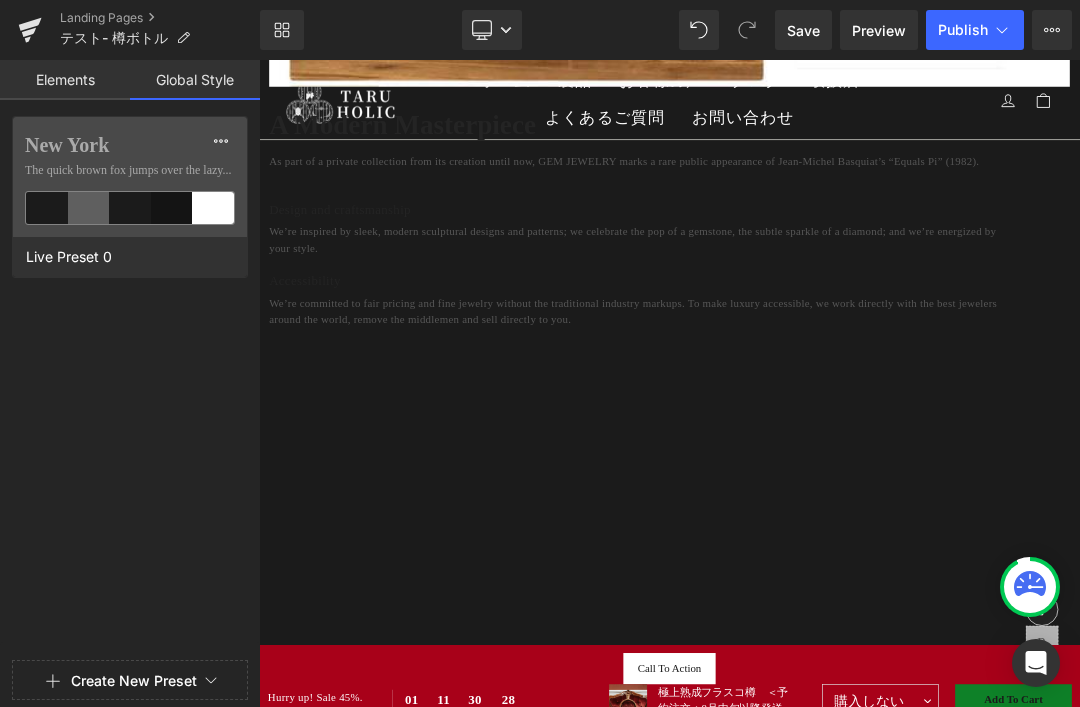 click at bounding box center [221, 141] 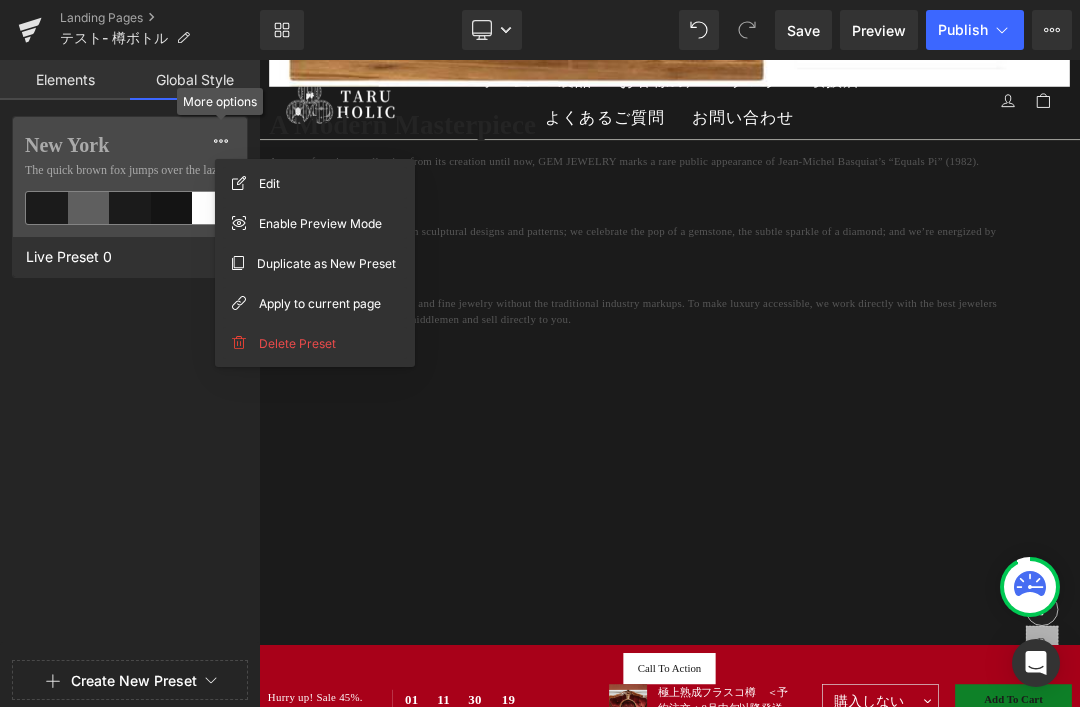 click on "Elements" at bounding box center (65, 80) 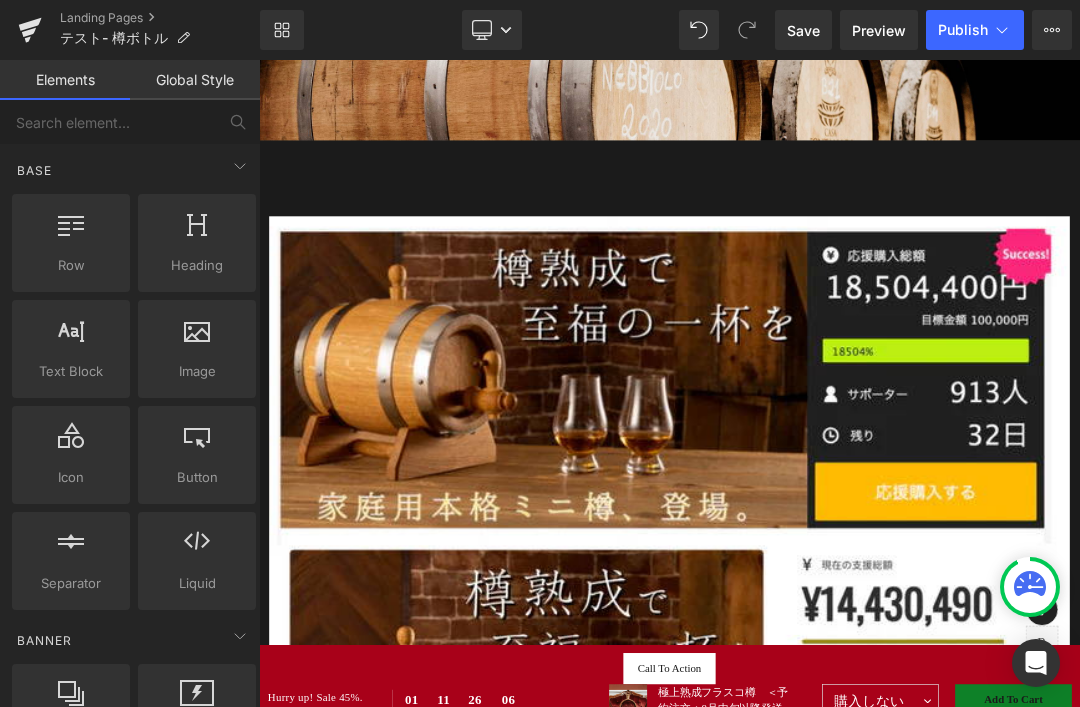scroll, scrollTop: 1173, scrollLeft: 0, axis: vertical 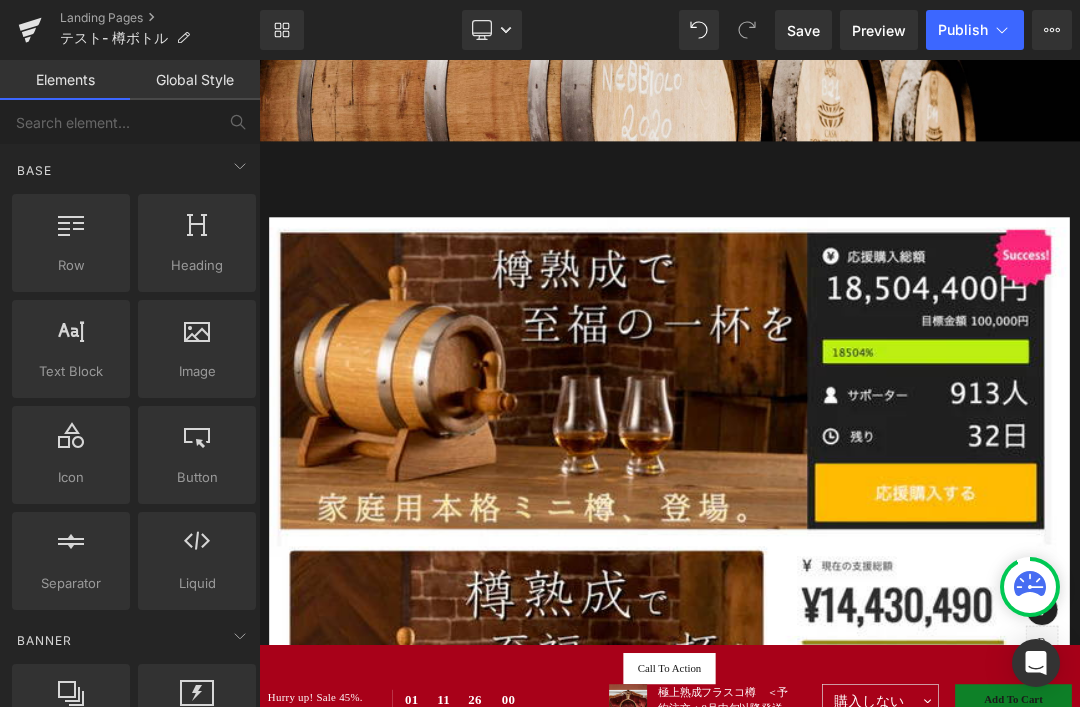 click on "Heading" at bounding box center [197, 265] 